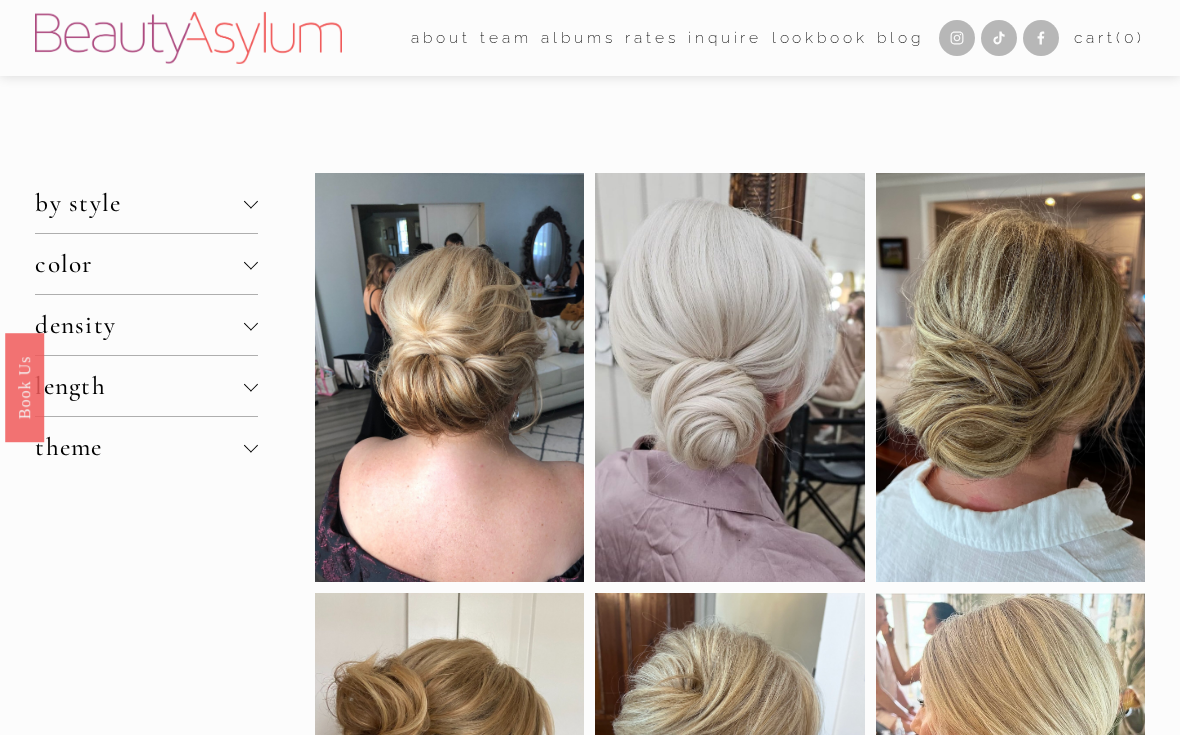 scroll, scrollTop: 0, scrollLeft: 0, axis: both 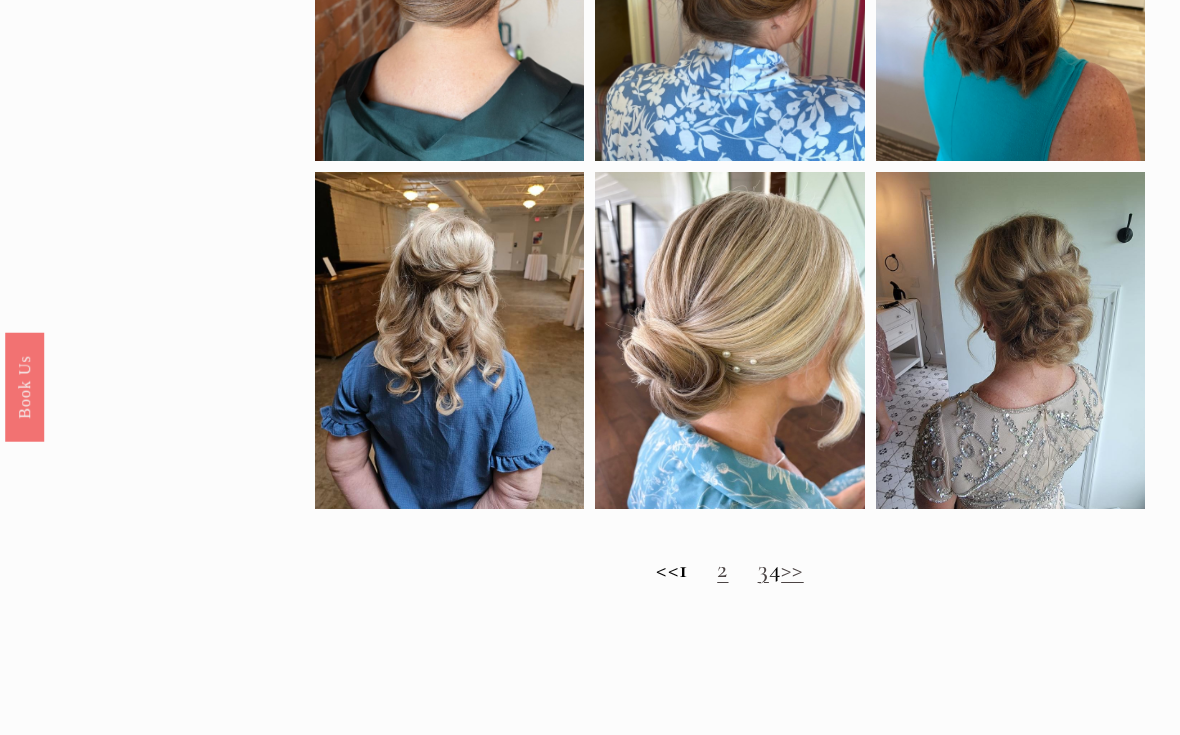 click on ">>" at bounding box center (792, 570) 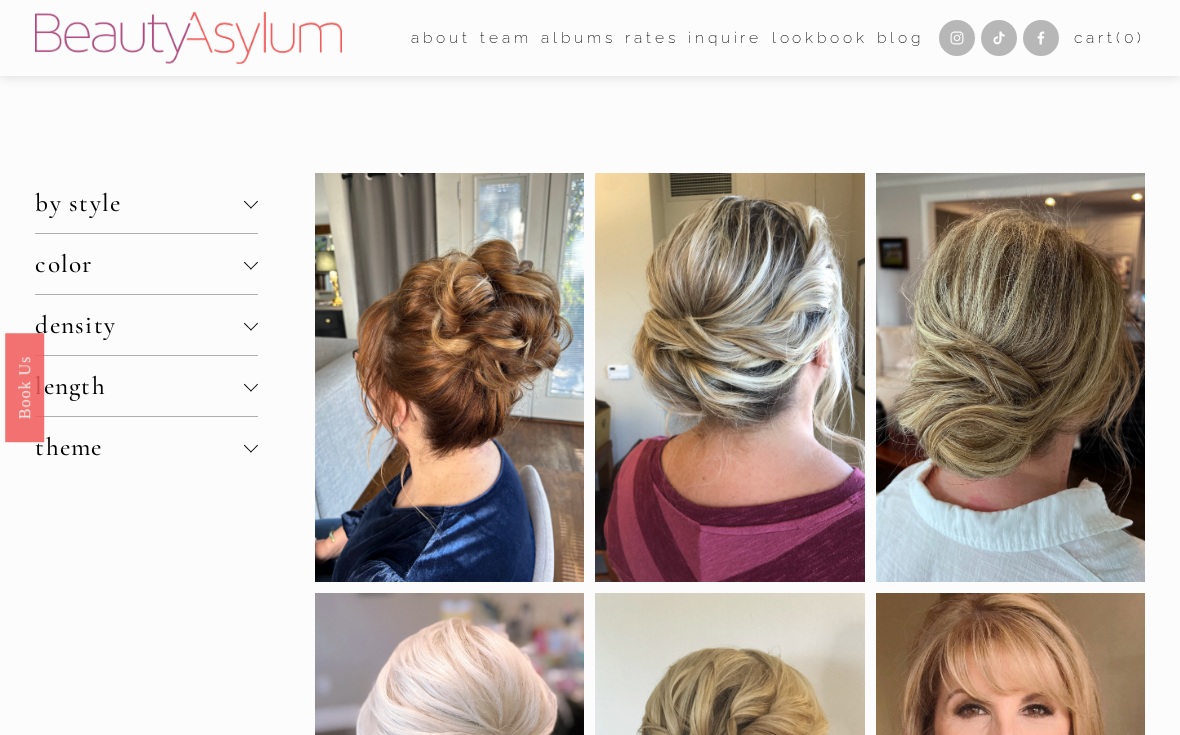scroll, scrollTop: 0, scrollLeft: 0, axis: both 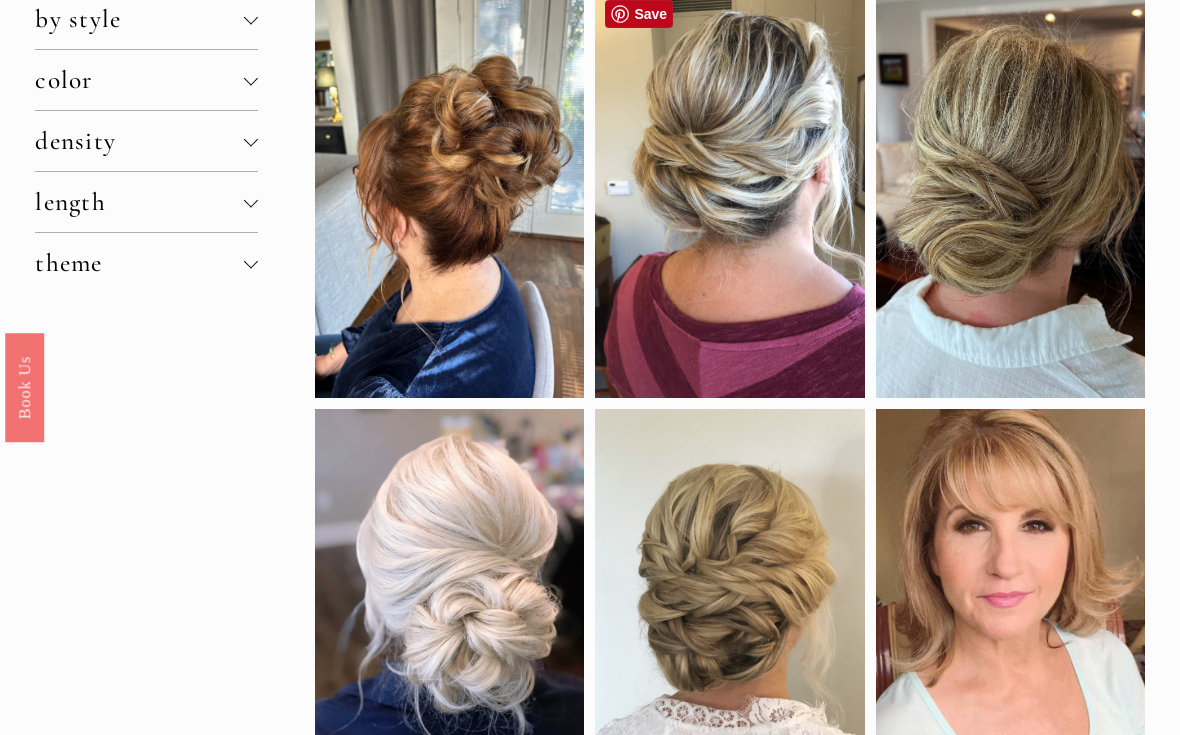 click at bounding box center (729, 193) 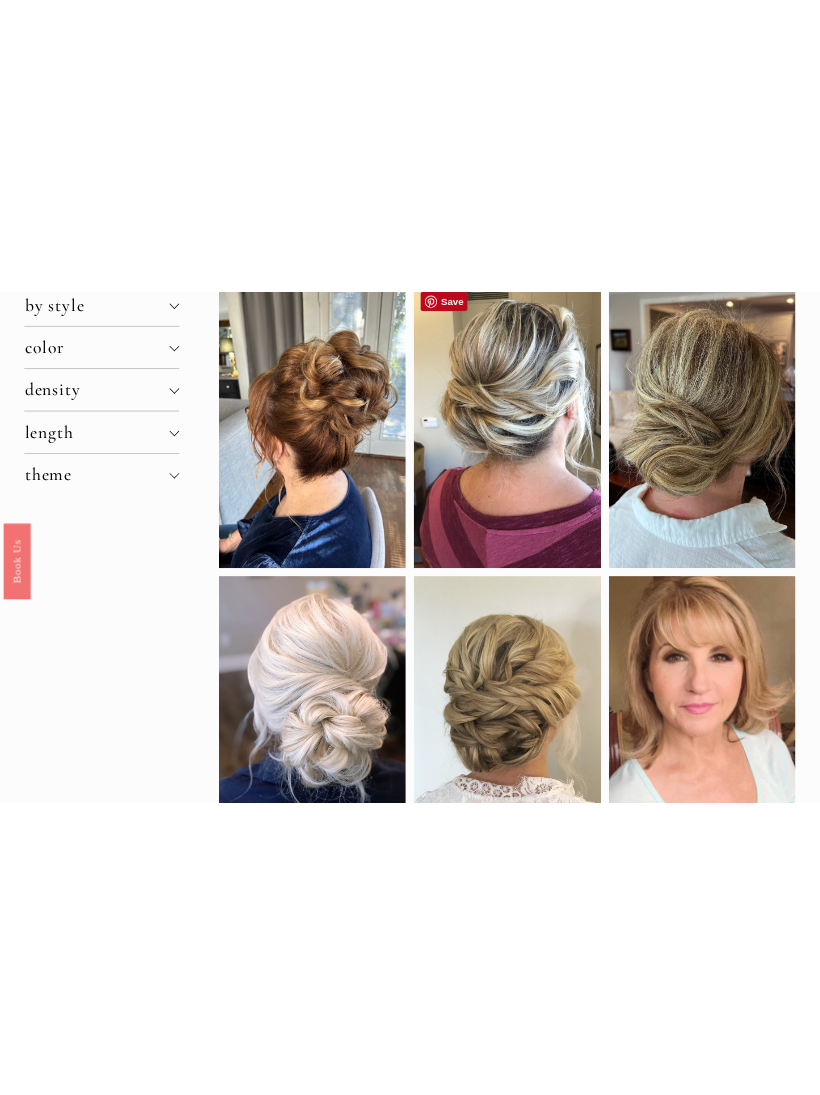 scroll, scrollTop: 0, scrollLeft: 0, axis: both 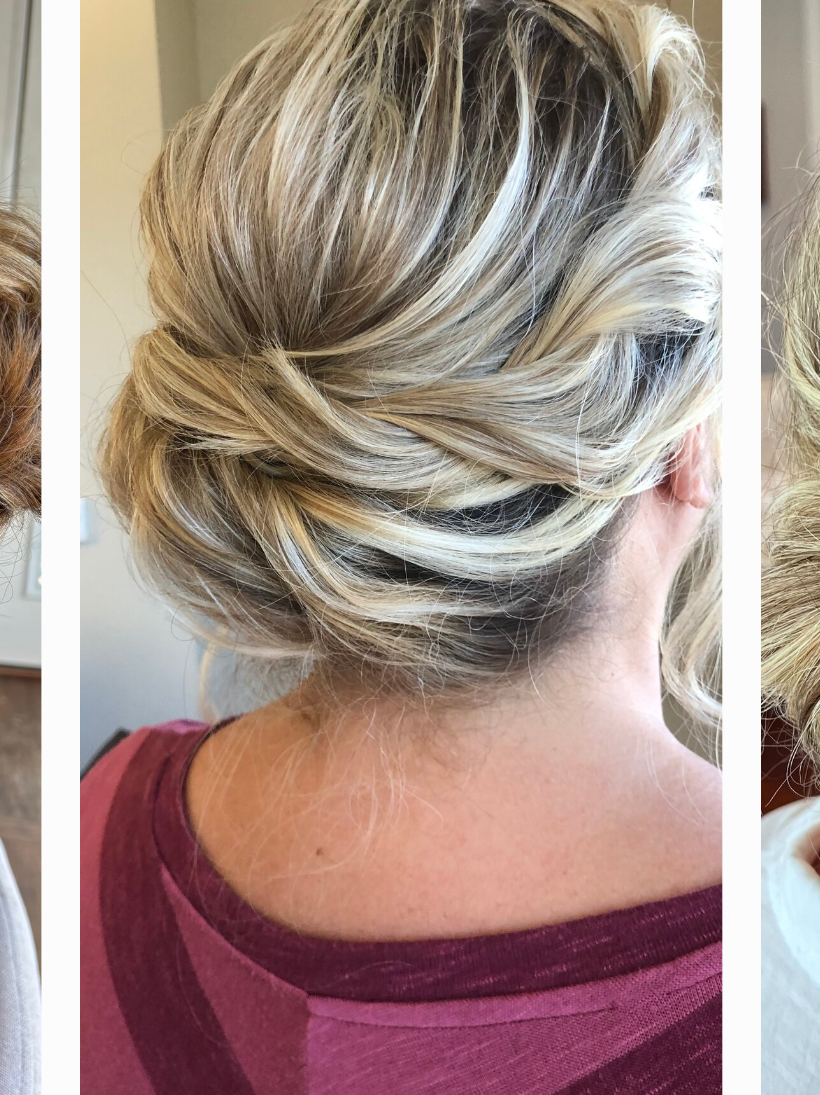 click at bounding box center [507, 426] 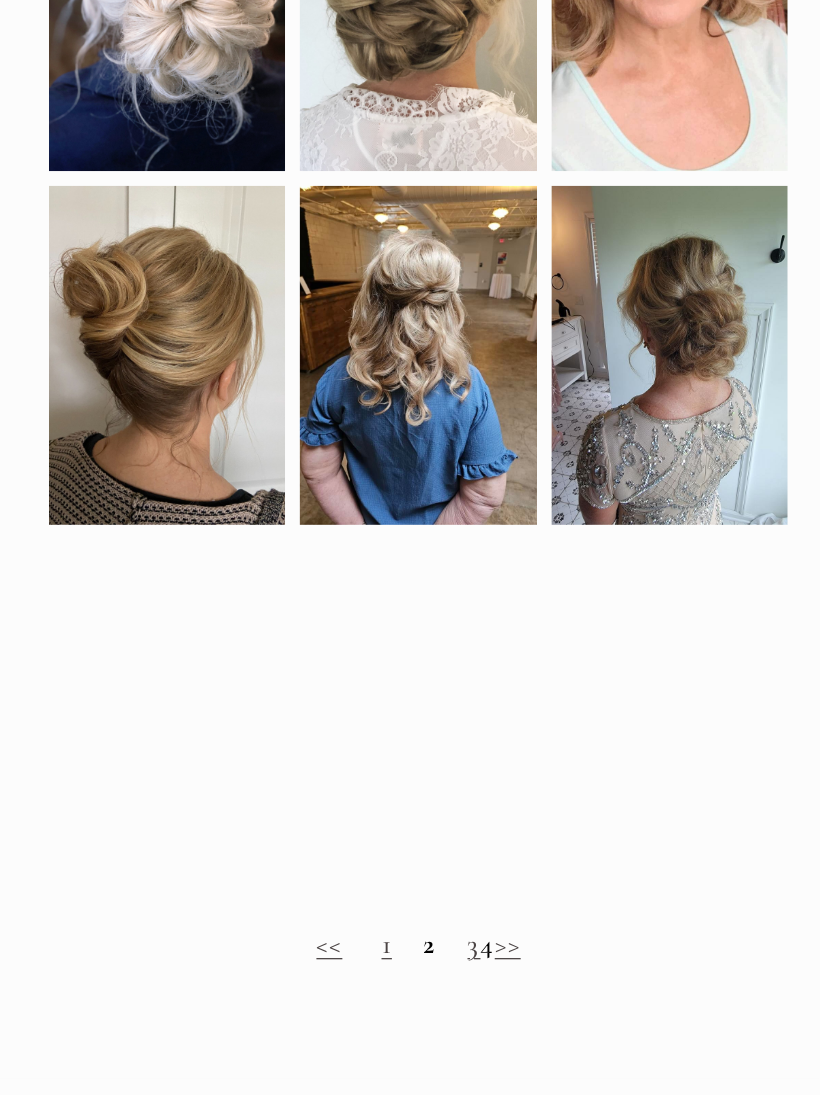 scroll, scrollTop: 565, scrollLeft: 0, axis: vertical 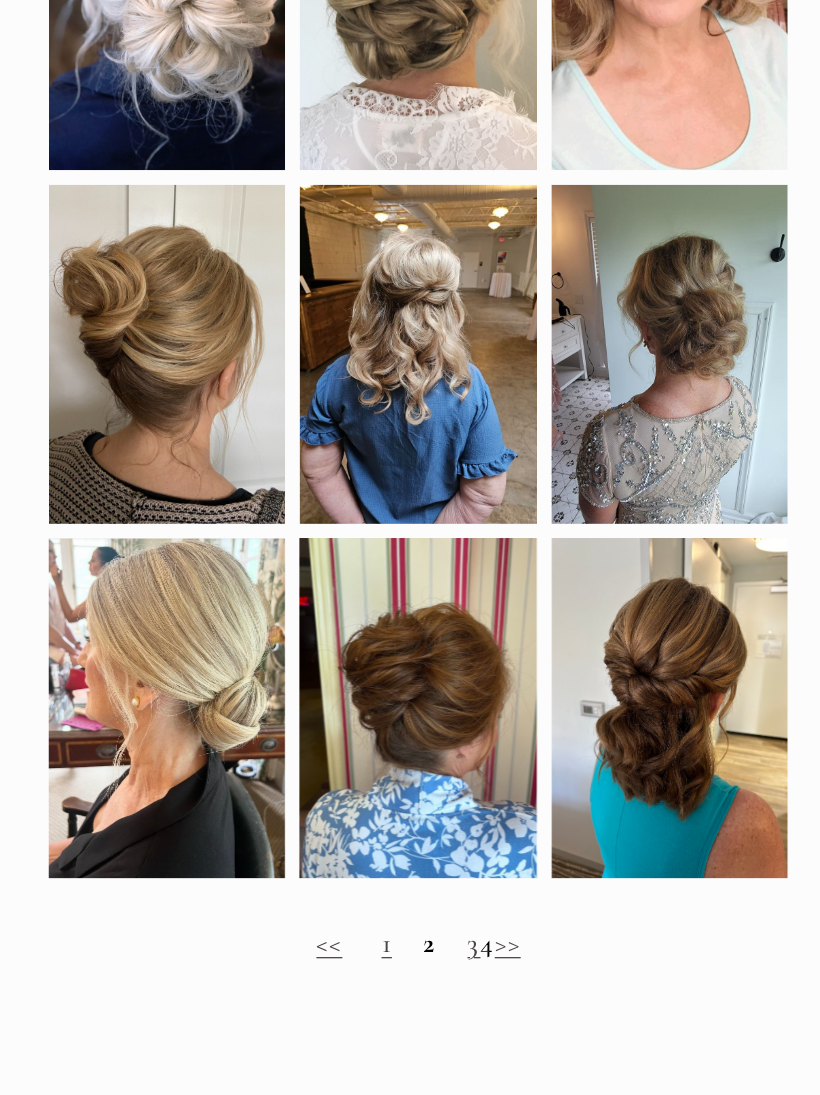 click on ">>" at bounding box center [577, 949] 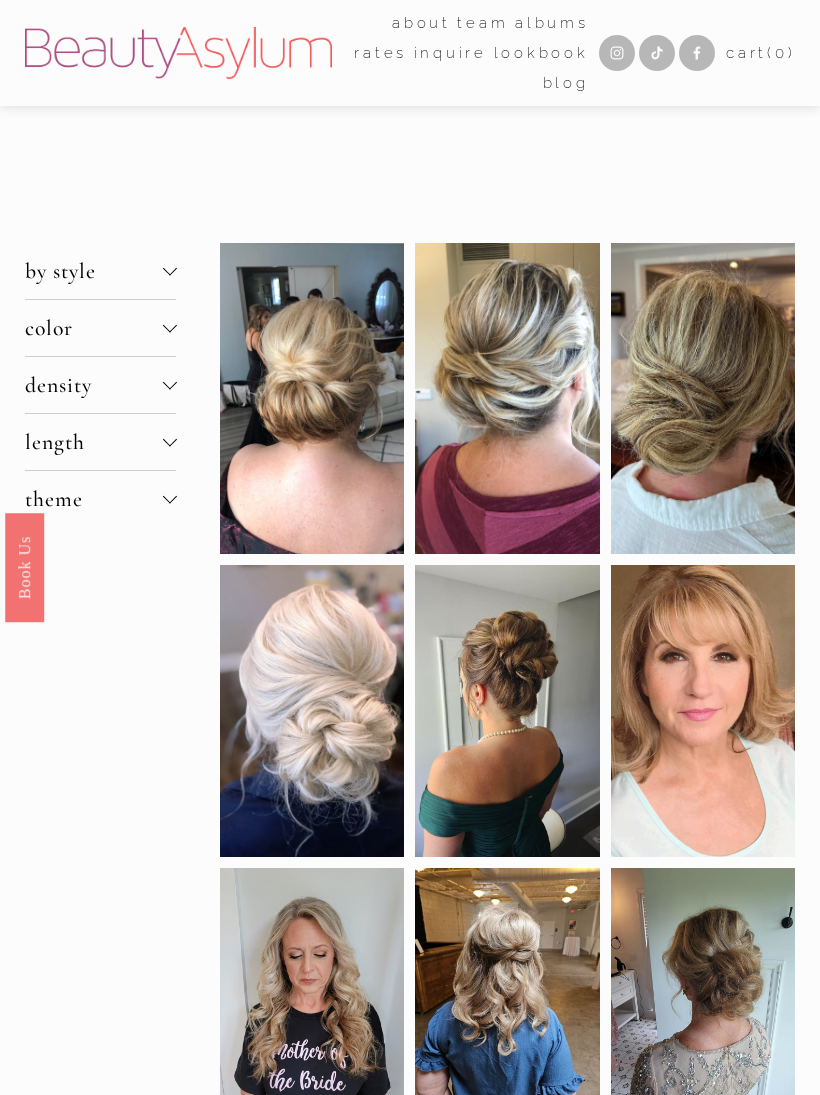 scroll, scrollTop: 0, scrollLeft: 0, axis: both 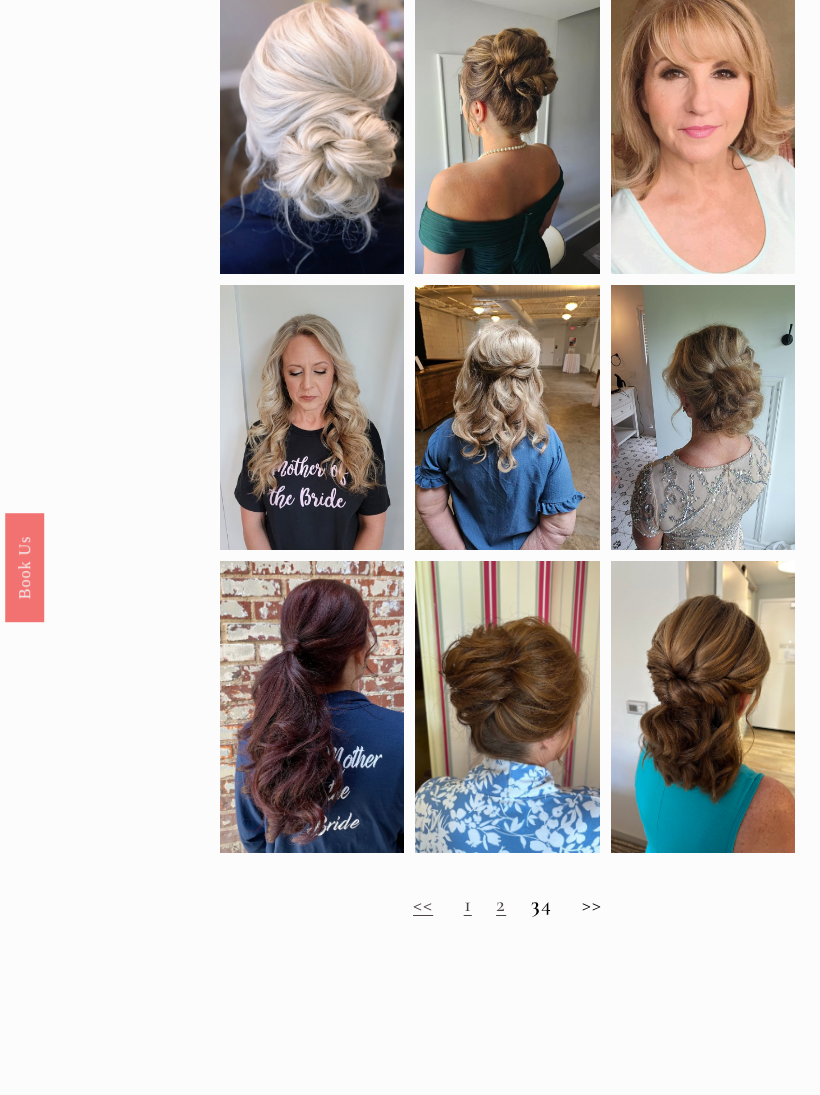 click on "<<       1      2      3     4     >>" at bounding box center [507, 905] 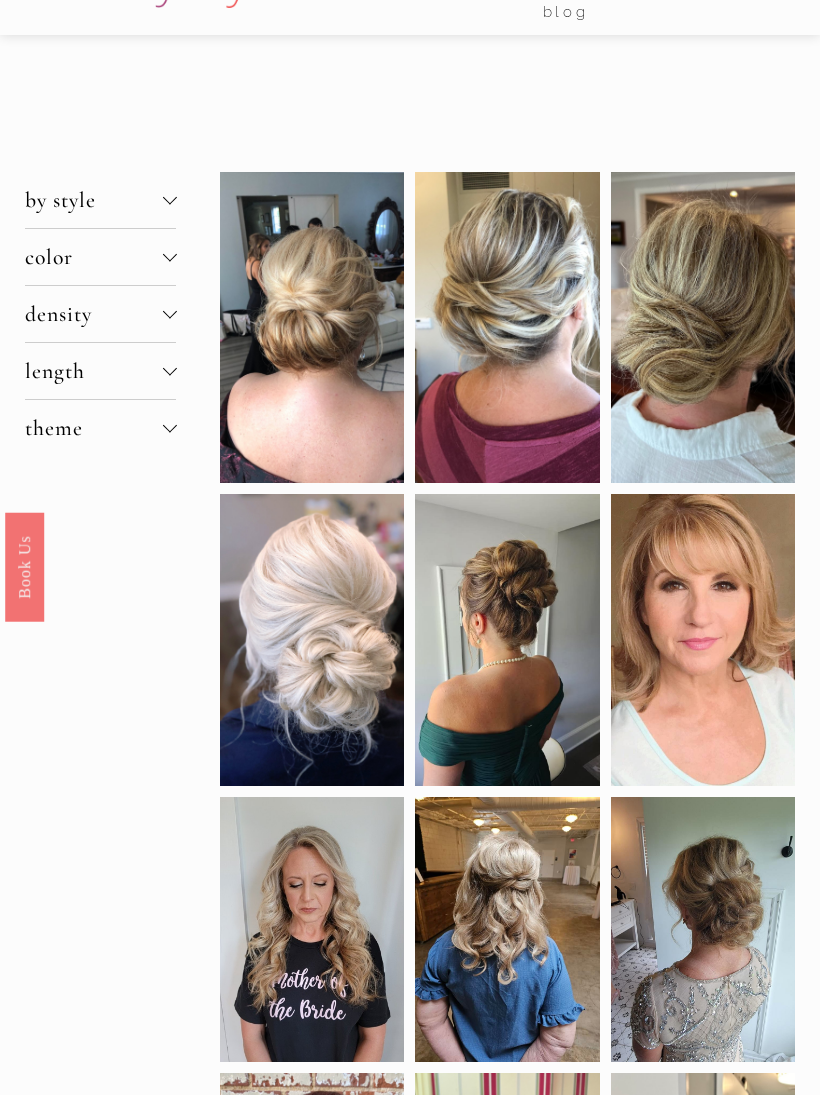 scroll, scrollTop: 71, scrollLeft: 0, axis: vertical 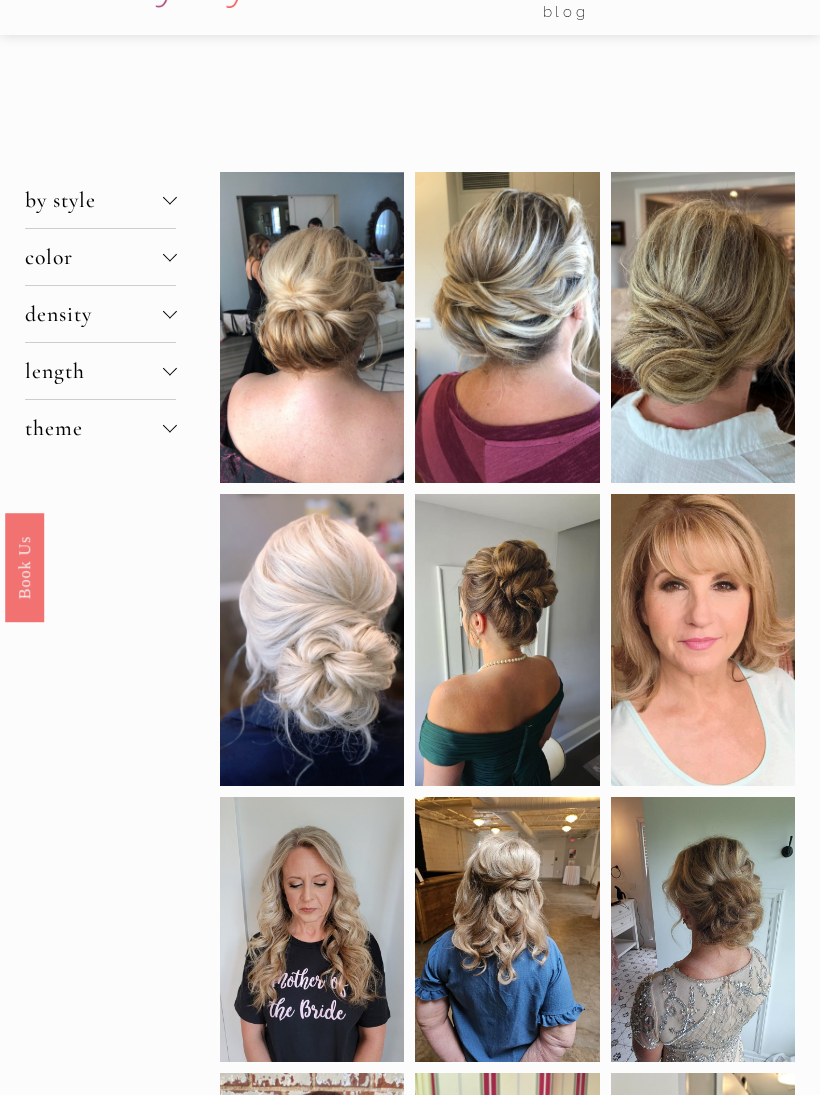 click on "density" at bounding box center [94, 314] 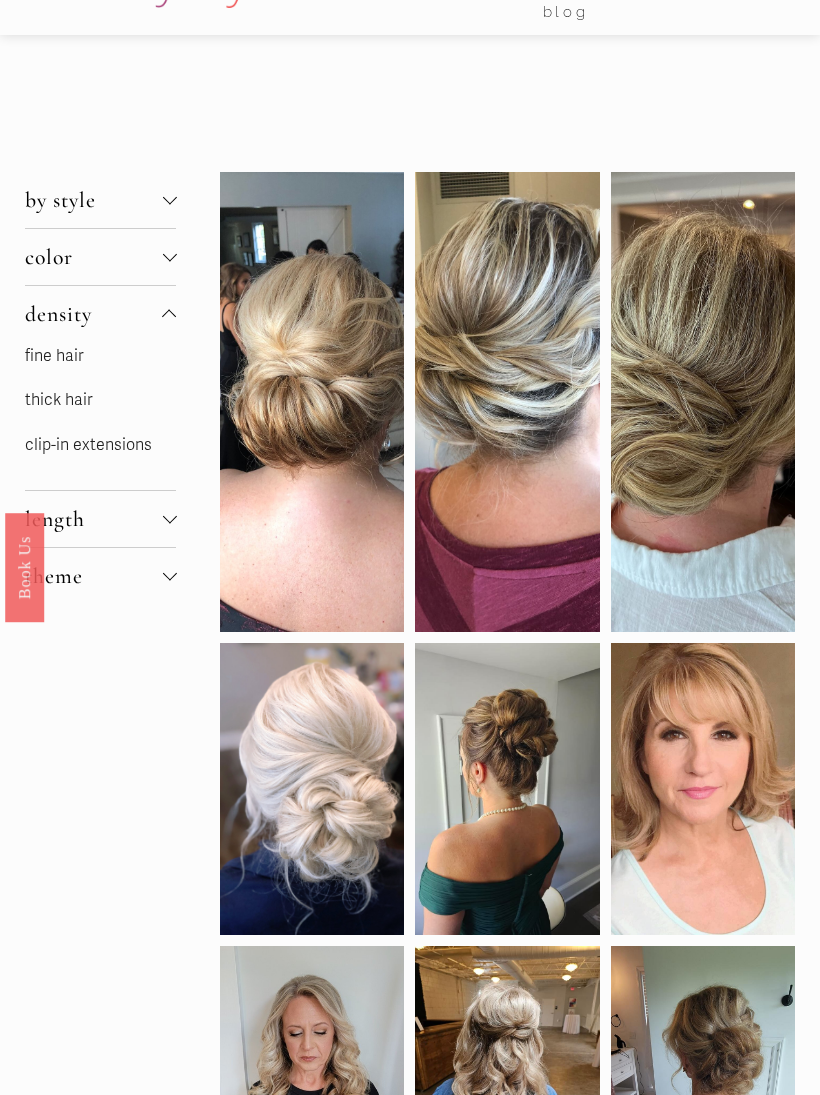 click on "fine hair" at bounding box center (54, 356) 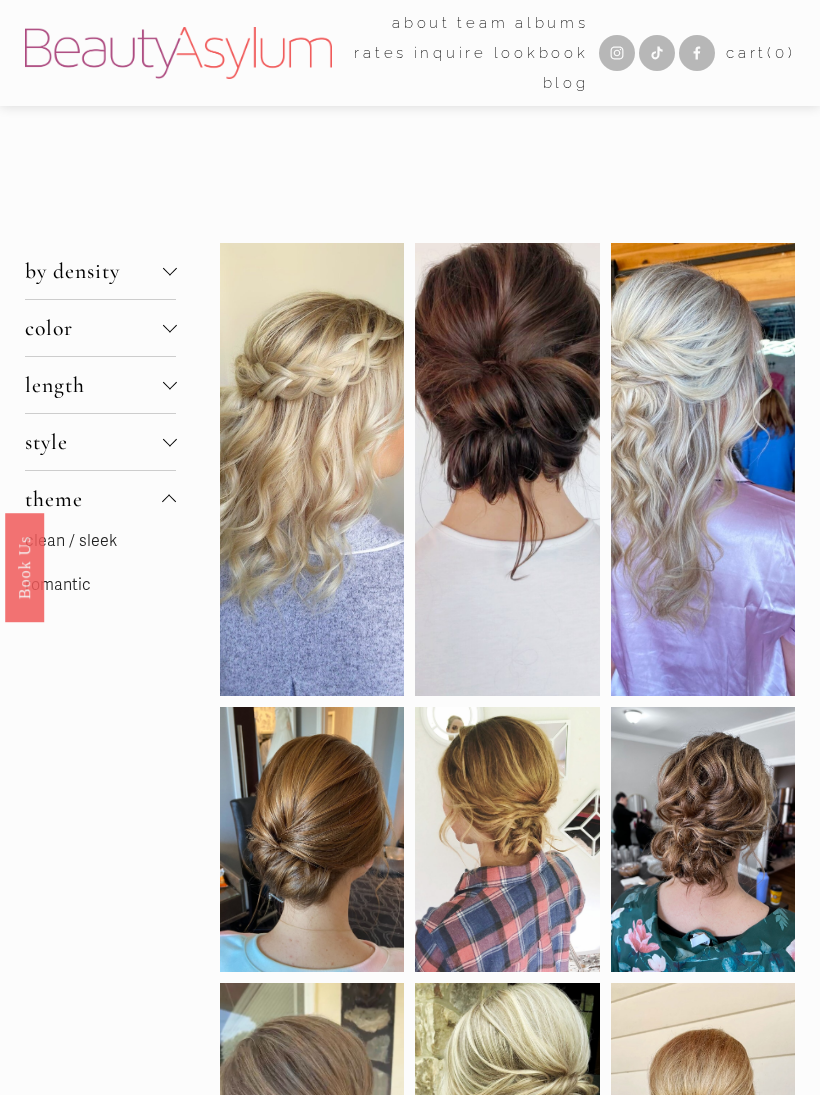 scroll, scrollTop: 0, scrollLeft: 0, axis: both 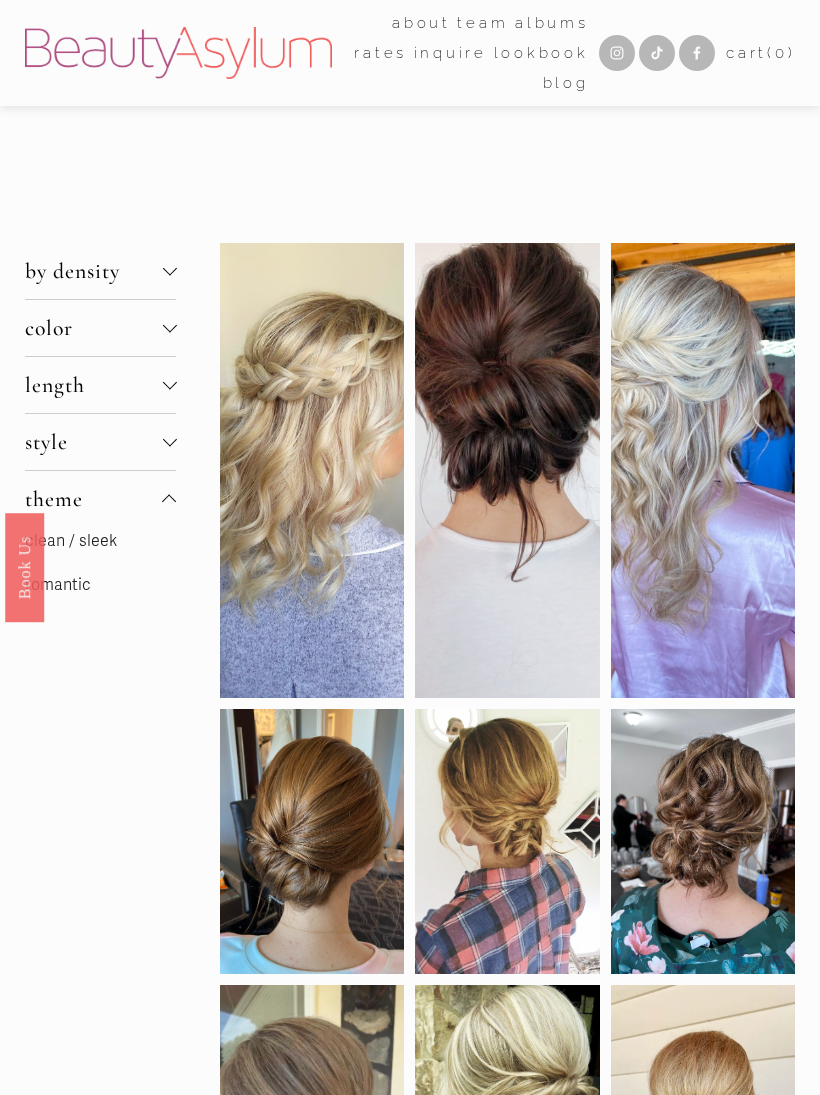 click on "by density
fine hair thick hair clip-in extensions
color
black  blonde brunette red
length
long hair  short hair
updo" at bounding box center (410, 1122) 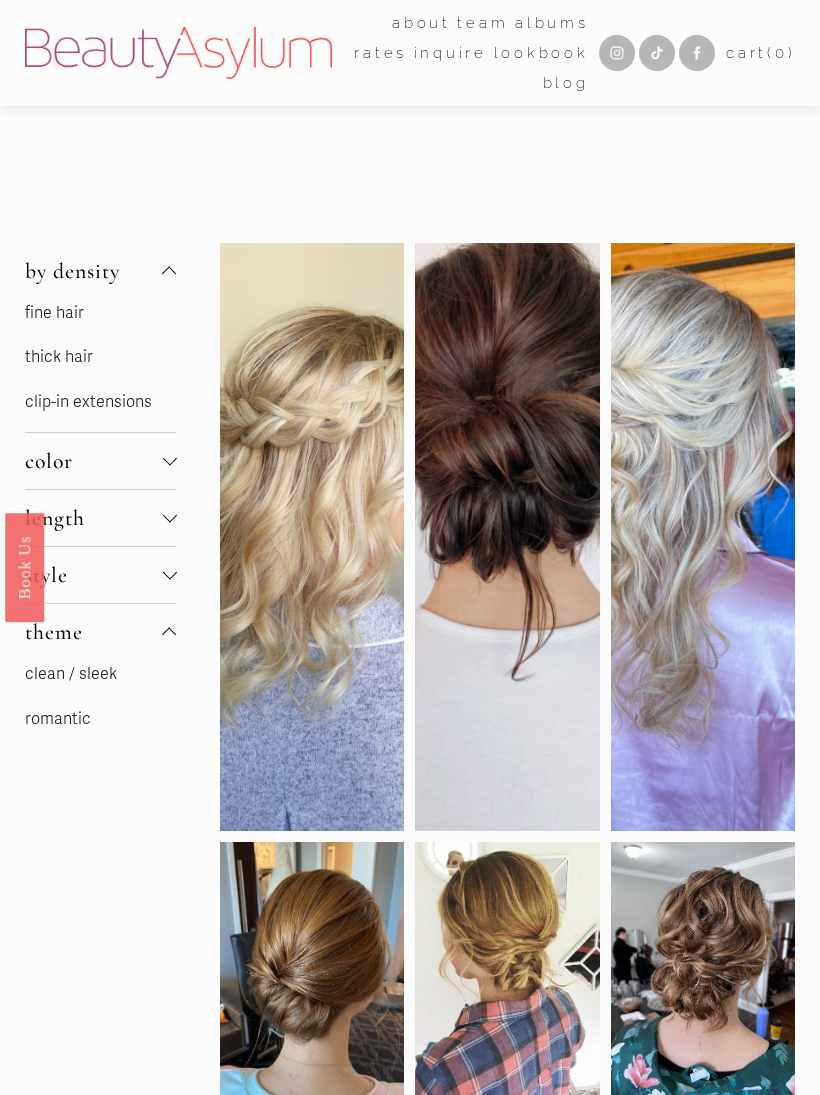 click on "fine hair" at bounding box center (54, 313) 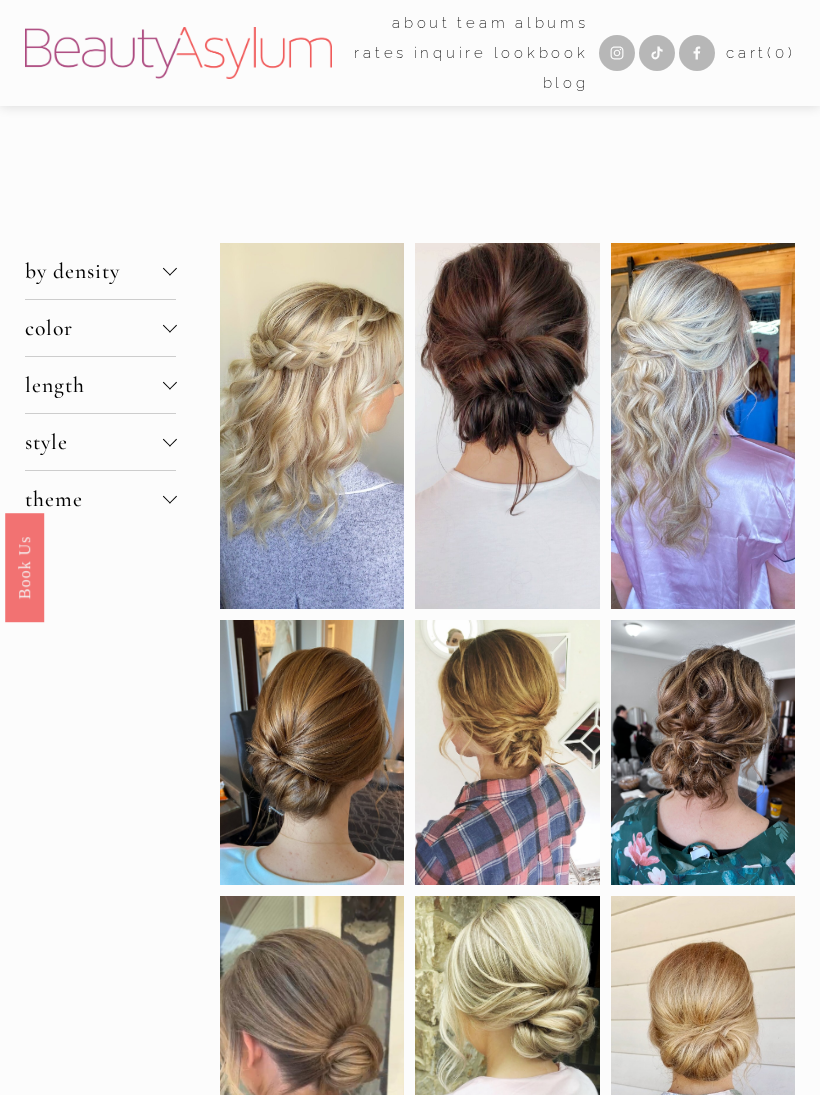 scroll, scrollTop: 0, scrollLeft: 0, axis: both 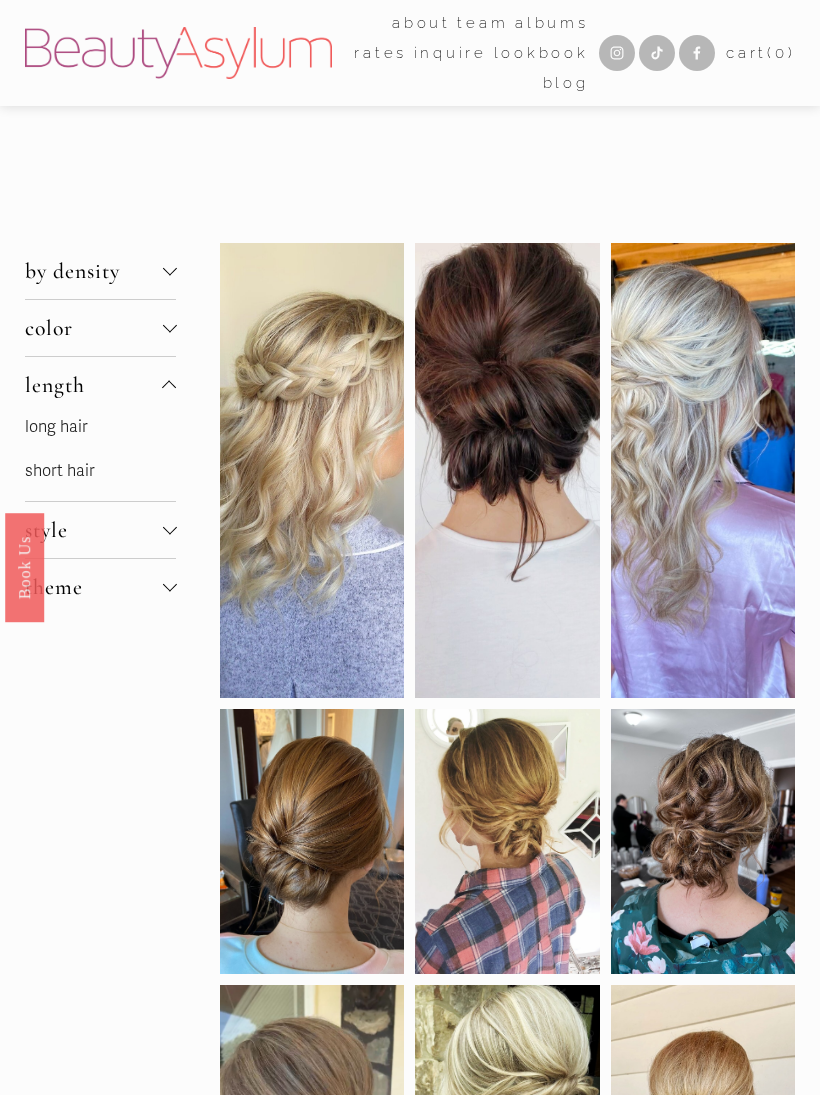 click on "long hair" at bounding box center [56, 427] 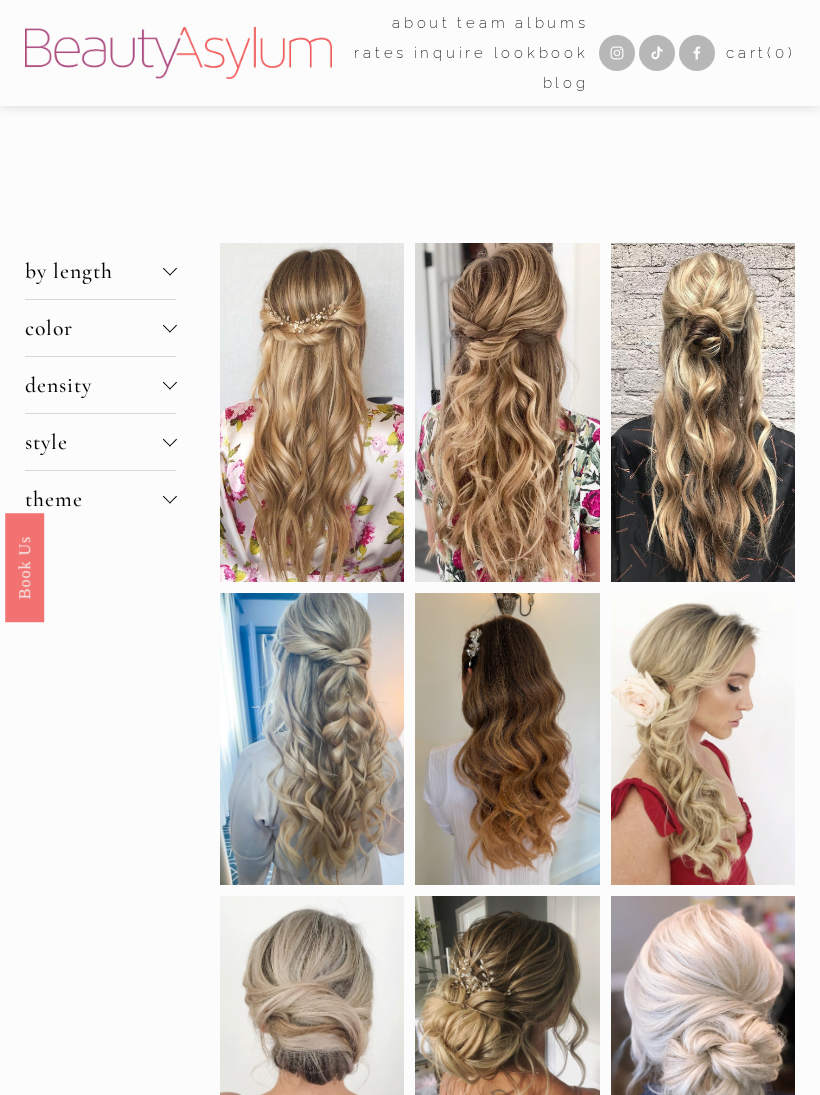 scroll, scrollTop: 0, scrollLeft: 0, axis: both 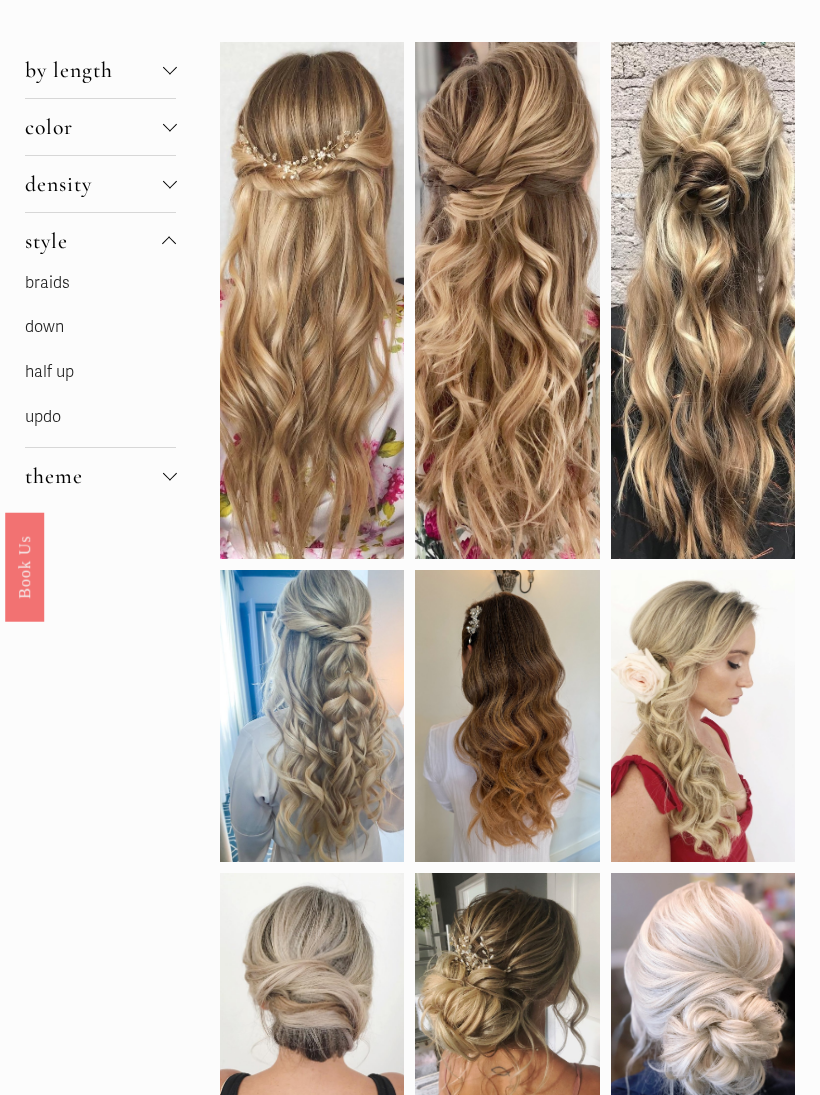 click on "updo" at bounding box center [43, 418] 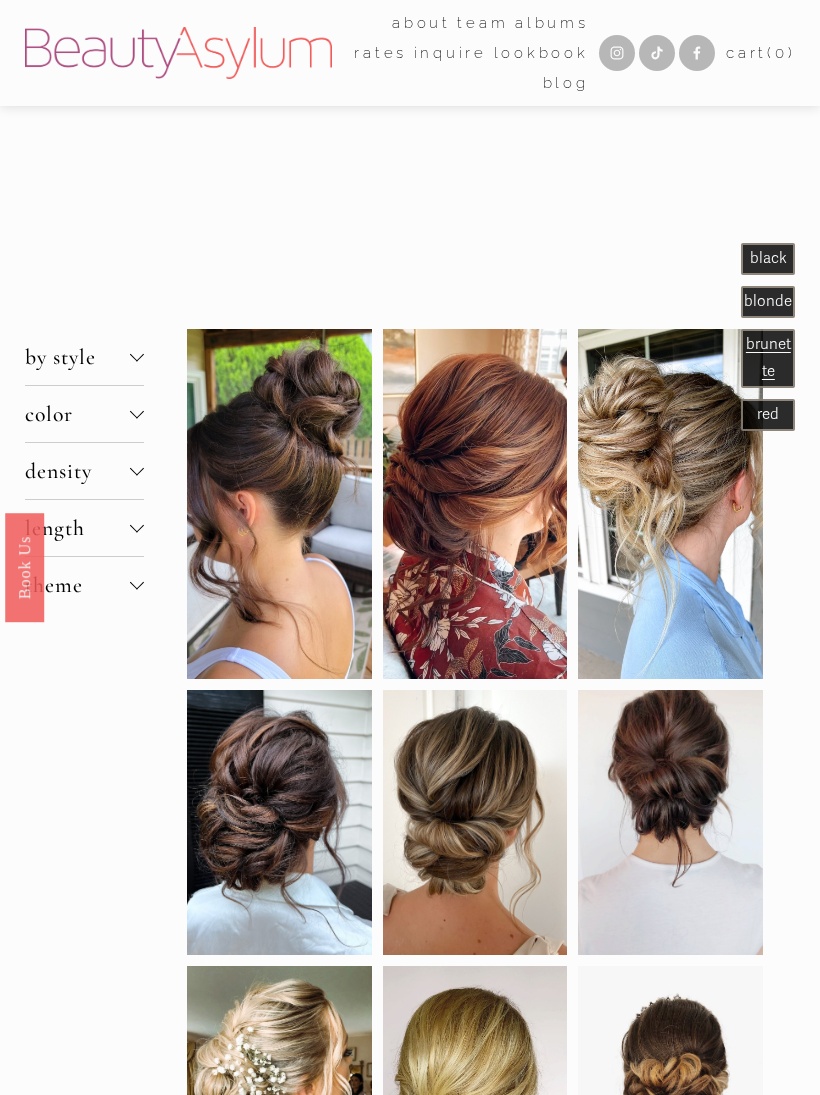 scroll, scrollTop: 0, scrollLeft: 0, axis: both 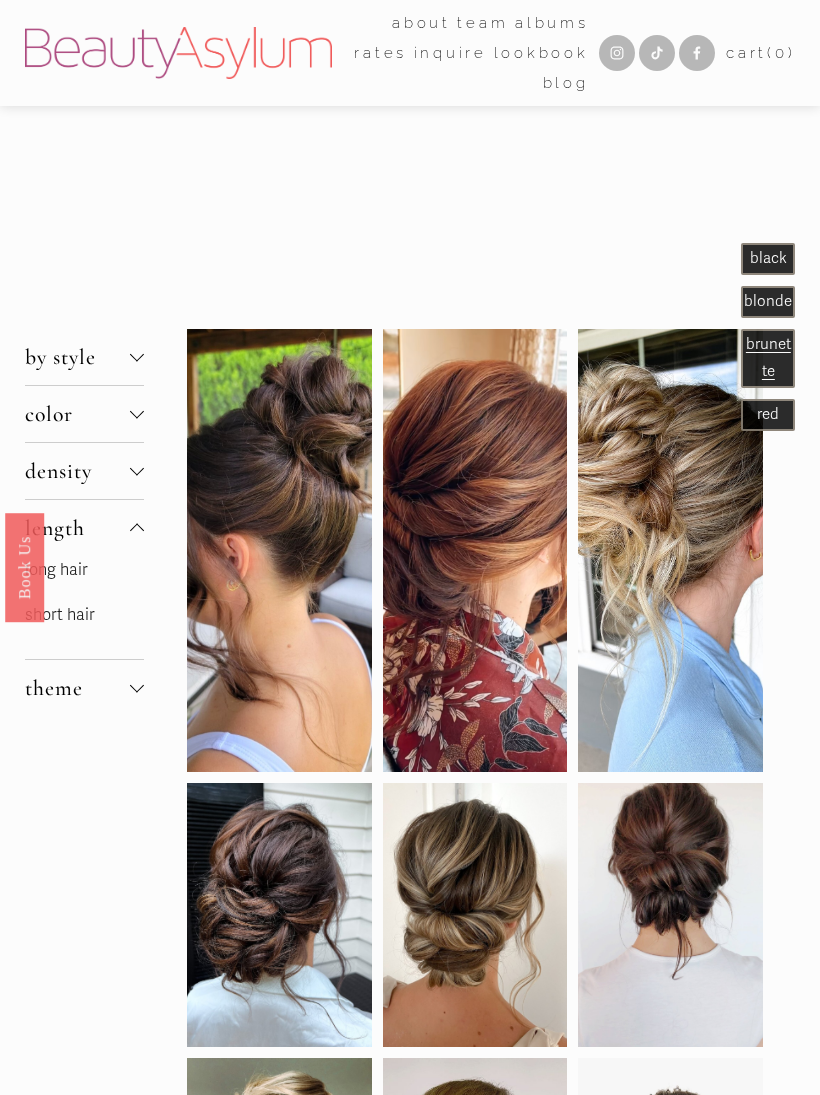 click on "theme" at bounding box center (77, 688) 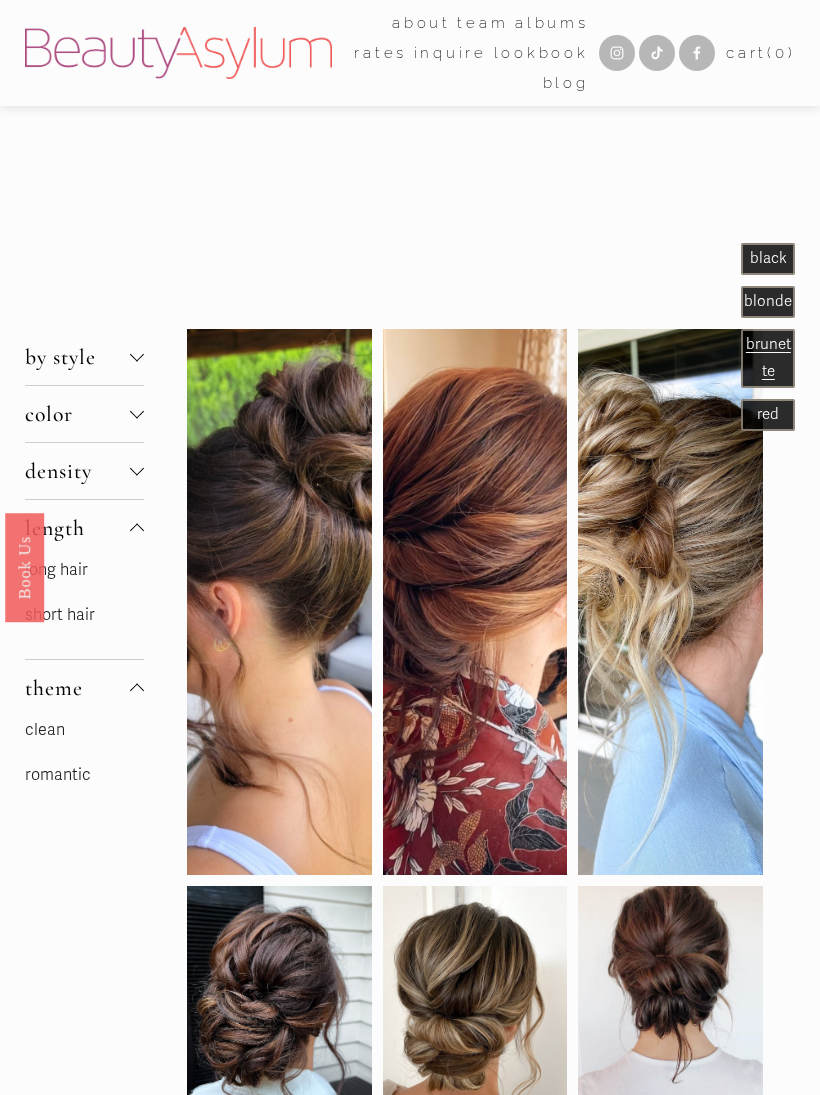 click on "romantic" at bounding box center (58, 775) 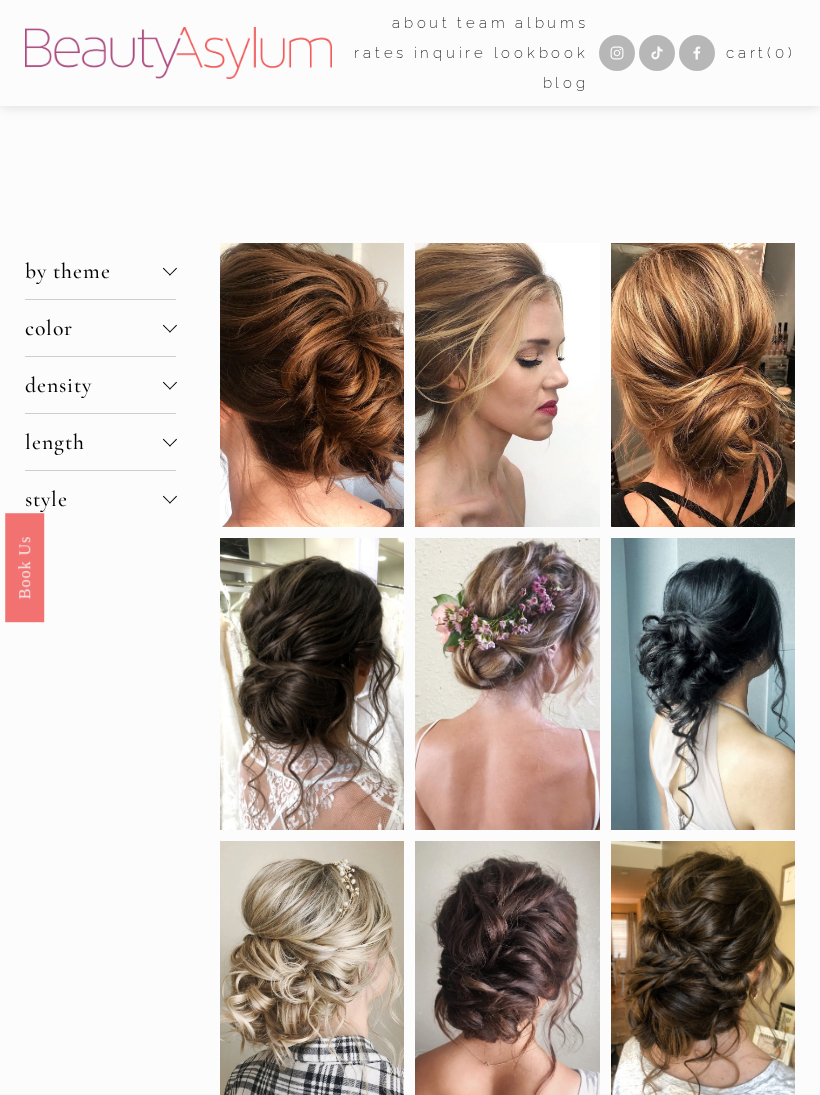 scroll, scrollTop: 0, scrollLeft: 0, axis: both 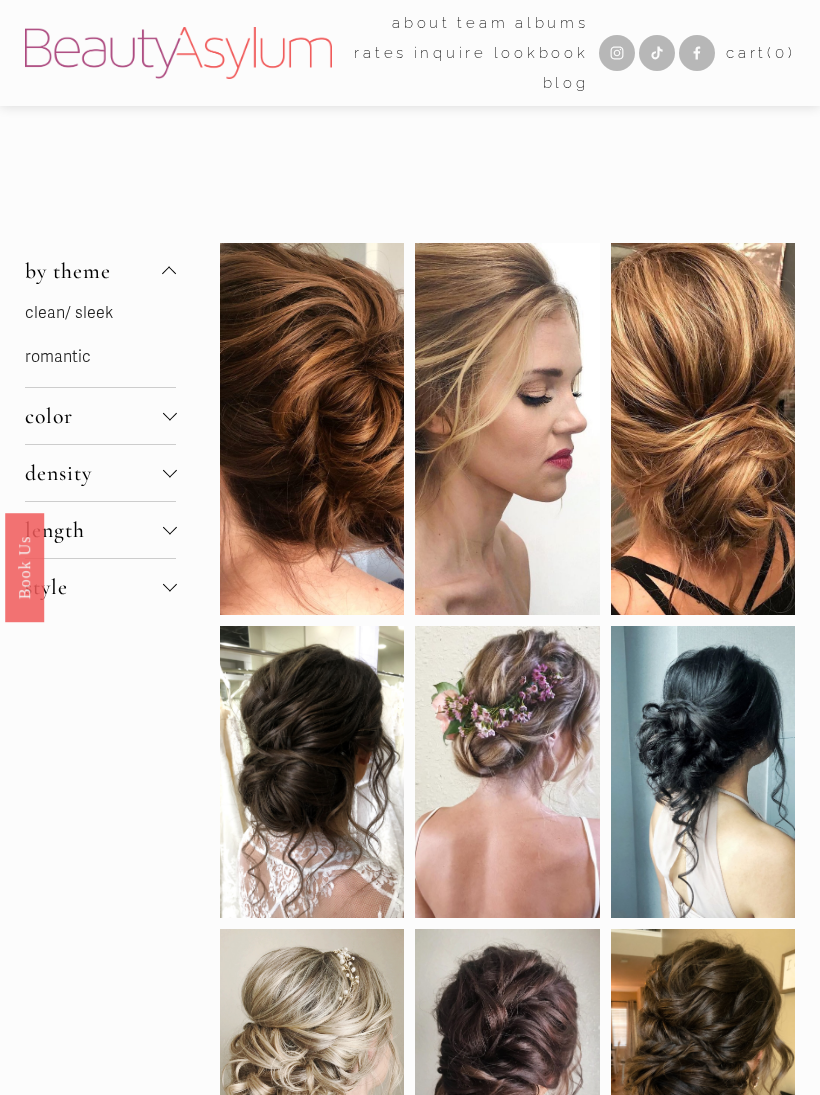 click on "romantic" at bounding box center (58, 357) 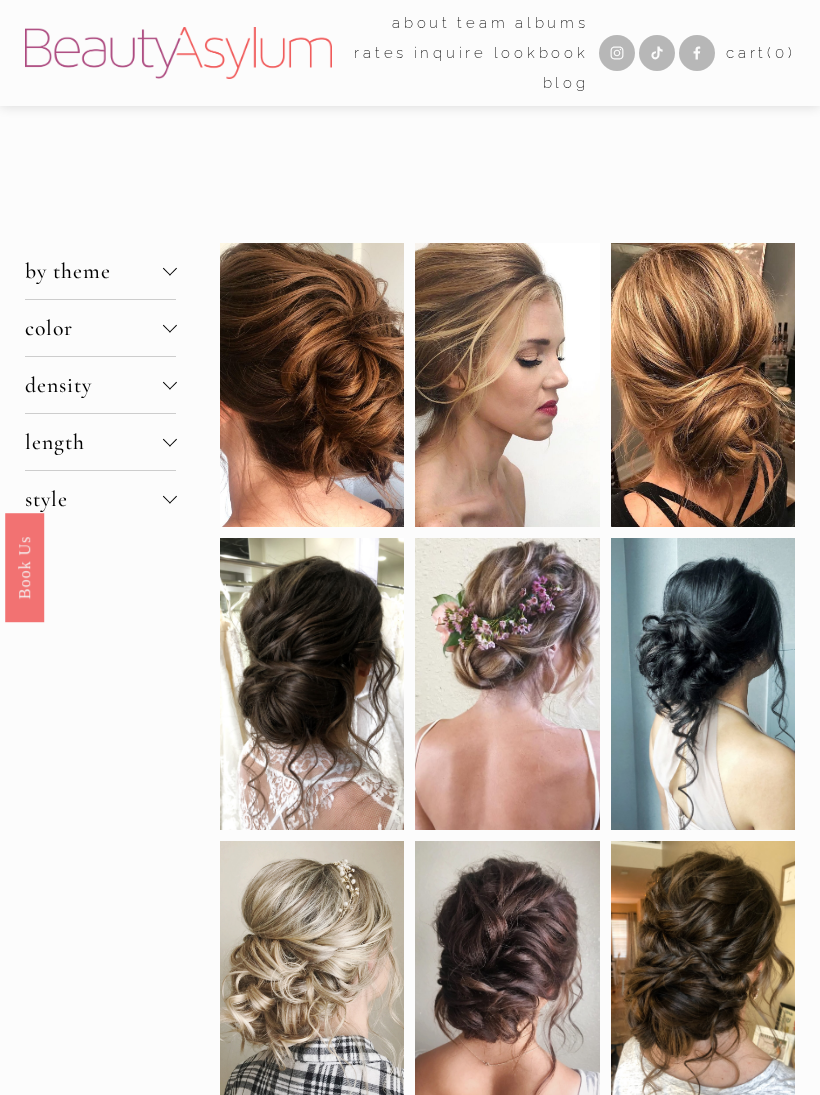 scroll, scrollTop: 0, scrollLeft: 0, axis: both 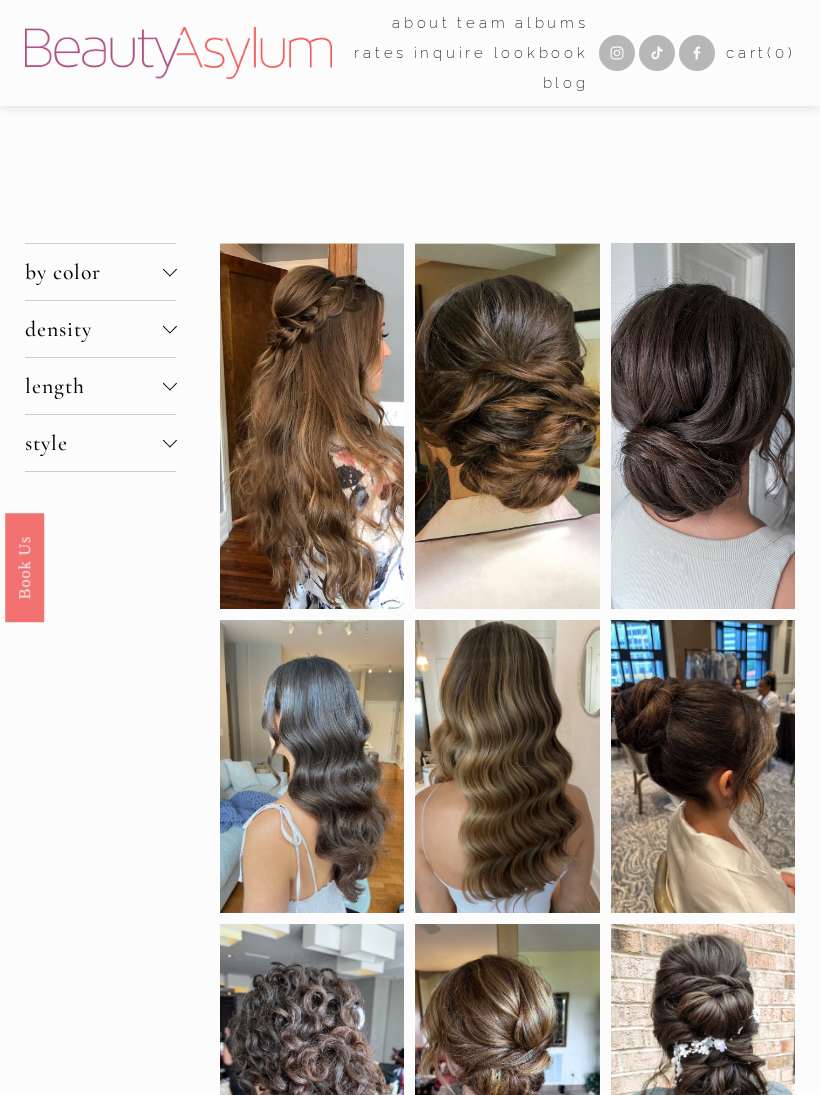 click on "density" at bounding box center [94, 329] 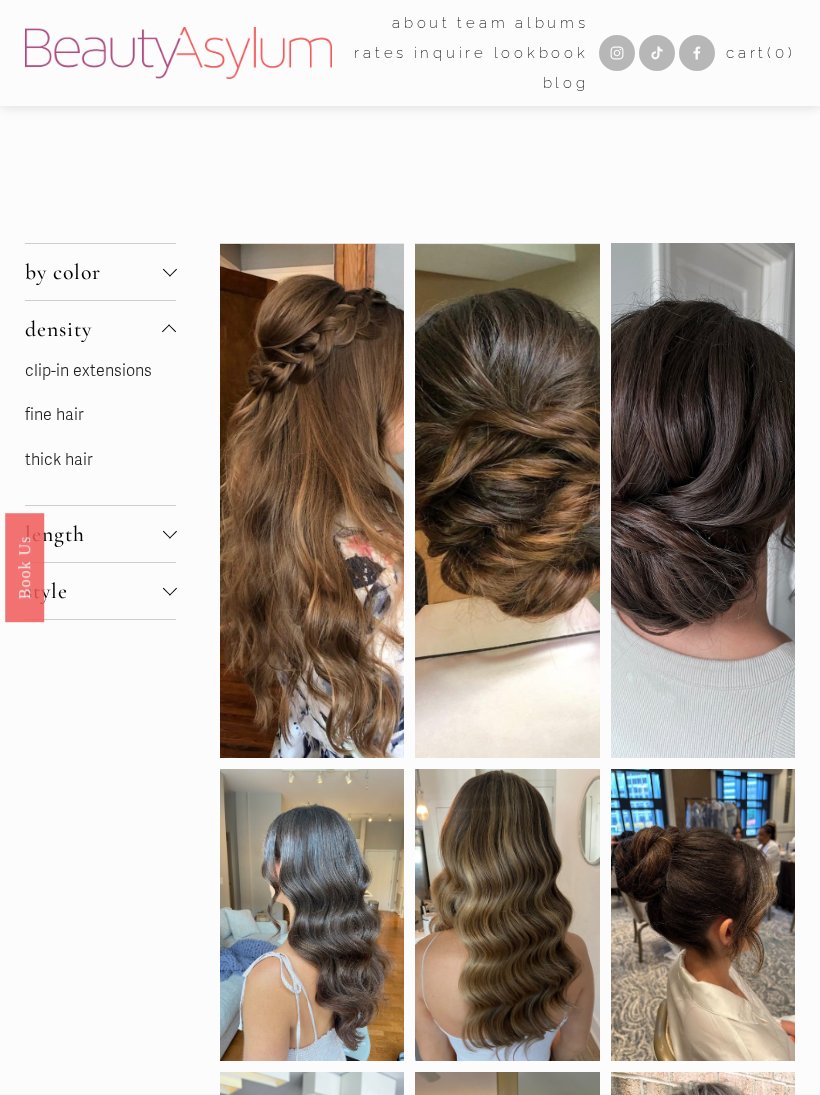 click on "fine hair" at bounding box center (54, 415) 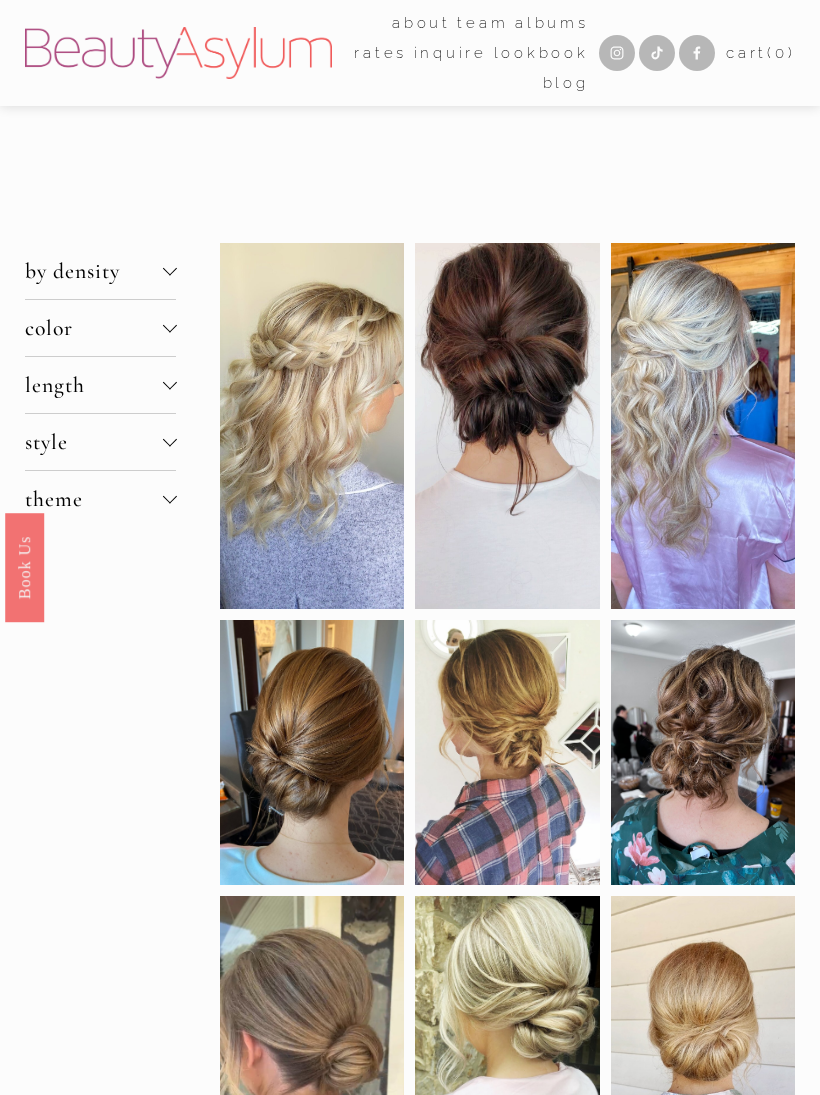 scroll, scrollTop: 0, scrollLeft: 0, axis: both 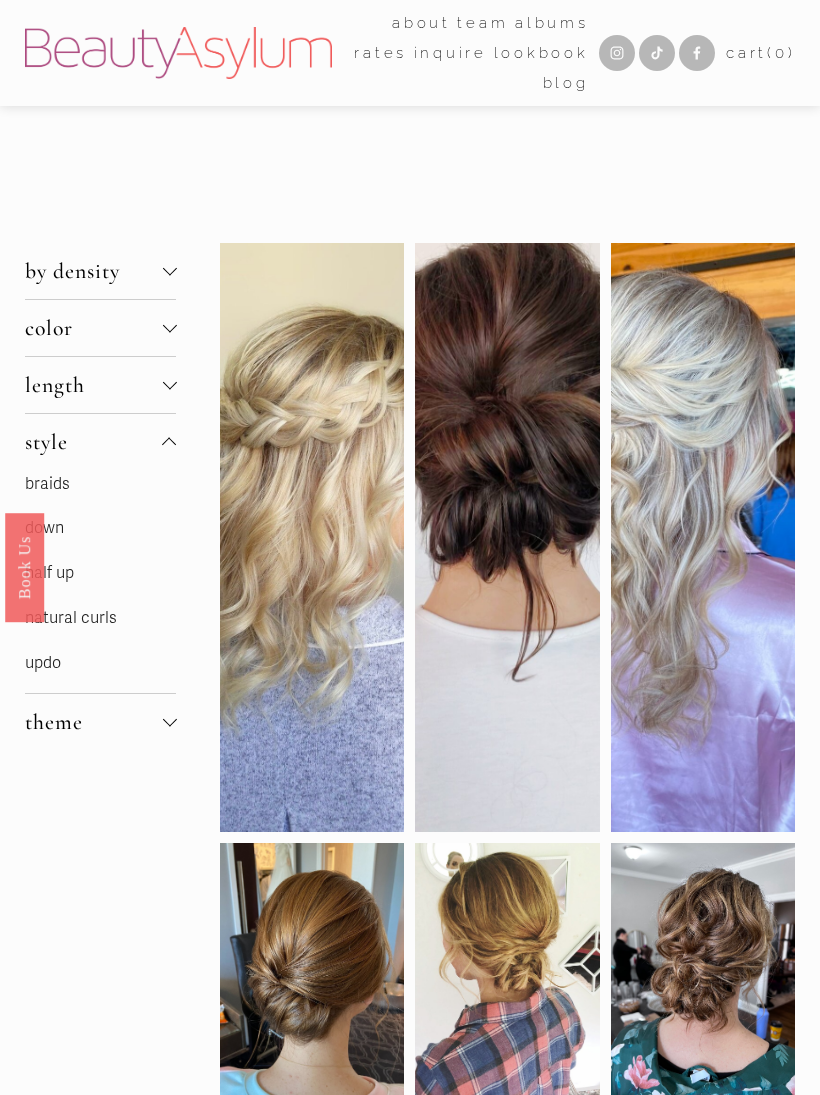 click on "updo" at bounding box center (43, 663) 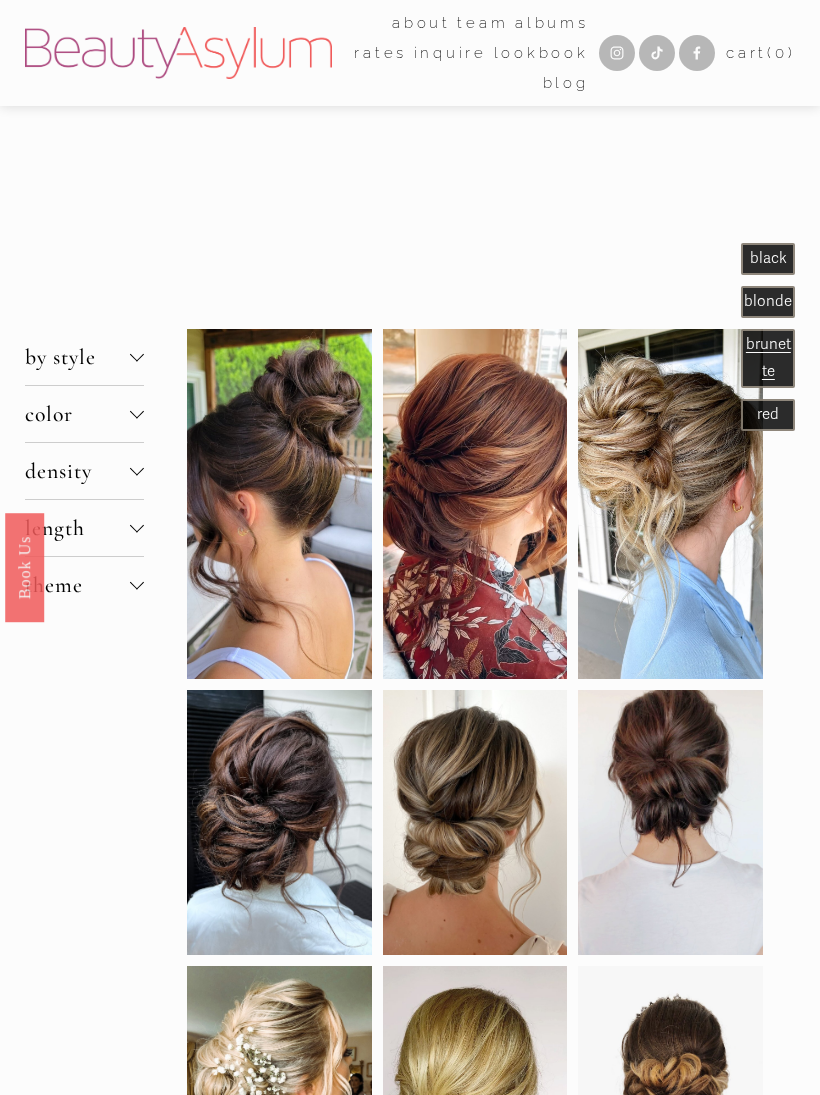 scroll, scrollTop: 0, scrollLeft: 0, axis: both 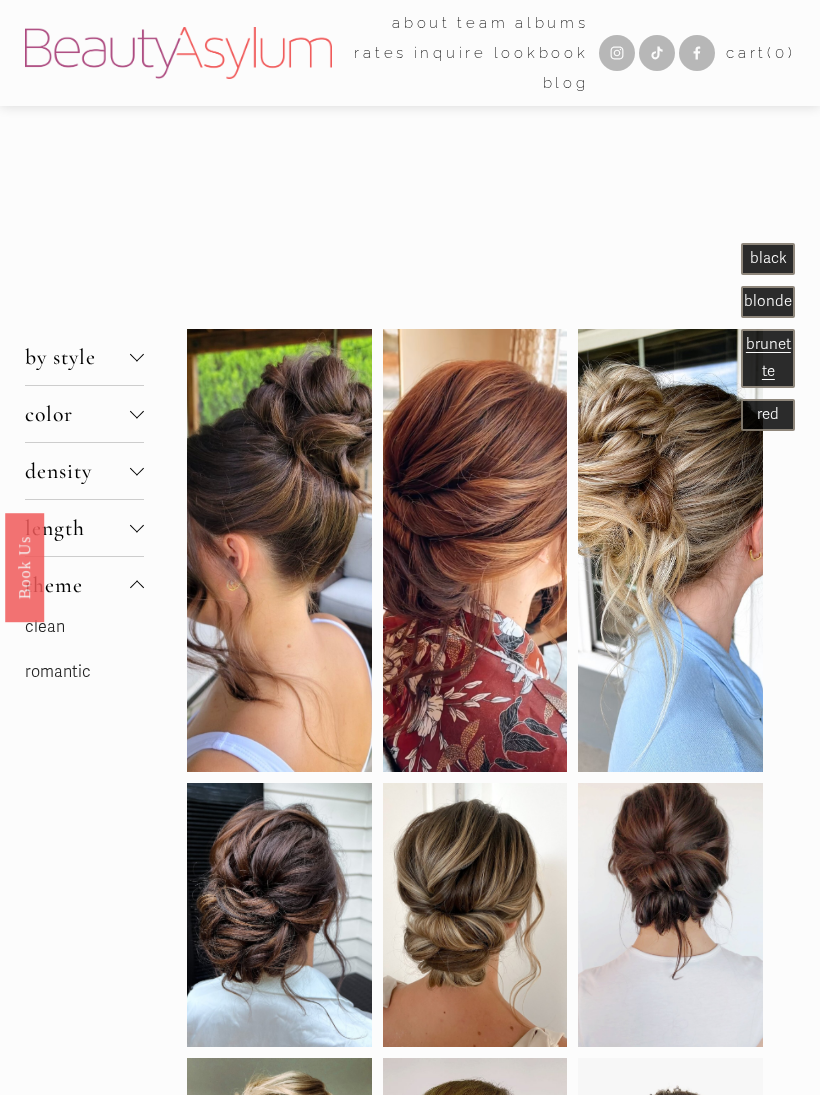 click at bounding box center [137, 587] 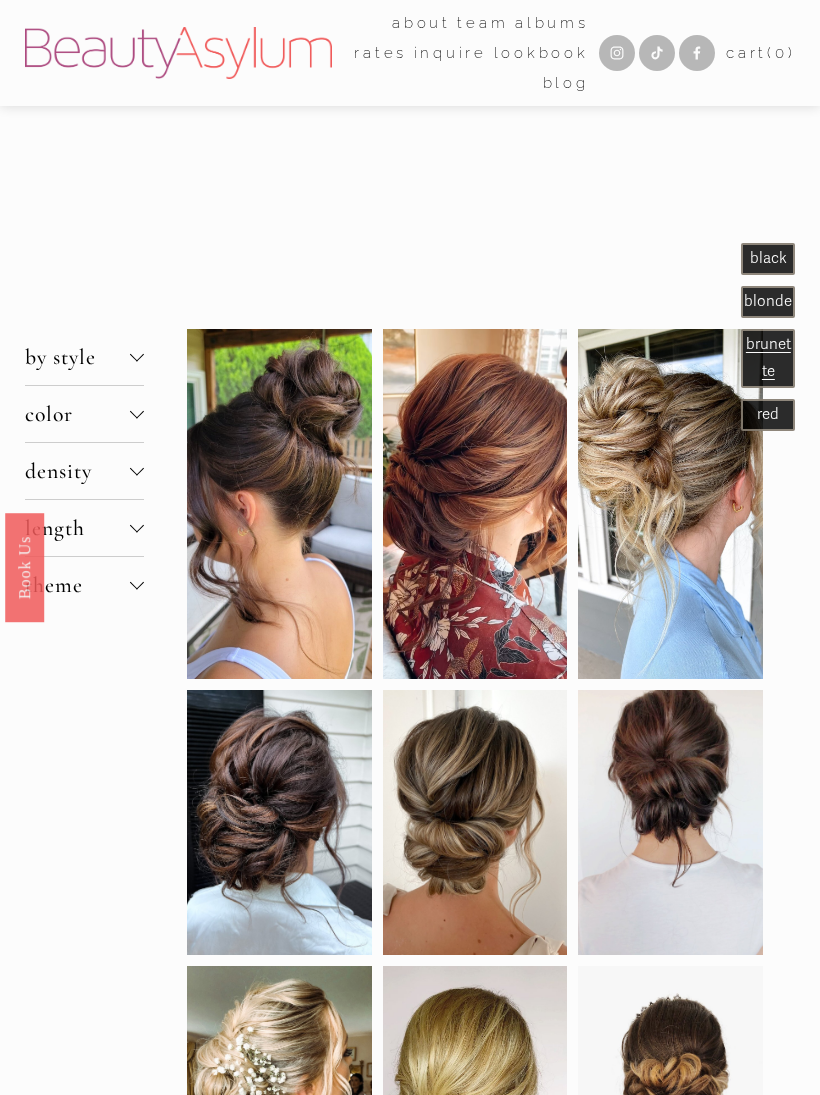 click on "by style
braids down half up natural curls updo
color
black blonde brunette red
density
fine hair thick hair" at bounding box center (410, 1099) 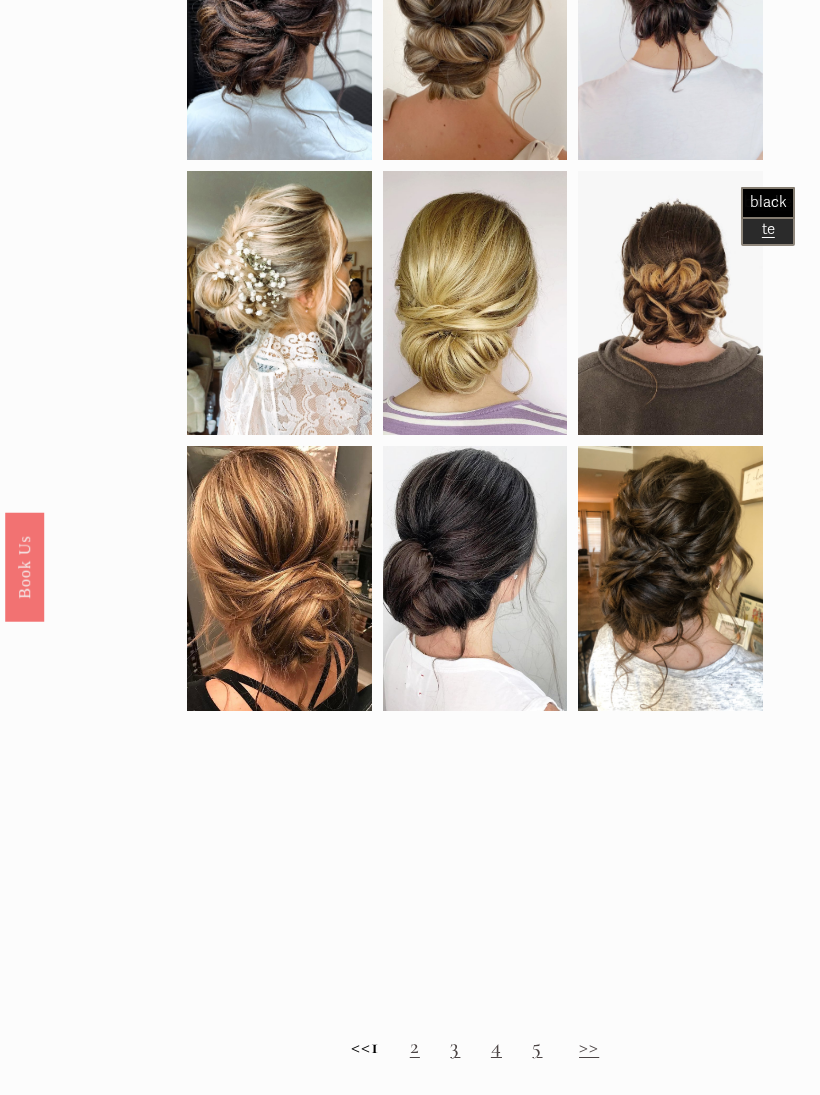 scroll, scrollTop: 855, scrollLeft: 0, axis: vertical 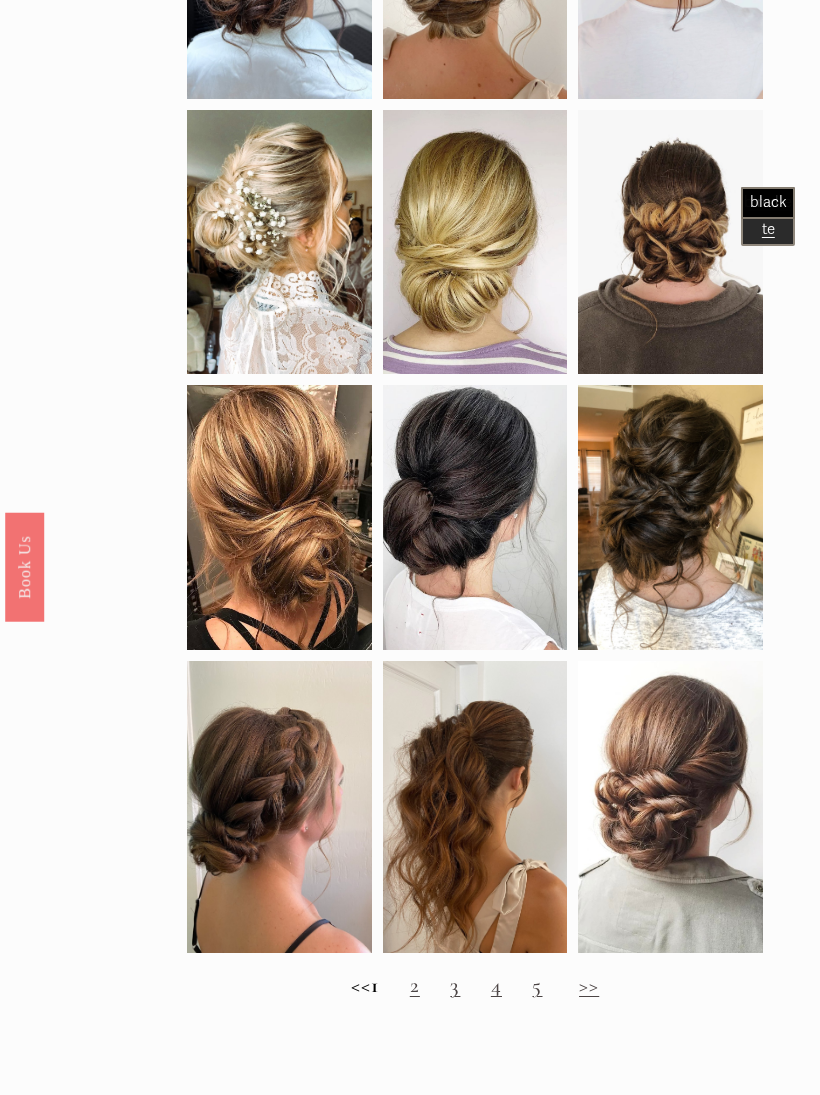 click on ">>" at bounding box center [589, 986] 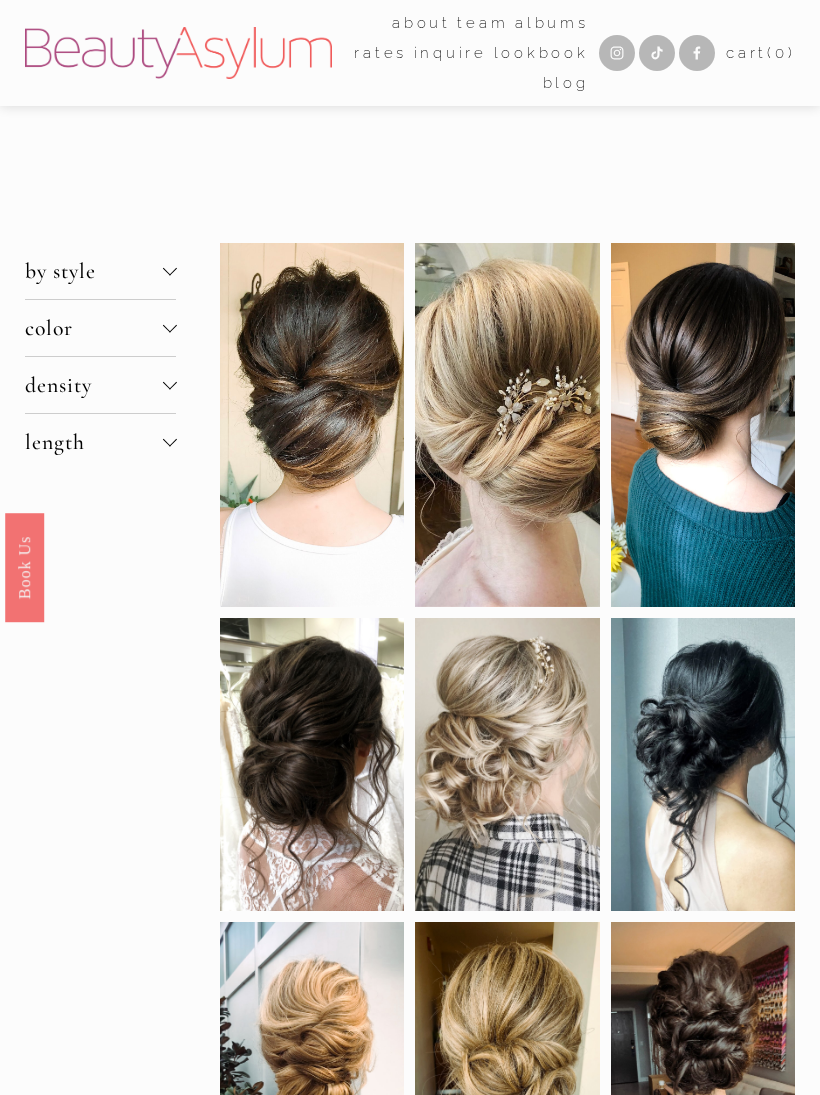scroll, scrollTop: 0, scrollLeft: 0, axis: both 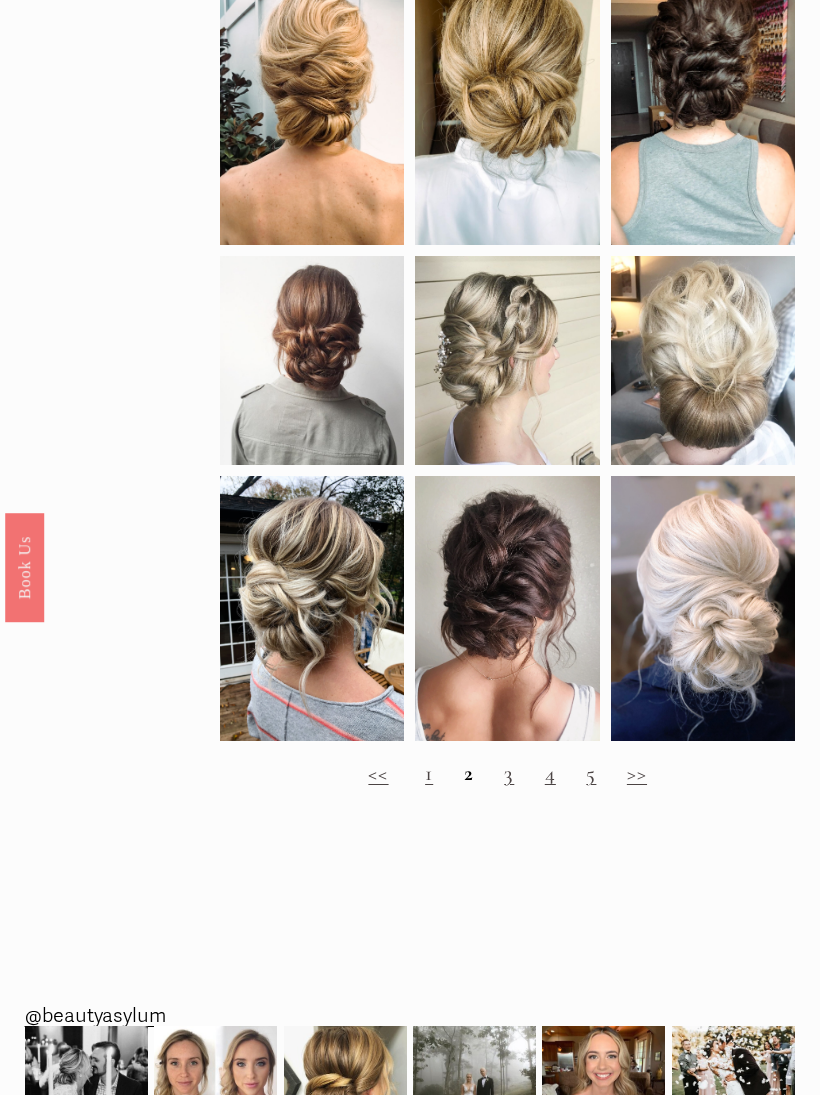 click on "3" at bounding box center (509, 773) 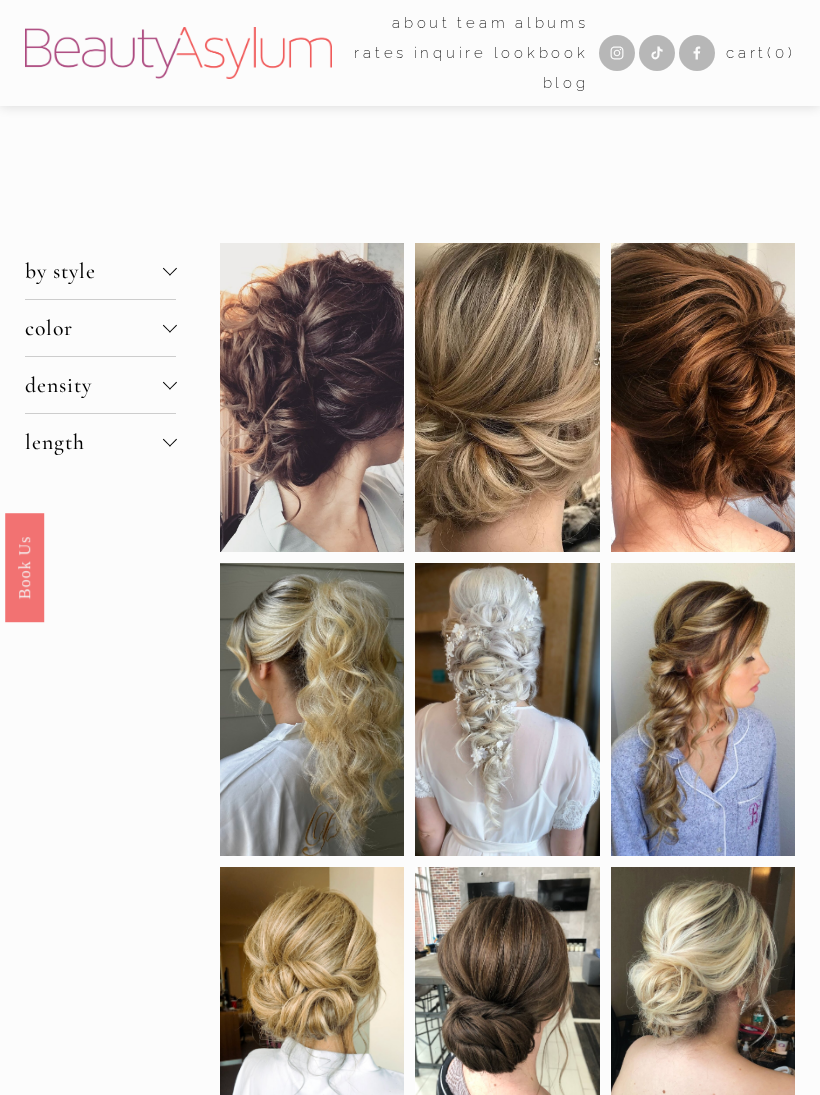 scroll, scrollTop: 0, scrollLeft: 0, axis: both 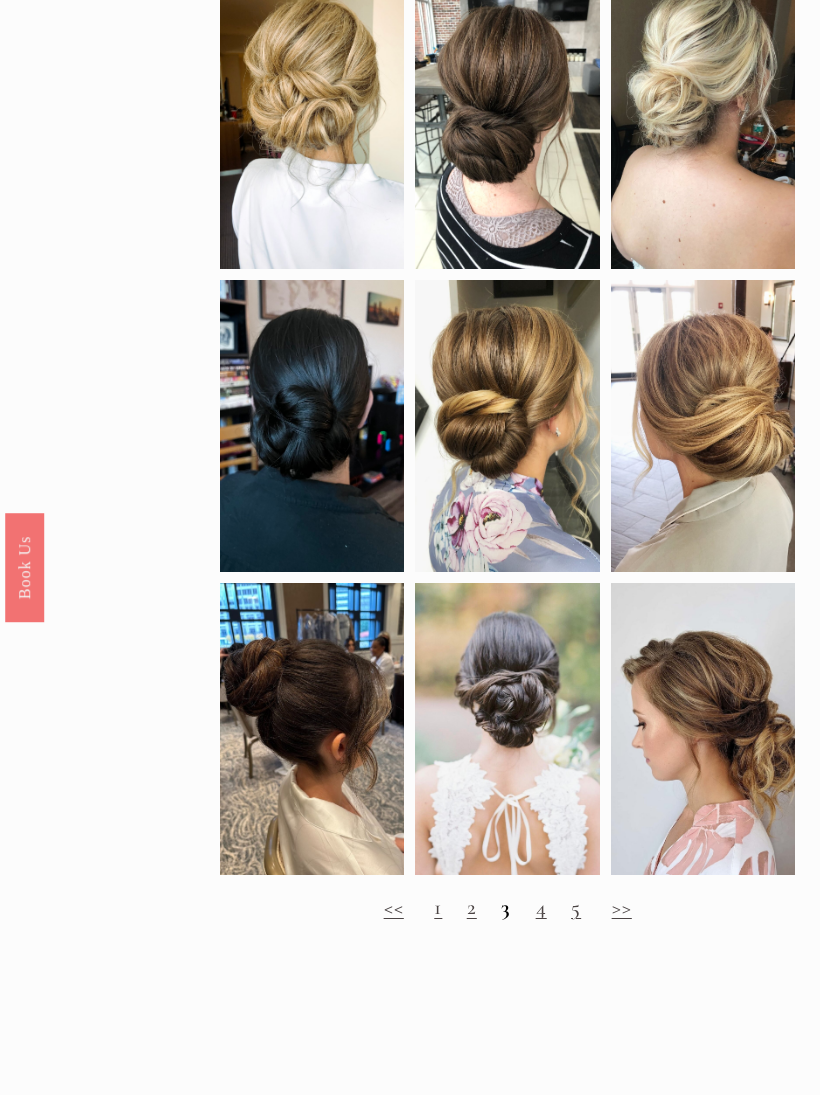 click on ">>" at bounding box center (622, 907) 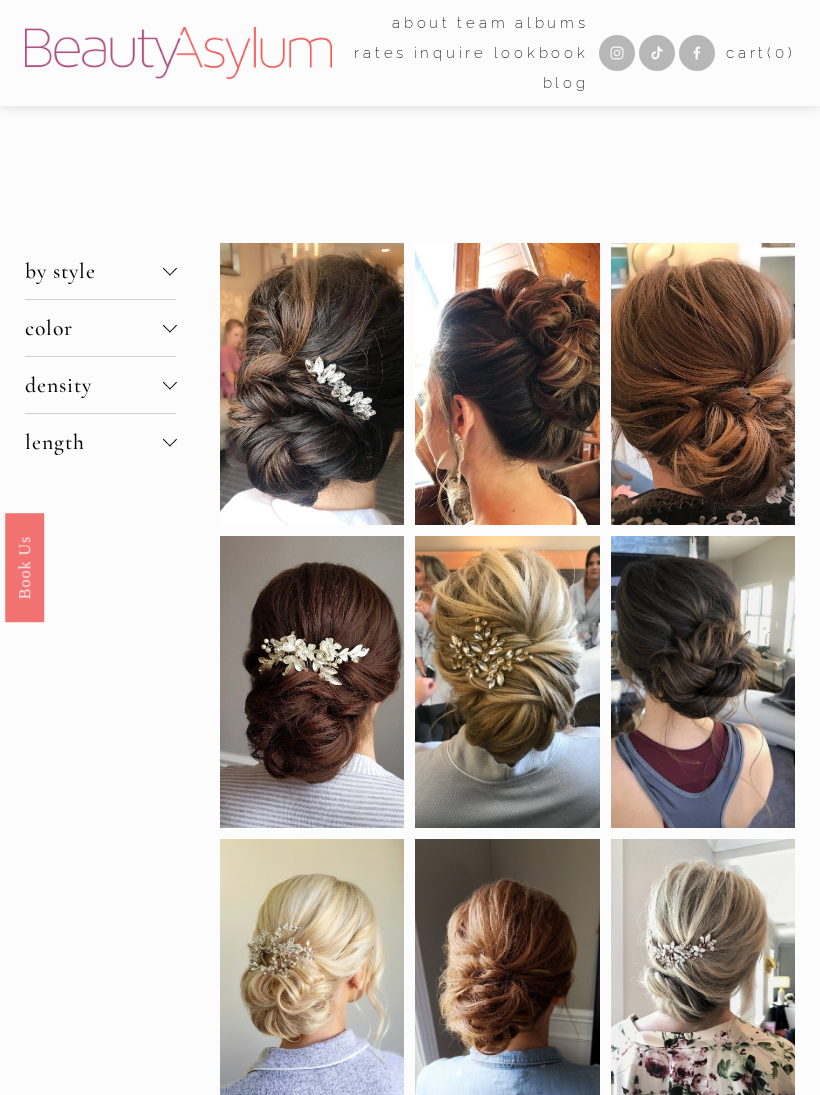 scroll, scrollTop: 0, scrollLeft: 0, axis: both 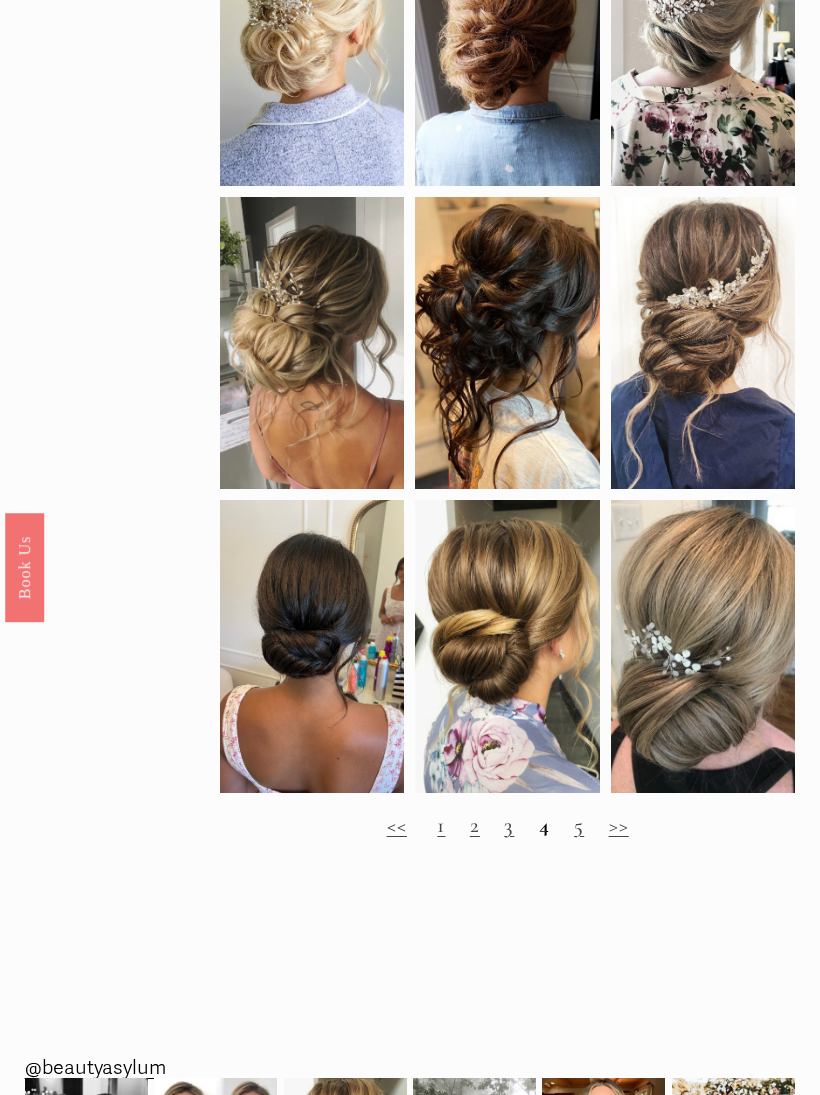 click on ">>" at bounding box center (619, 825) 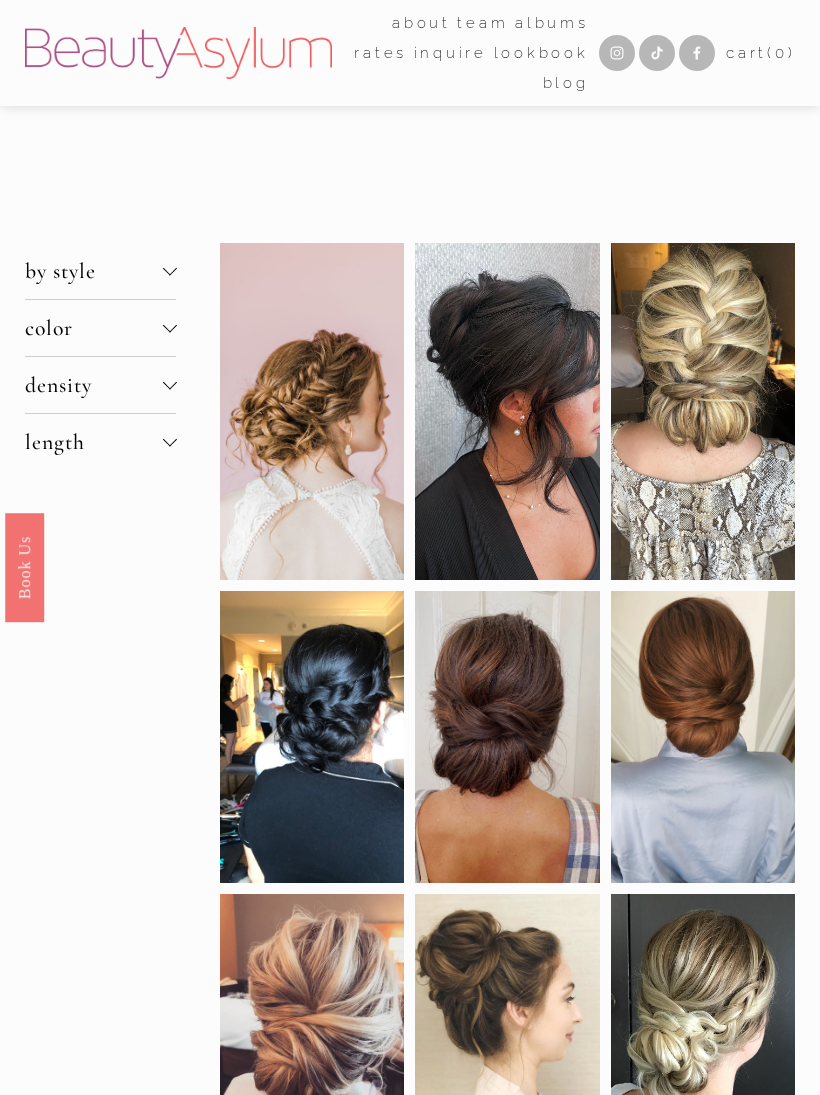 scroll, scrollTop: 0, scrollLeft: 0, axis: both 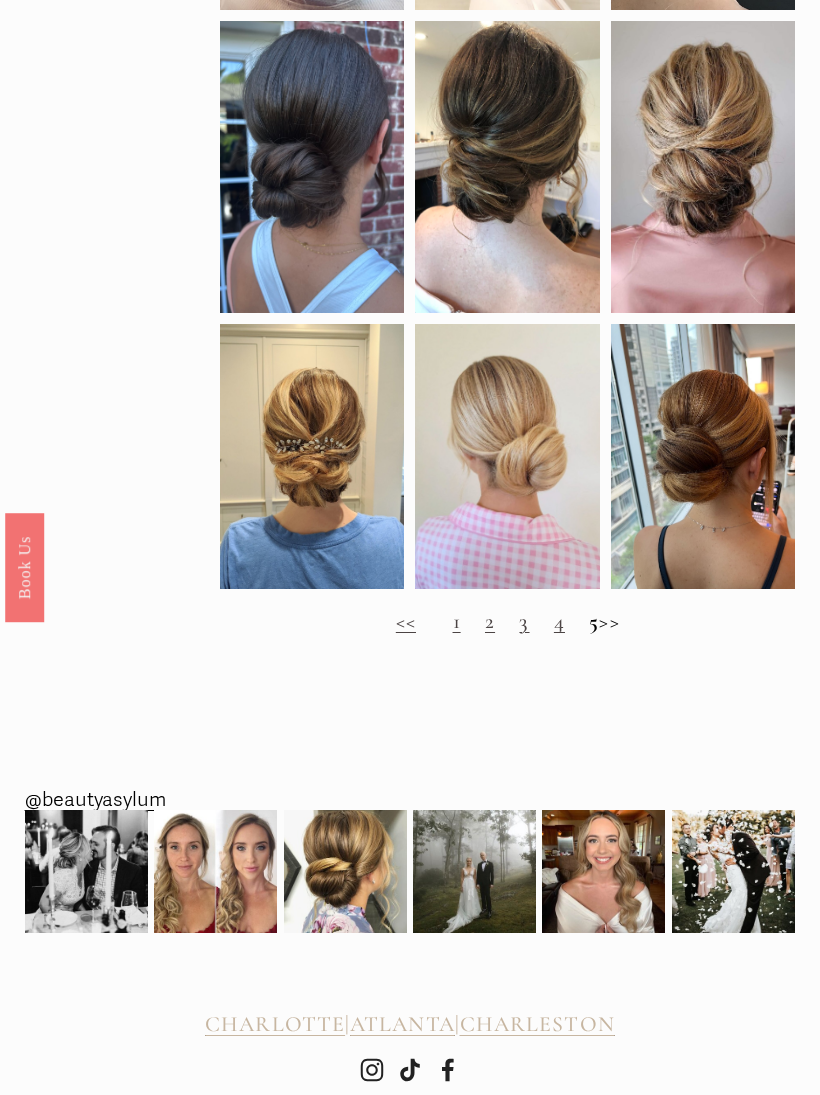 click on "<<        1      2      3      4      5       >>" at bounding box center [507, 622] 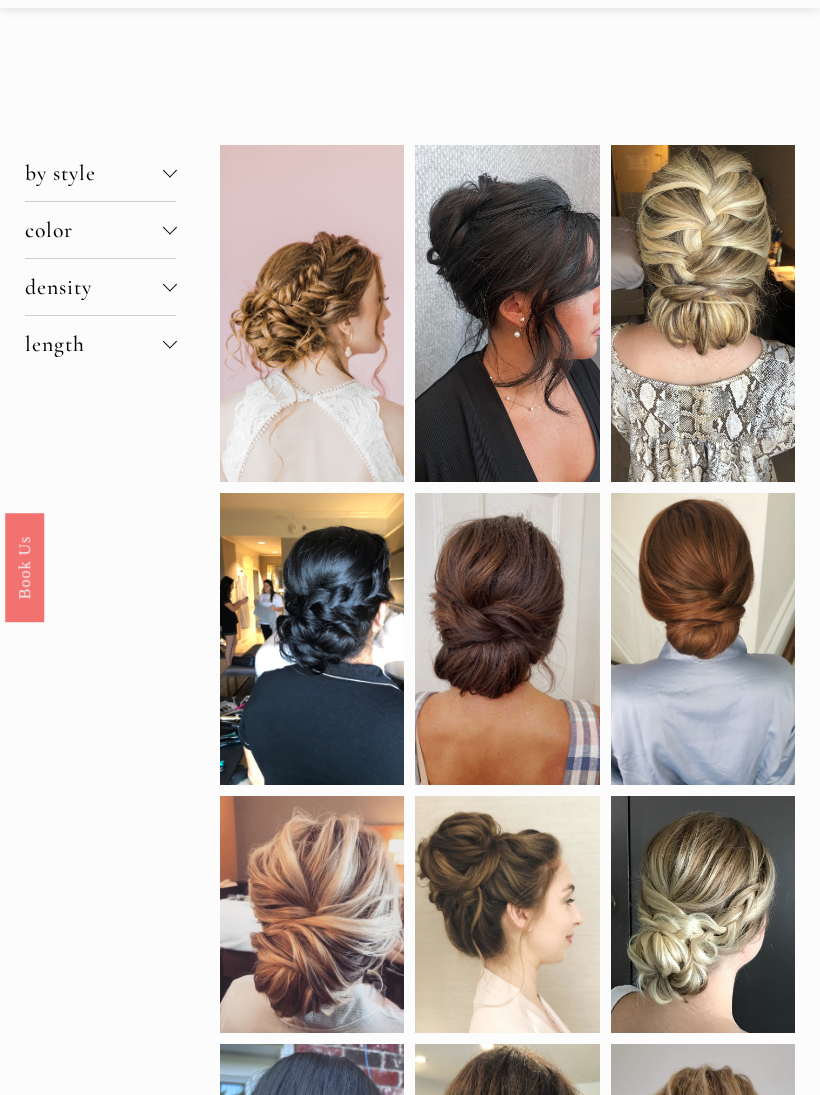 scroll, scrollTop: 0, scrollLeft: 0, axis: both 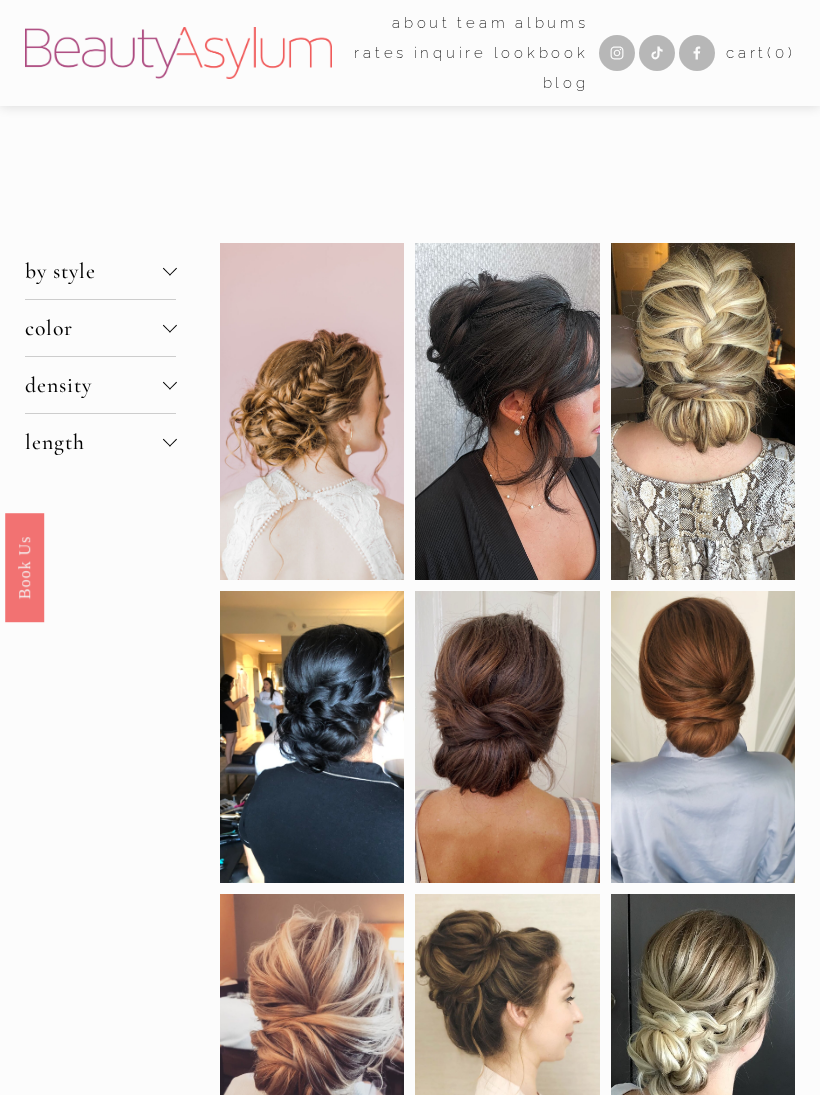 click on "by style" at bounding box center (94, 271) 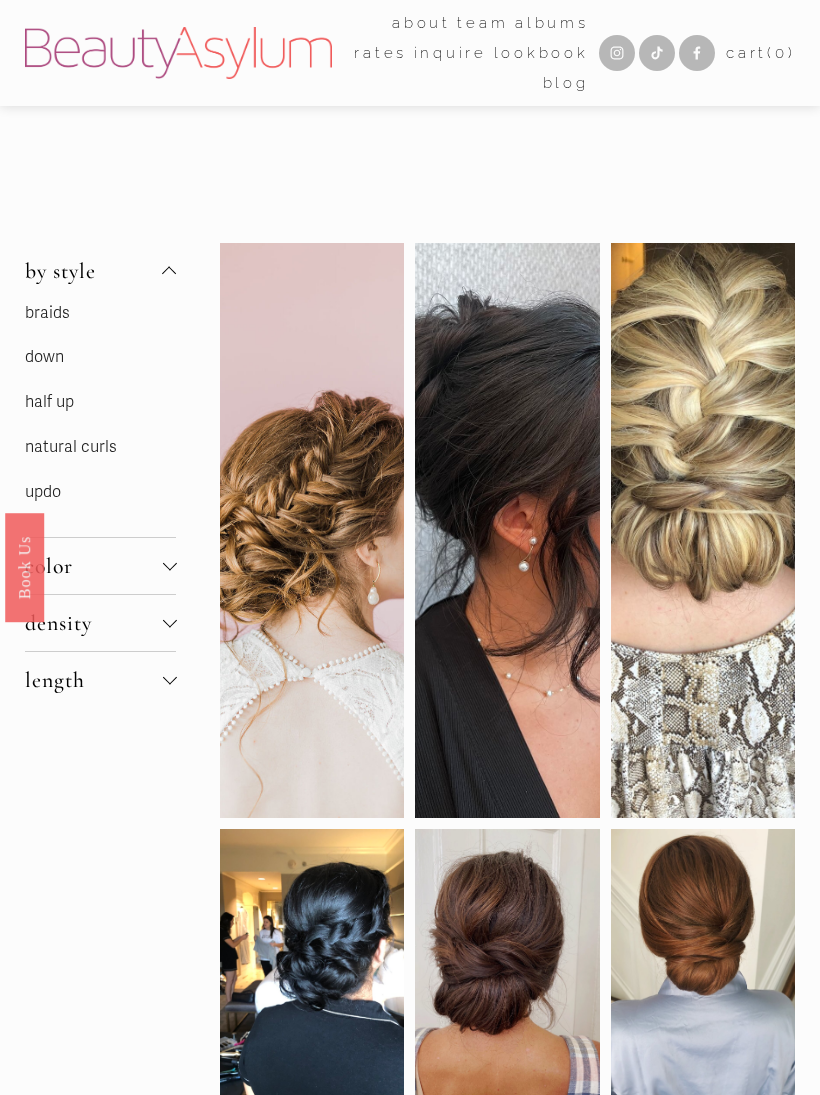 click on "length" at bounding box center (94, 680) 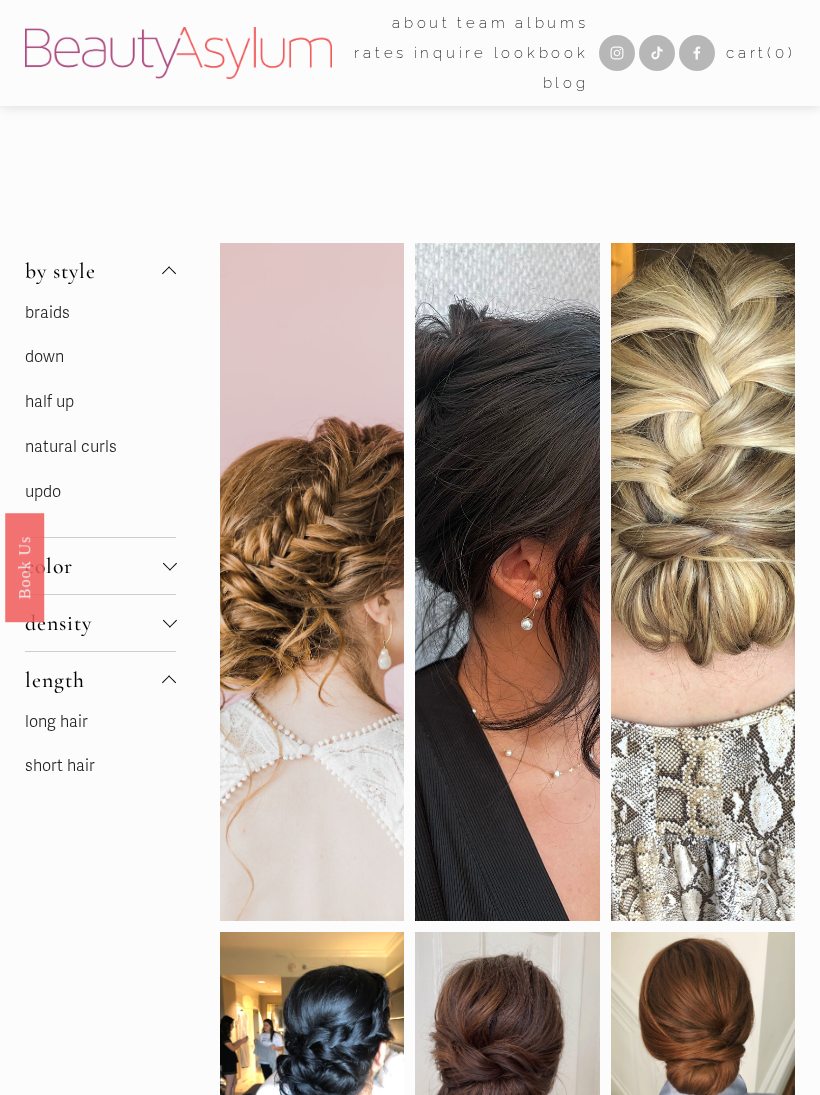 click on "density" at bounding box center [94, 623] 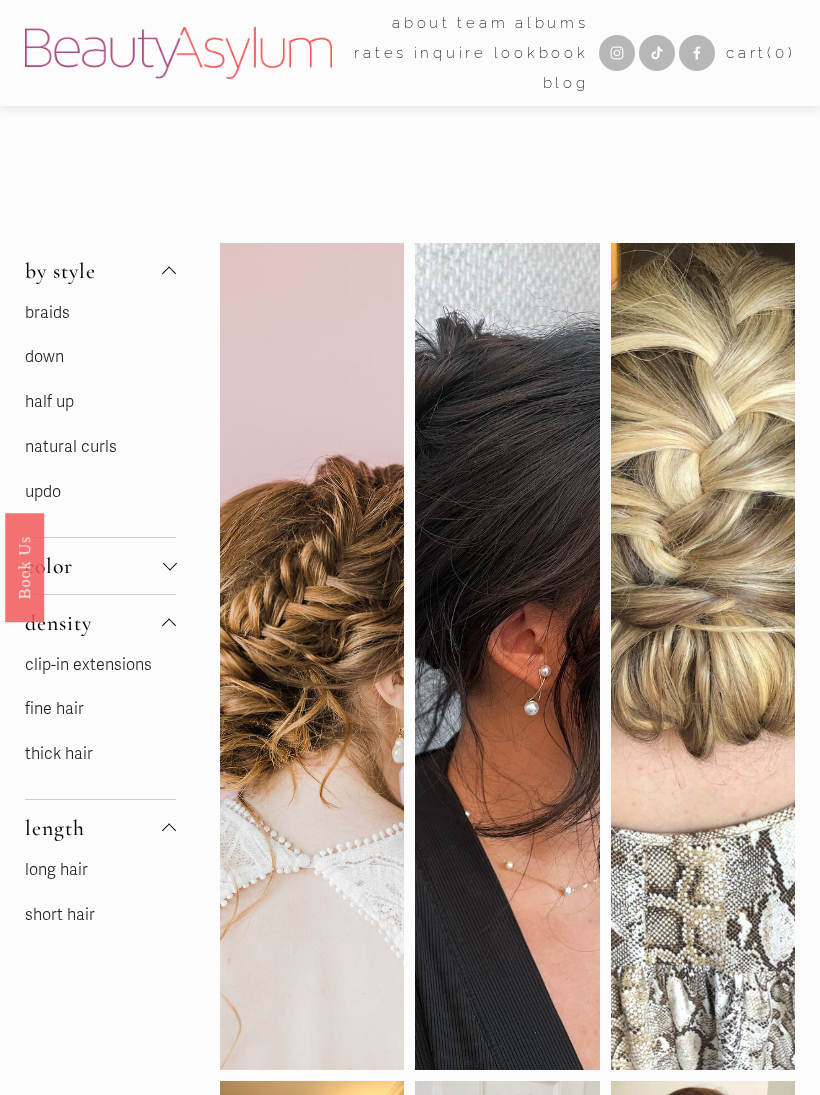 click at bounding box center [169, 566] 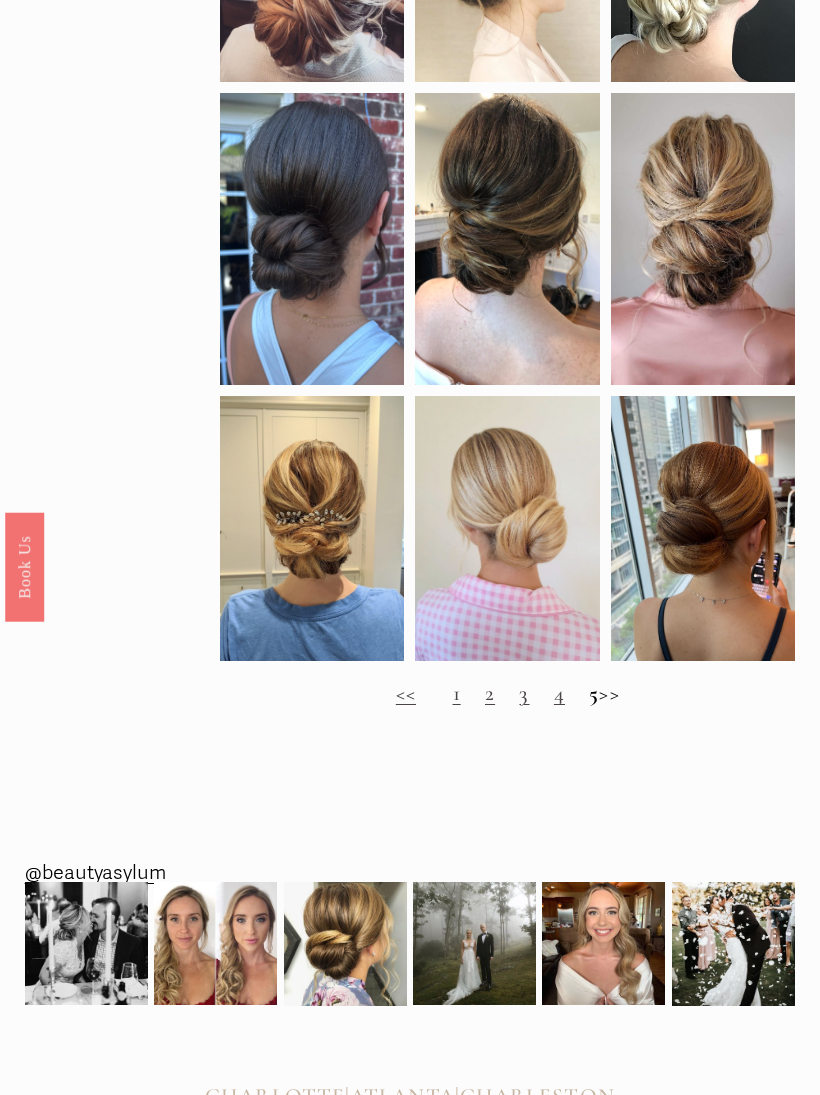 scroll, scrollTop: 1730, scrollLeft: 0, axis: vertical 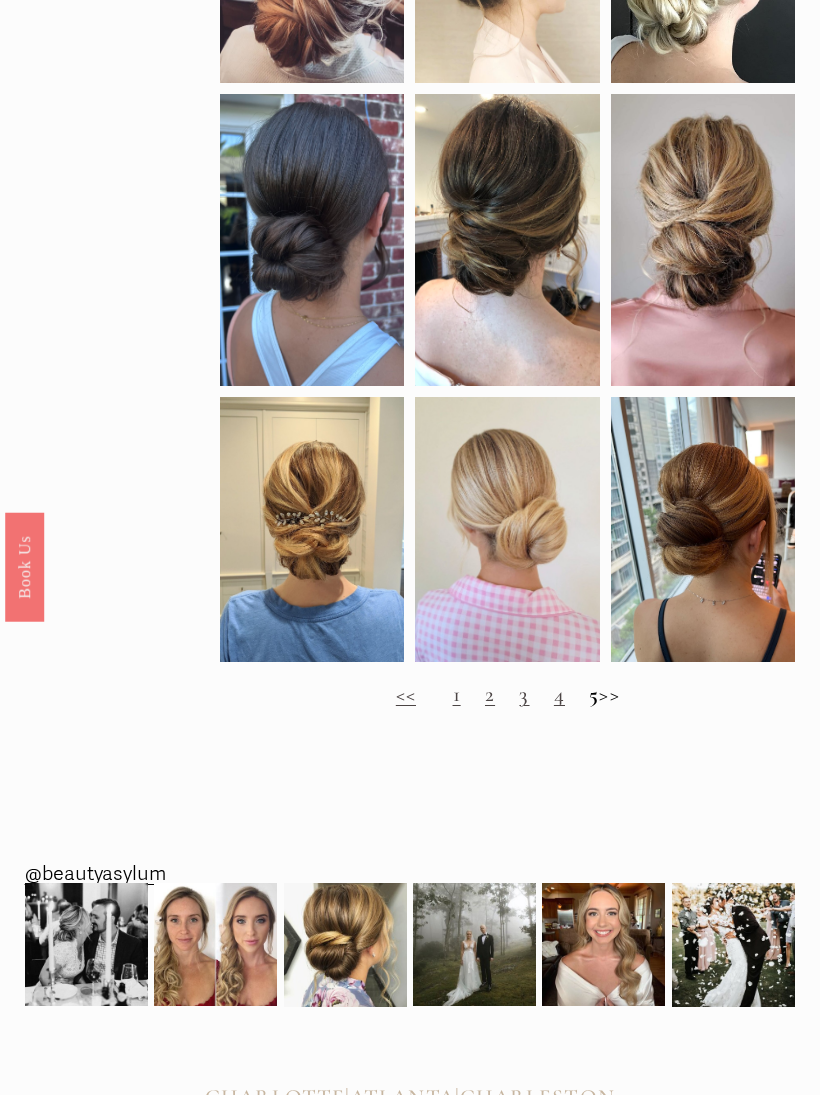 click on "<<        1      2      3      4      5       >>" at bounding box center (507, 696) 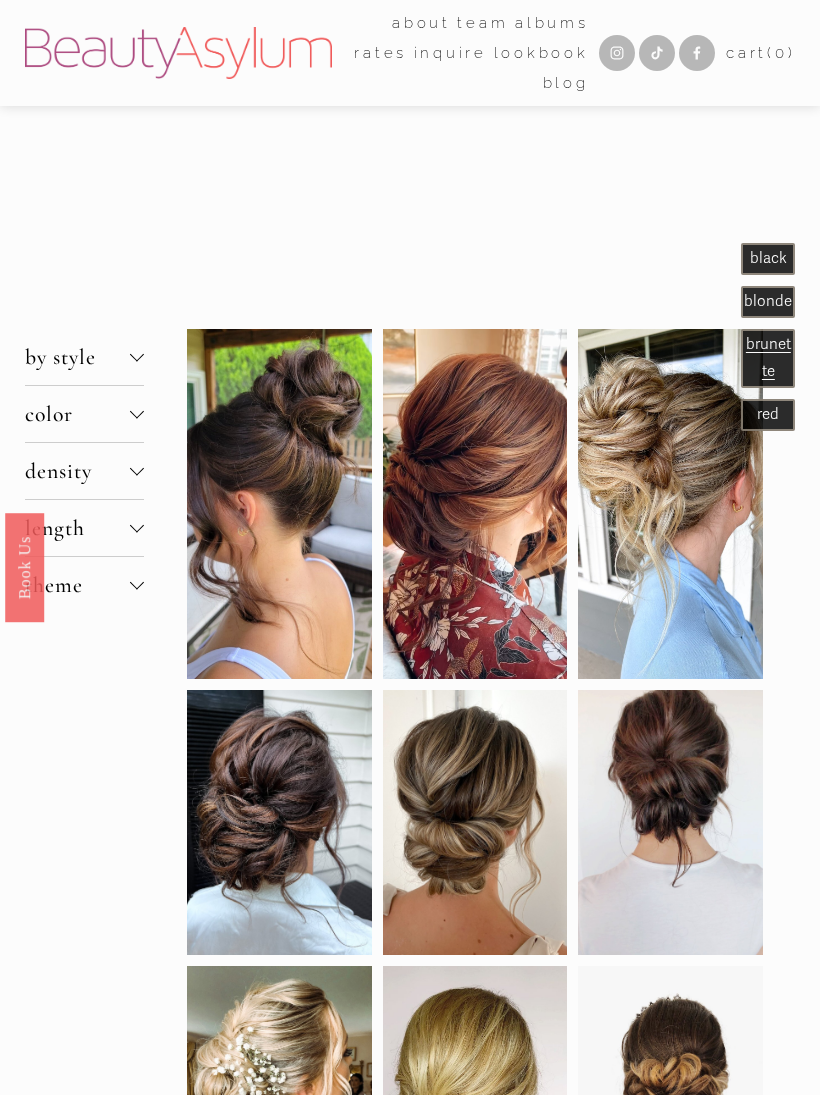 scroll, scrollTop: 0, scrollLeft: 0, axis: both 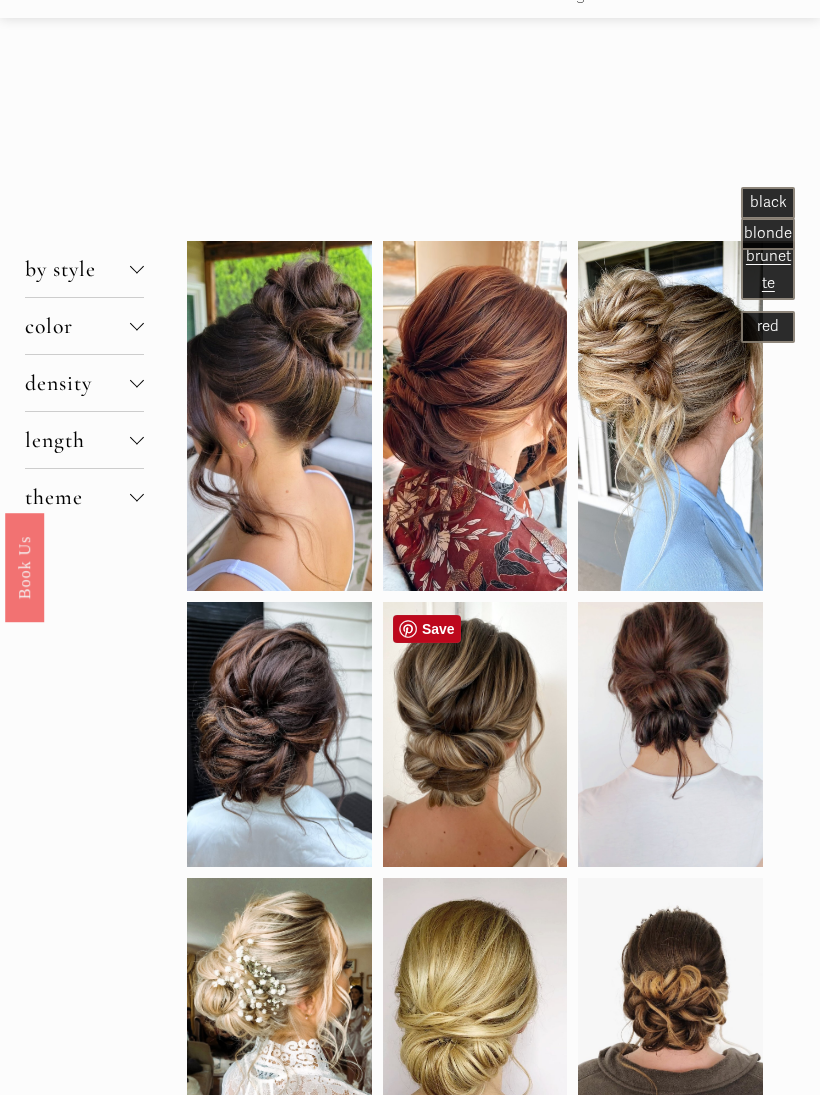 click at bounding box center [475, 734] 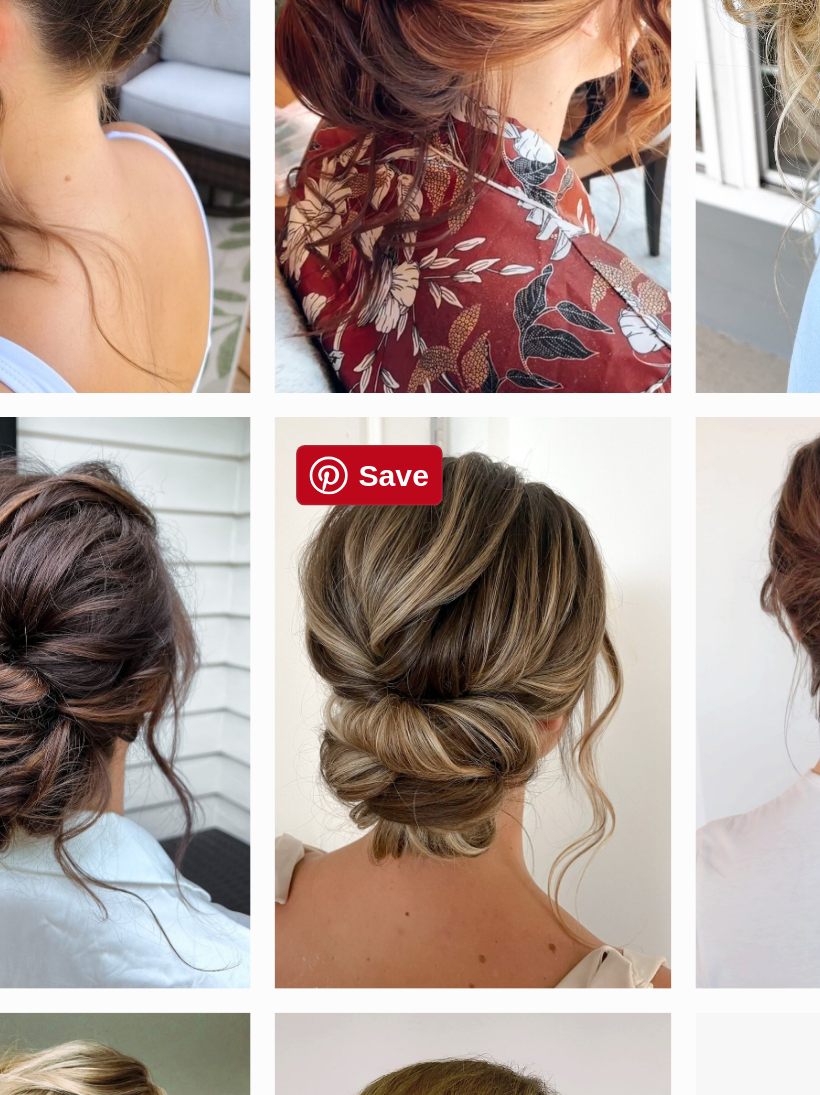 click at bounding box center (475, 403) 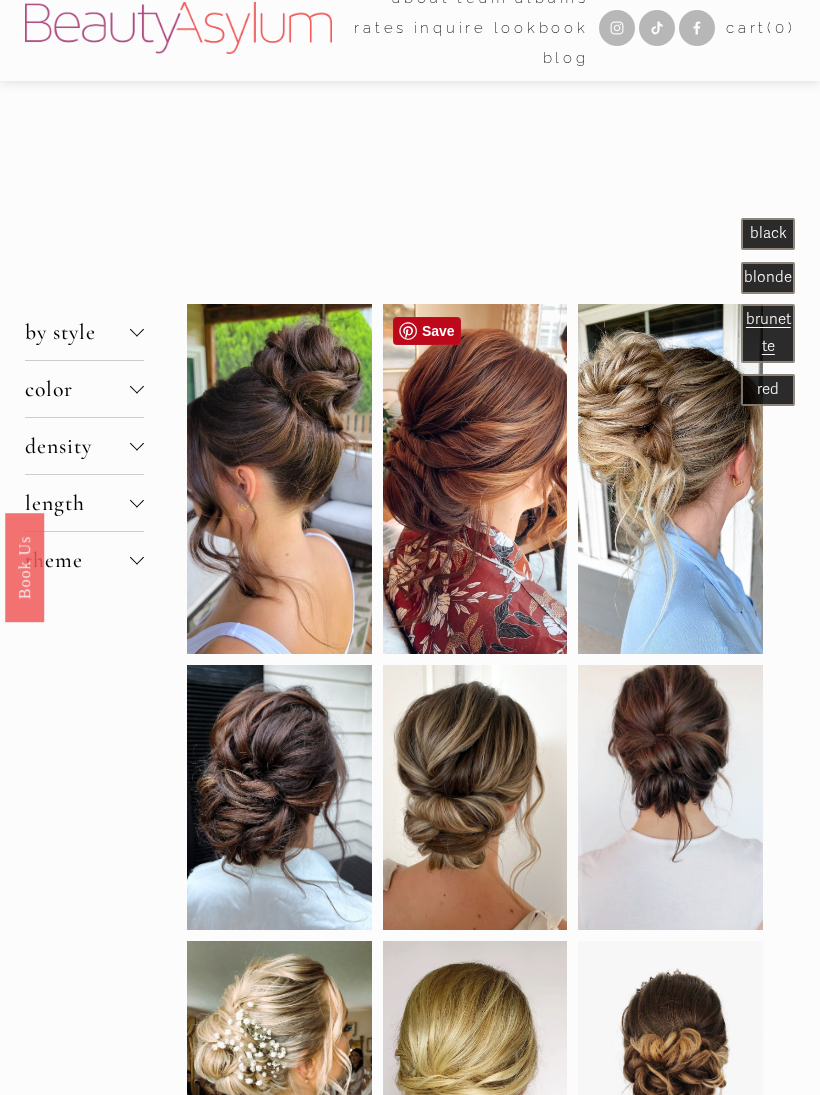 scroll, scrollTop: 0, scrollLeft: 0, axis: both 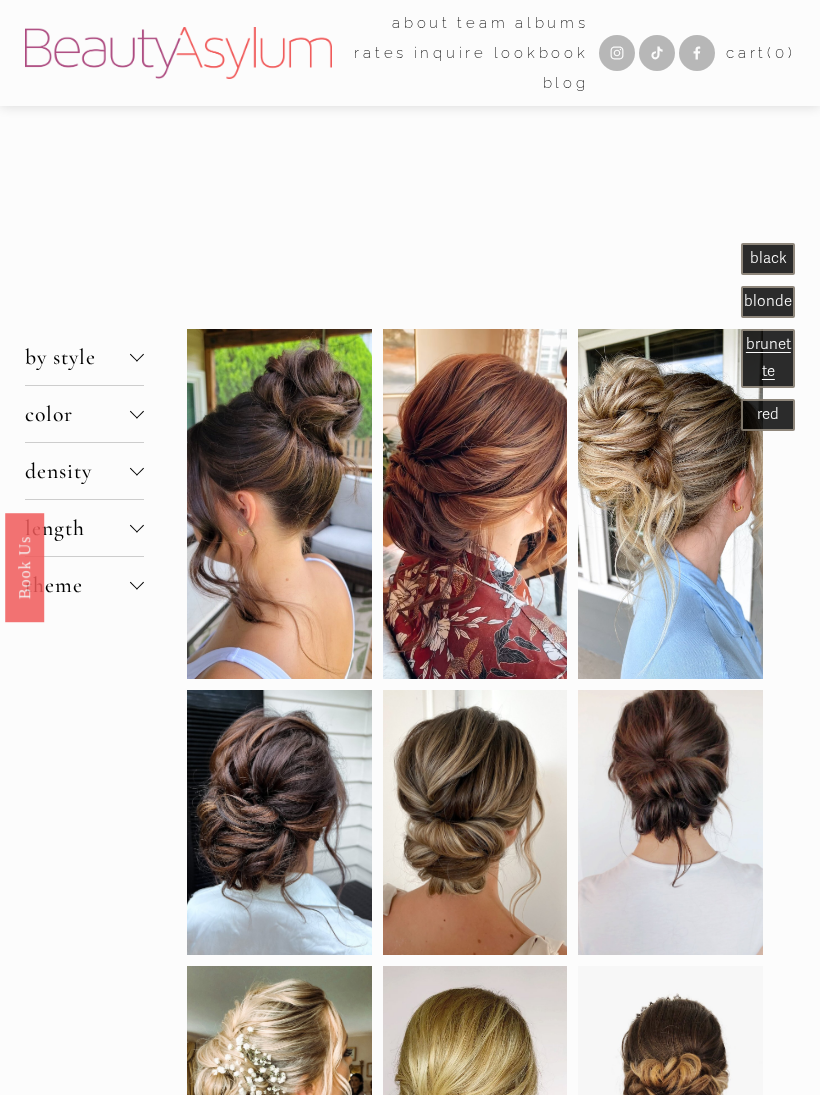 click at bounding box center [0, 0] 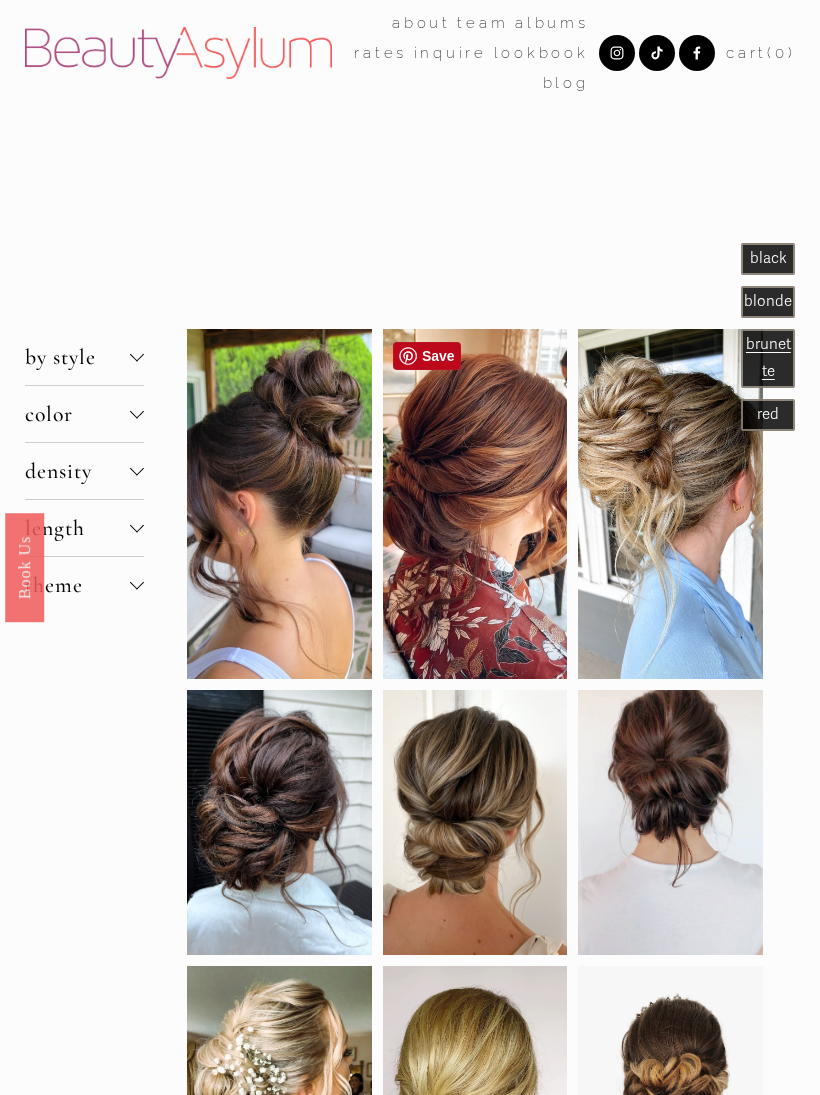 click on "albums" at bounding box center (410, 459) 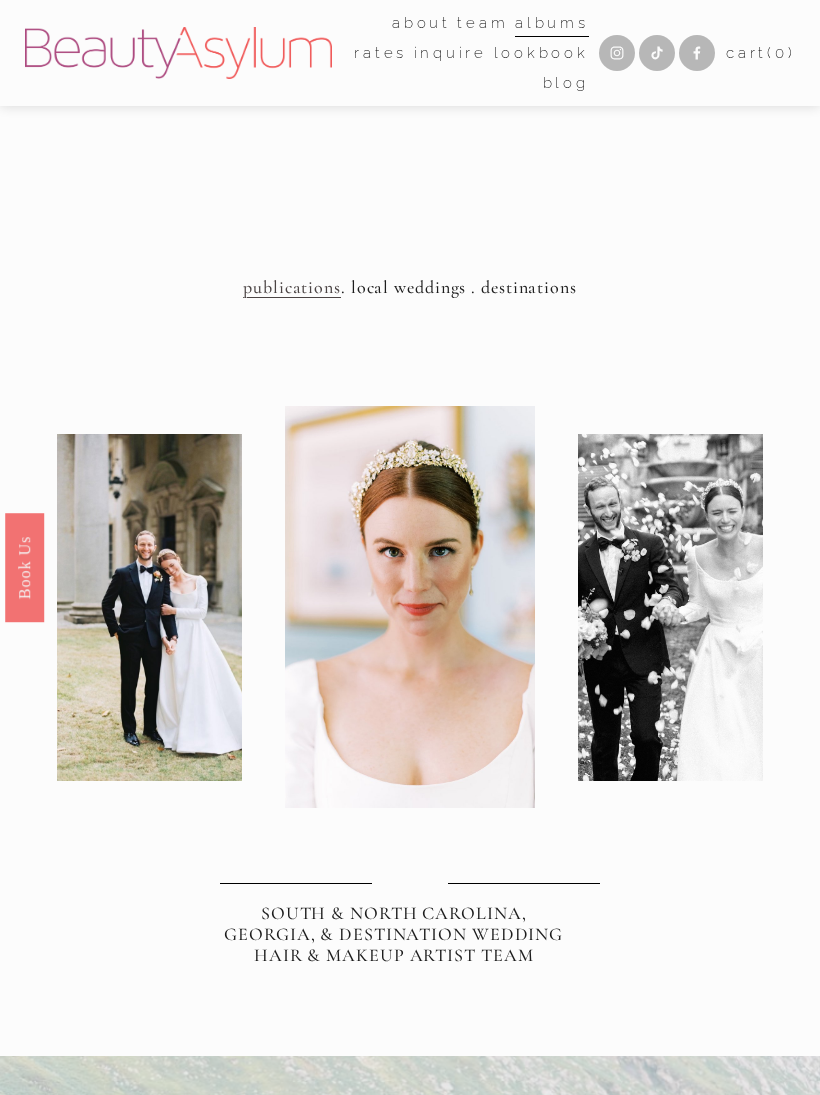 scroll, scrollTop: 0, scrollLeft: 0, axis: both 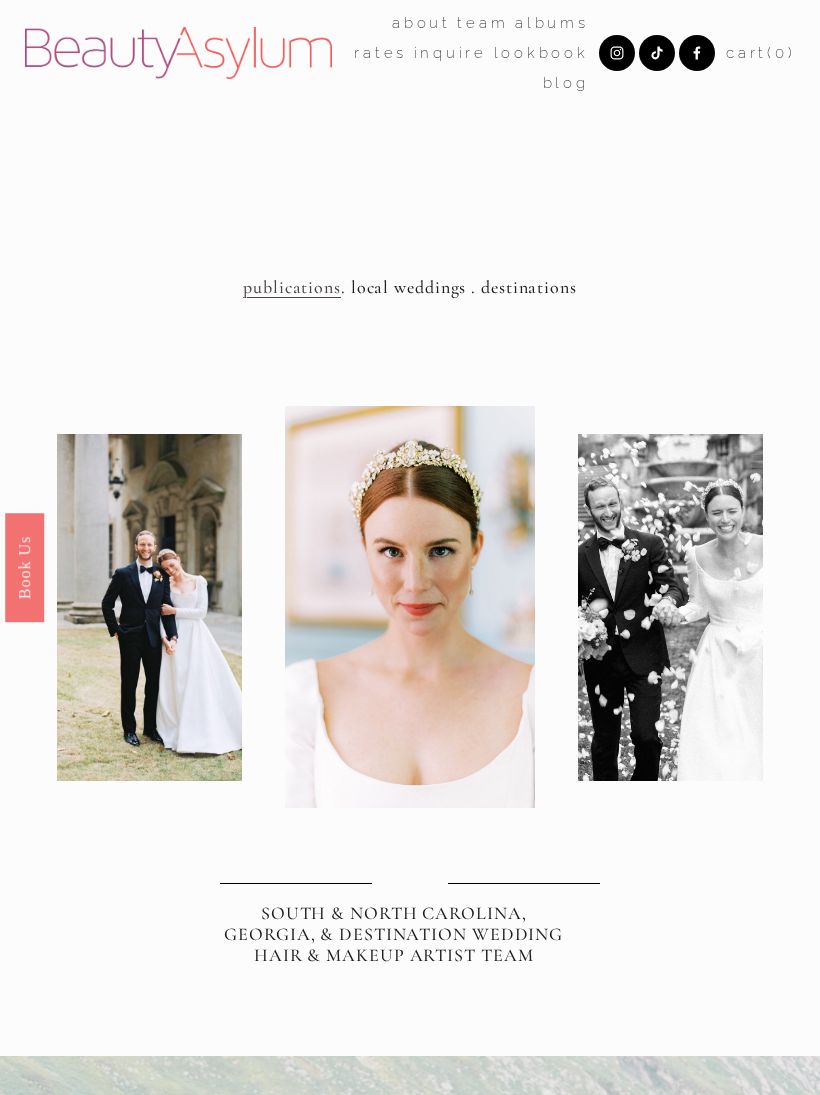 click on "albums" at bounding box center [410, 459] 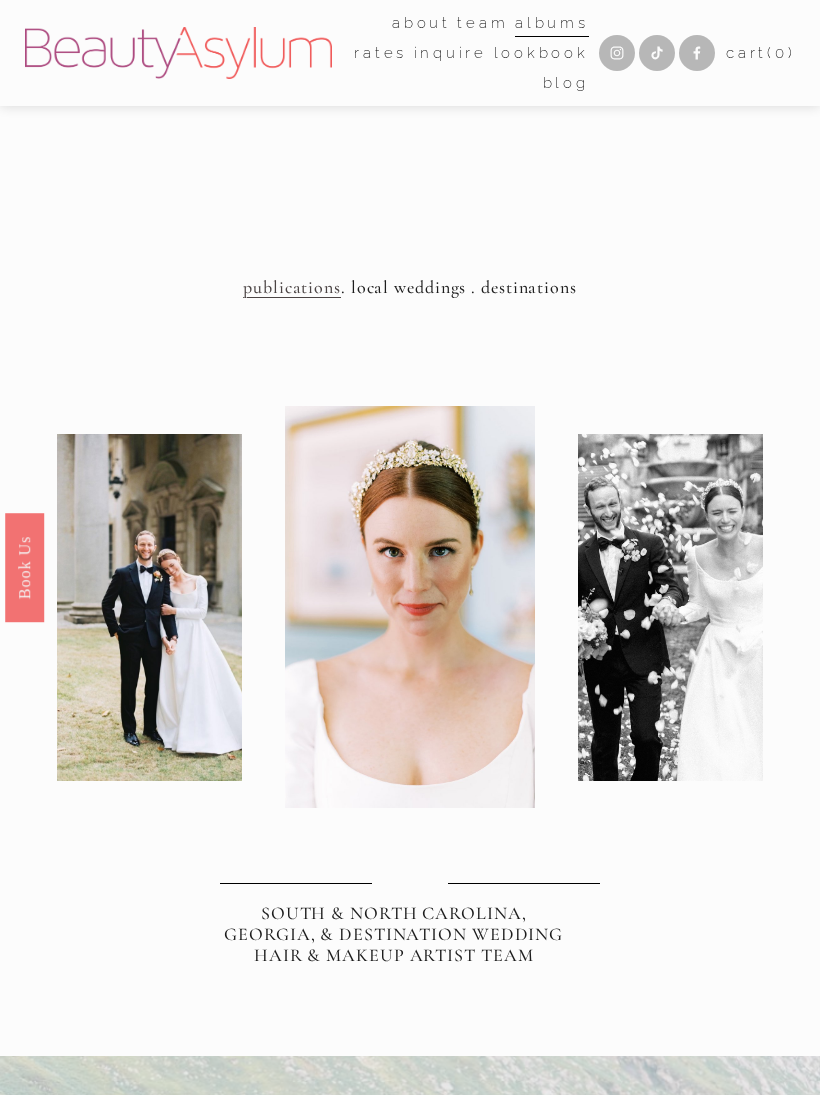 scroll, scrollTop: 0, scrollLeft: 0, axis: both 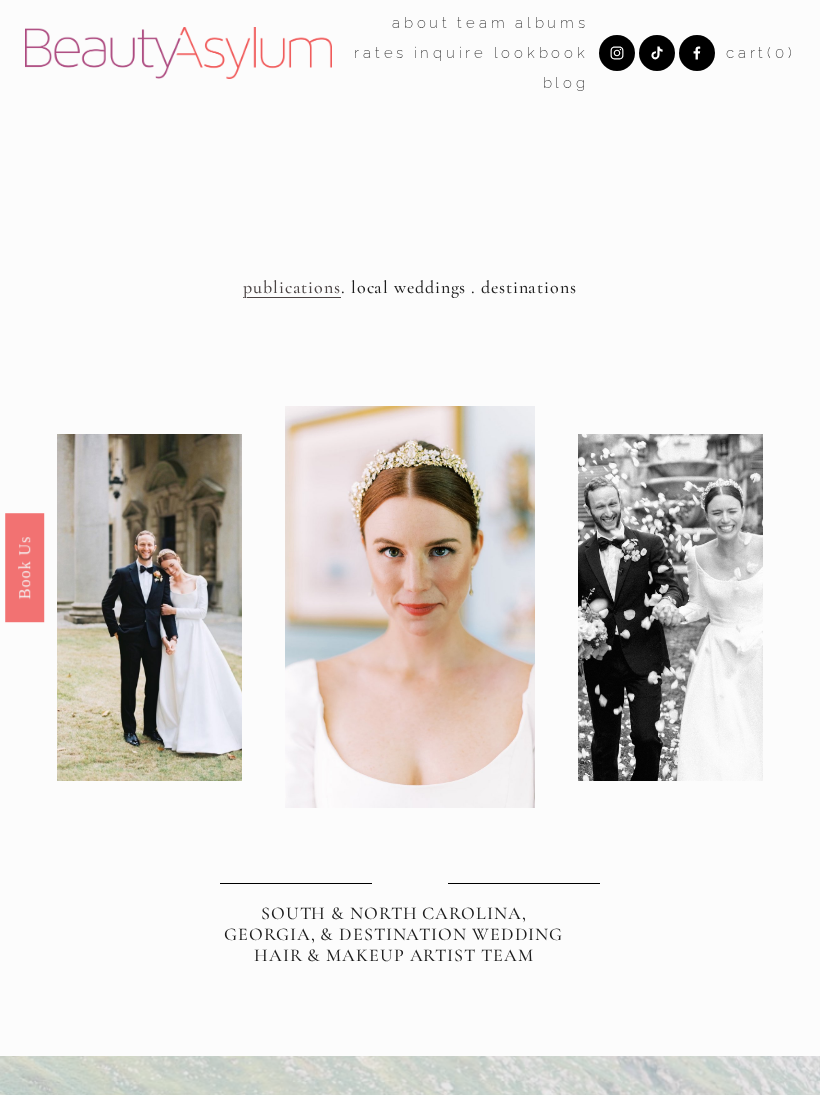 click on "Lookbook" at bounding box center [410, 754] 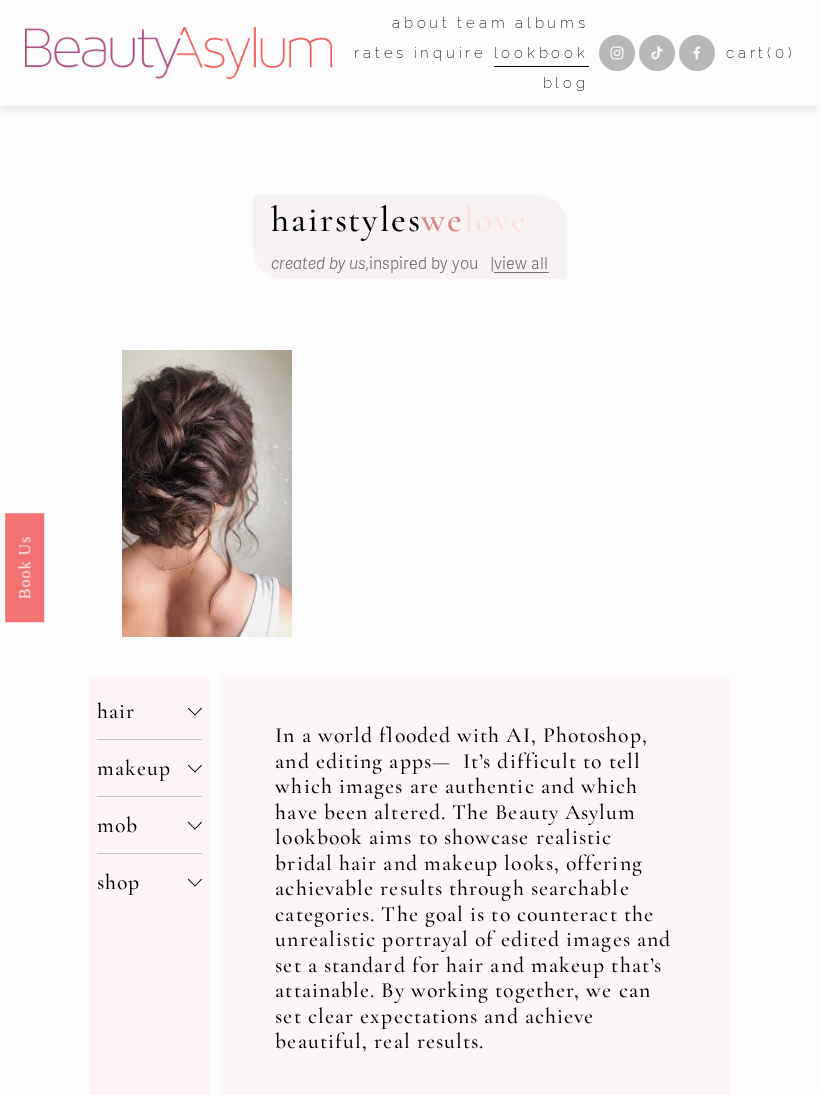 scroll, scrollTop: 0, scrollLeft: 0, axis: both 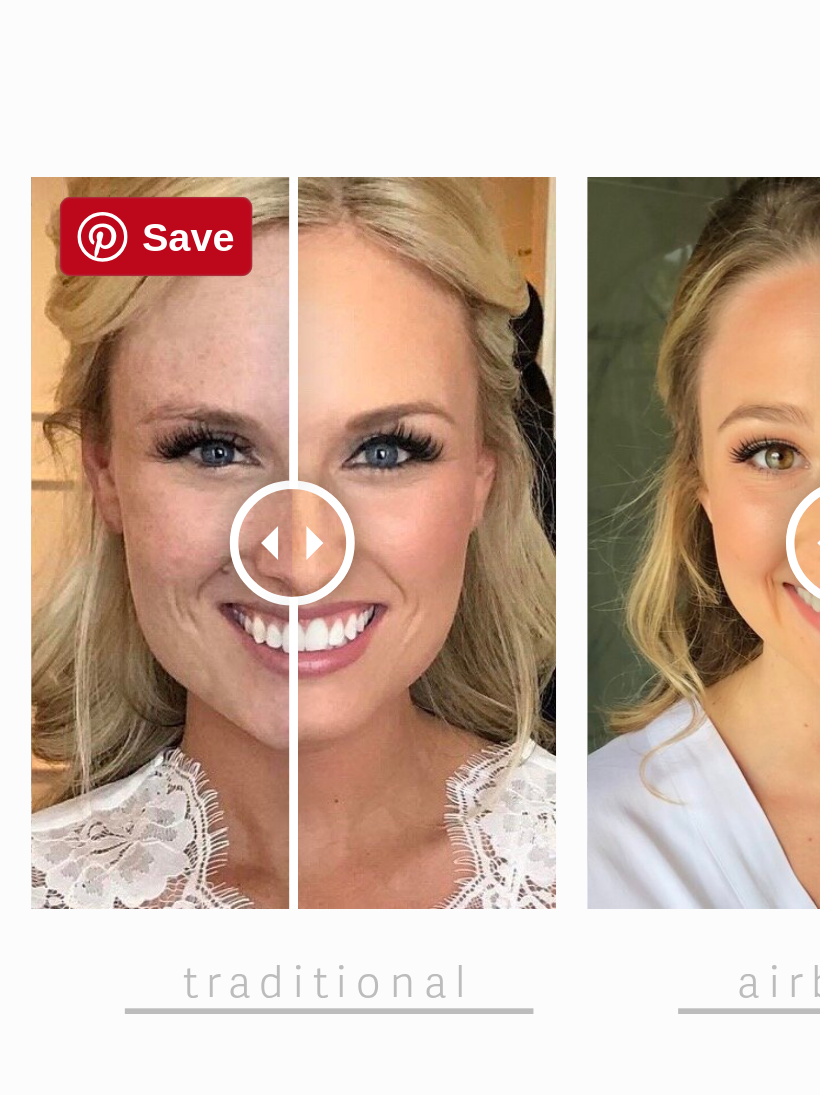 click at bounding box center (312, 599) 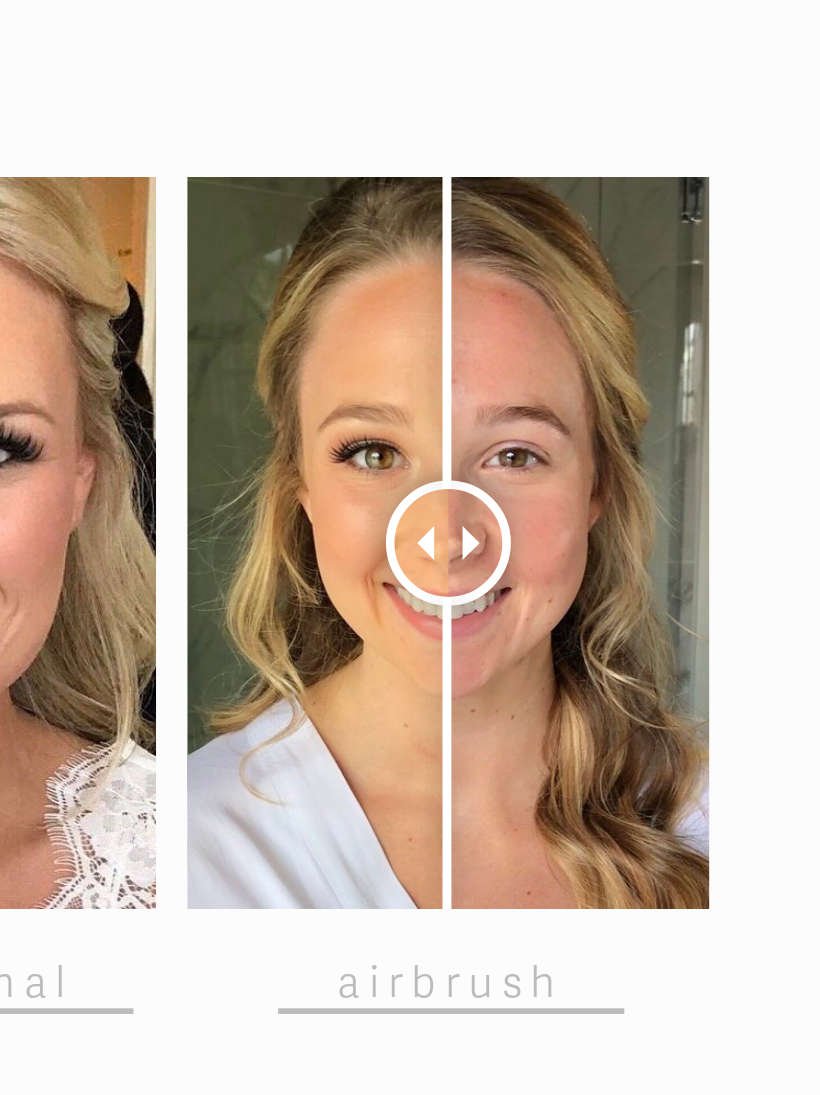 click at bounding box center (508, 599) 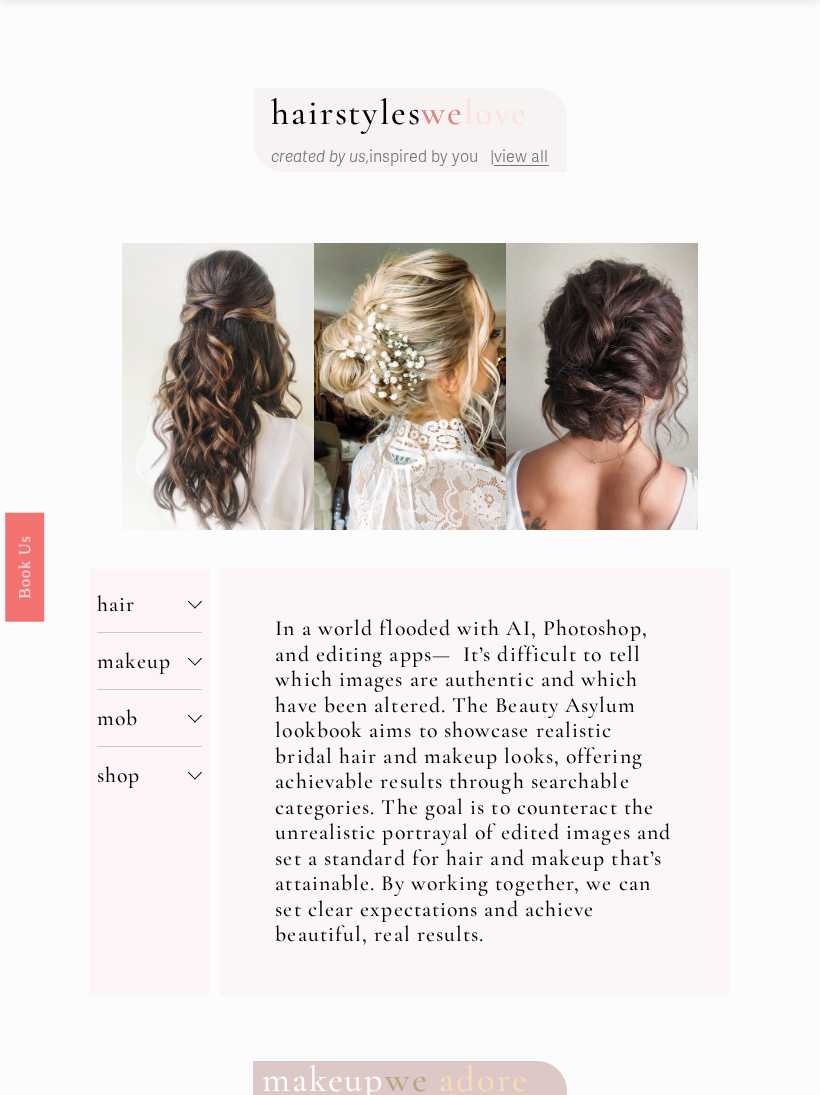 scroll, scrollTop: 0, scrollLeft: 0, axis: both 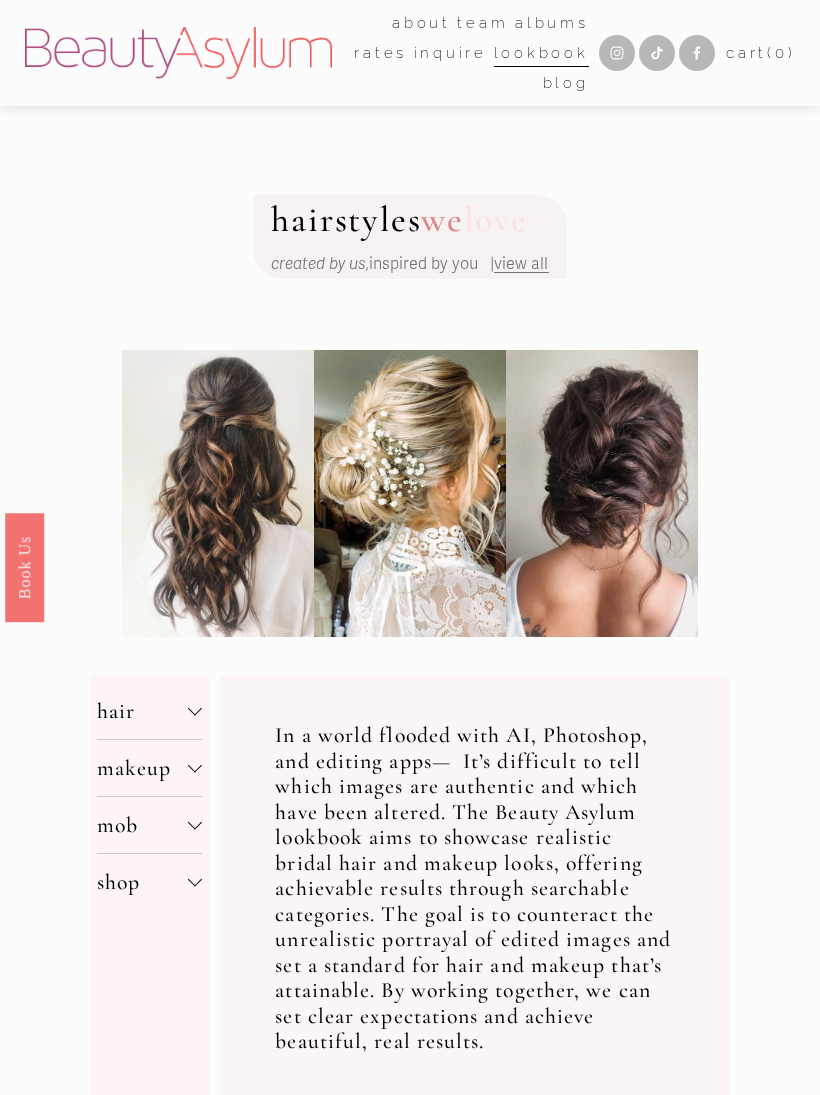 click on "view all" at bounding box center [521, 264] 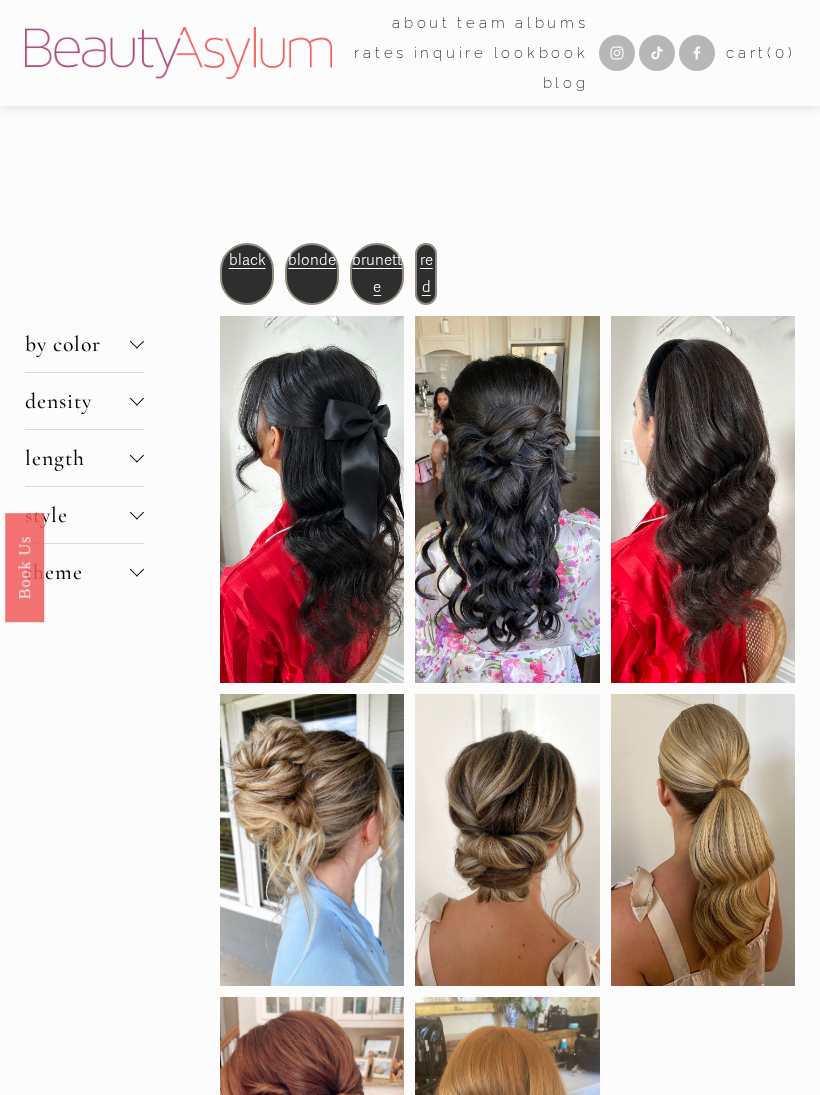 scroll, scrollTop: 0, scrollLeft: 0, axis: both 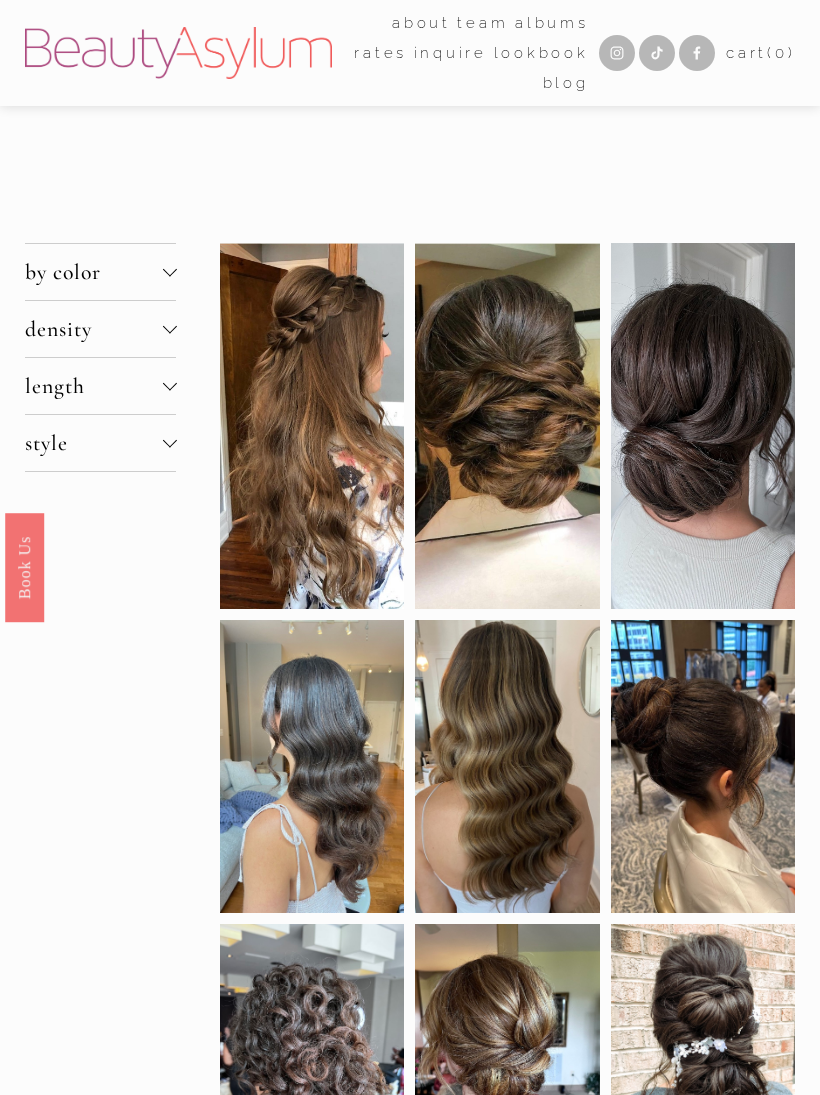 click on "density" at bounding box center (94, 329) 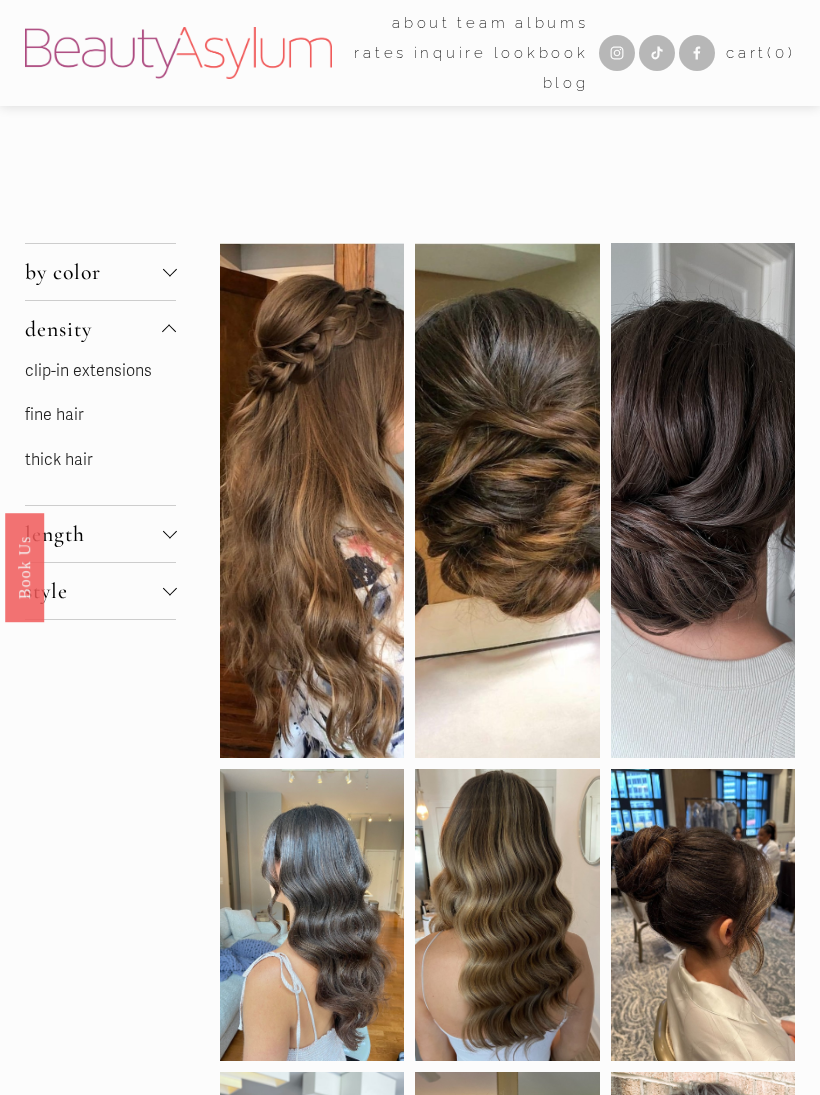 click on "fine hair" at bounding box center (54, 415) 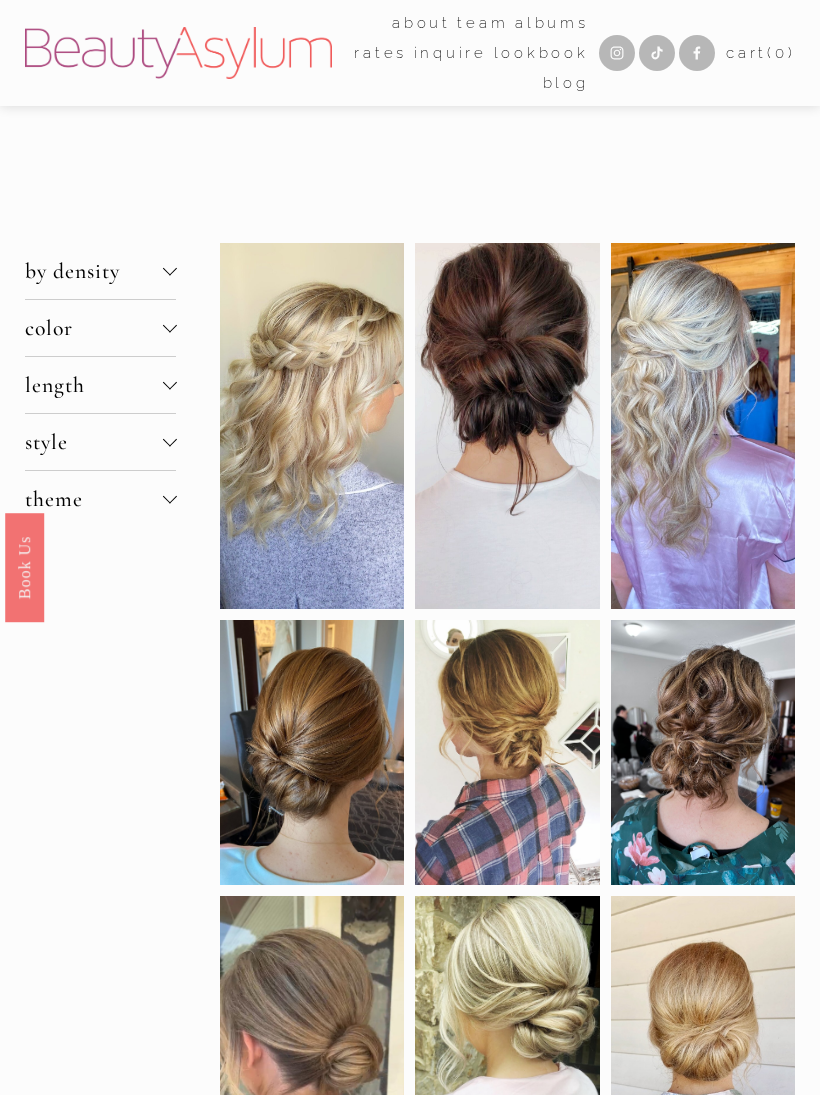 scroll, scrollTop: 0, scrollLeft: 0, axis: both 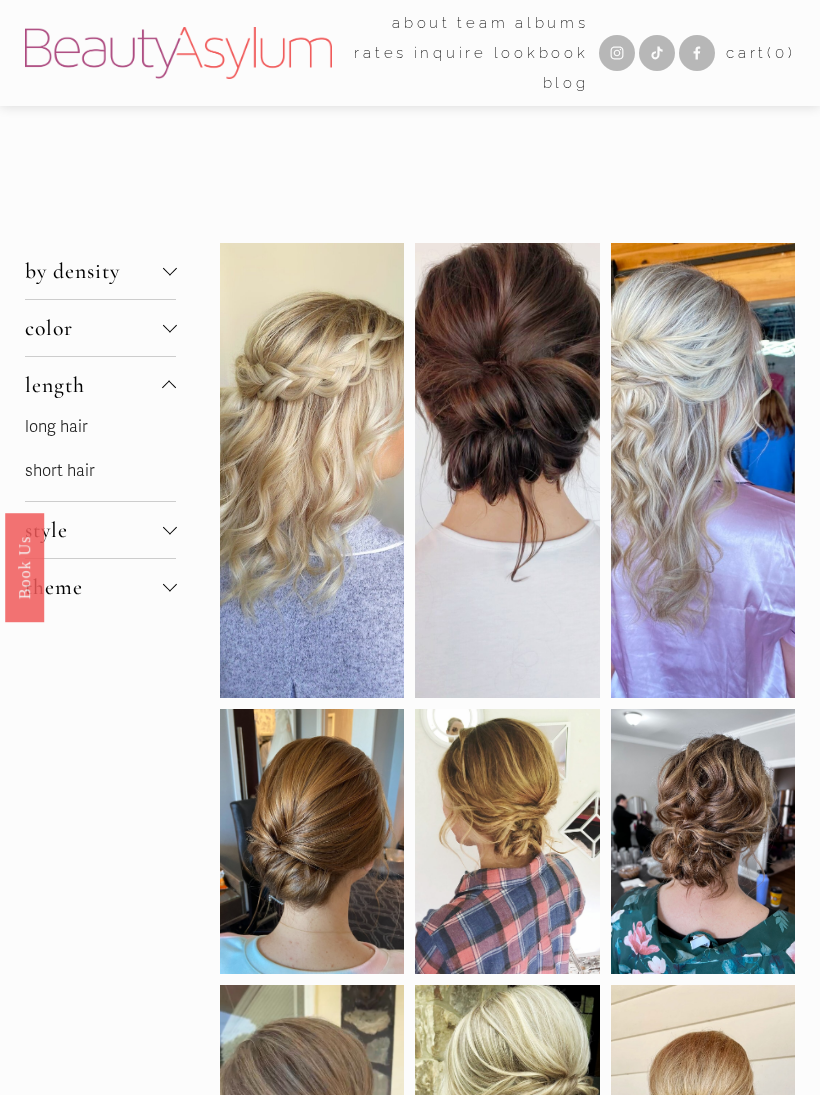 click on "long hair" at bounding box center (56, 427) 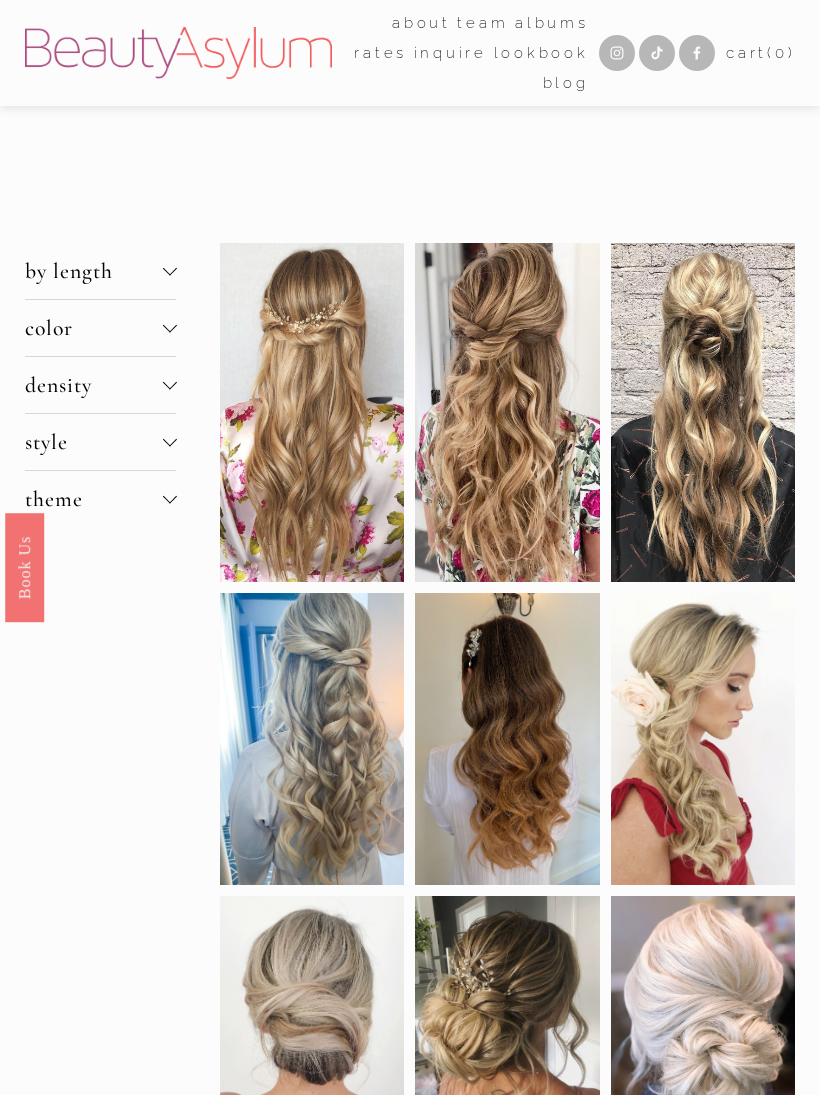 scroll, scrollTop: 0, scrollLeft: 0, axis: both 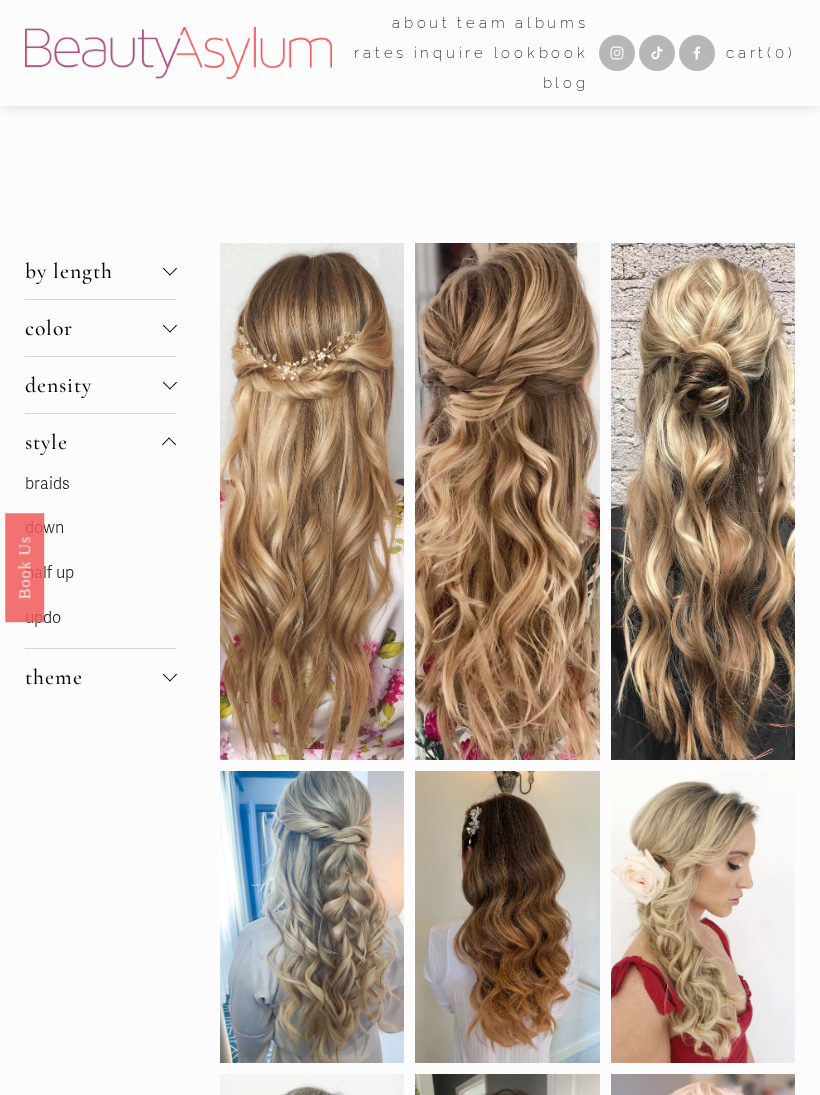 click on "down" at bounding box center (101, 528) 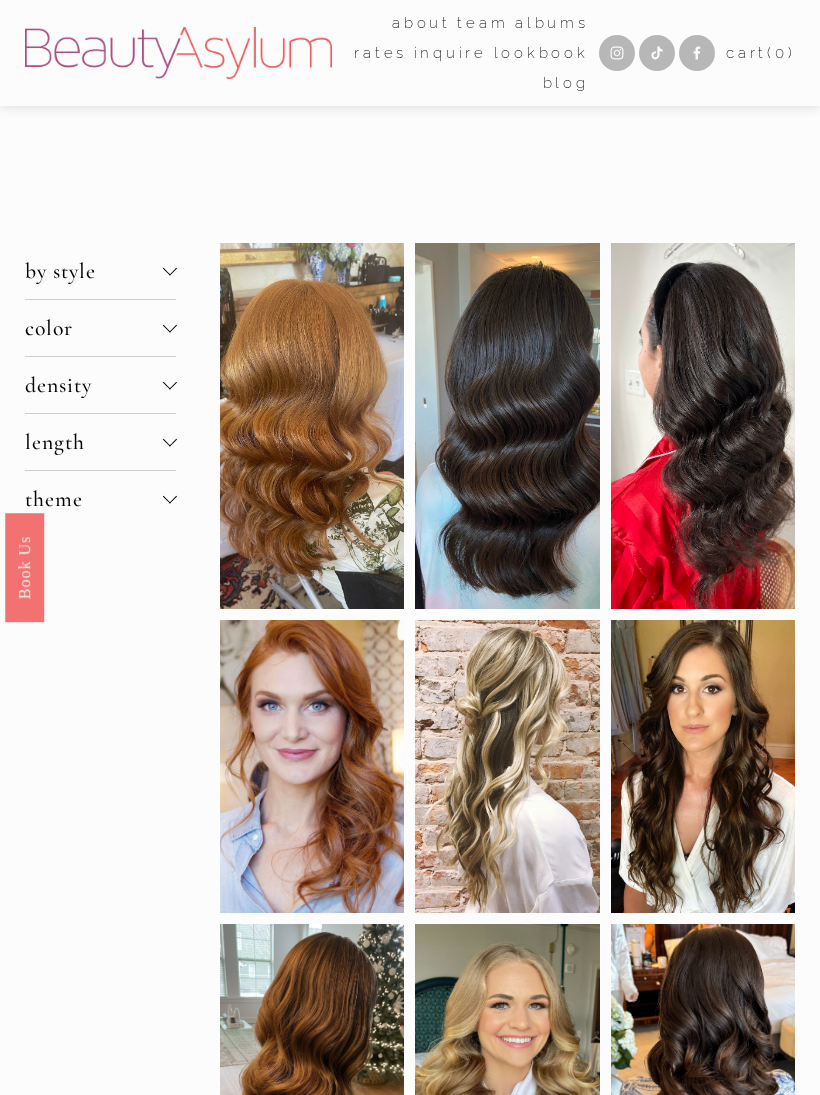 scroll, scrollTop: 0, scrollLeft: 0, axis: both 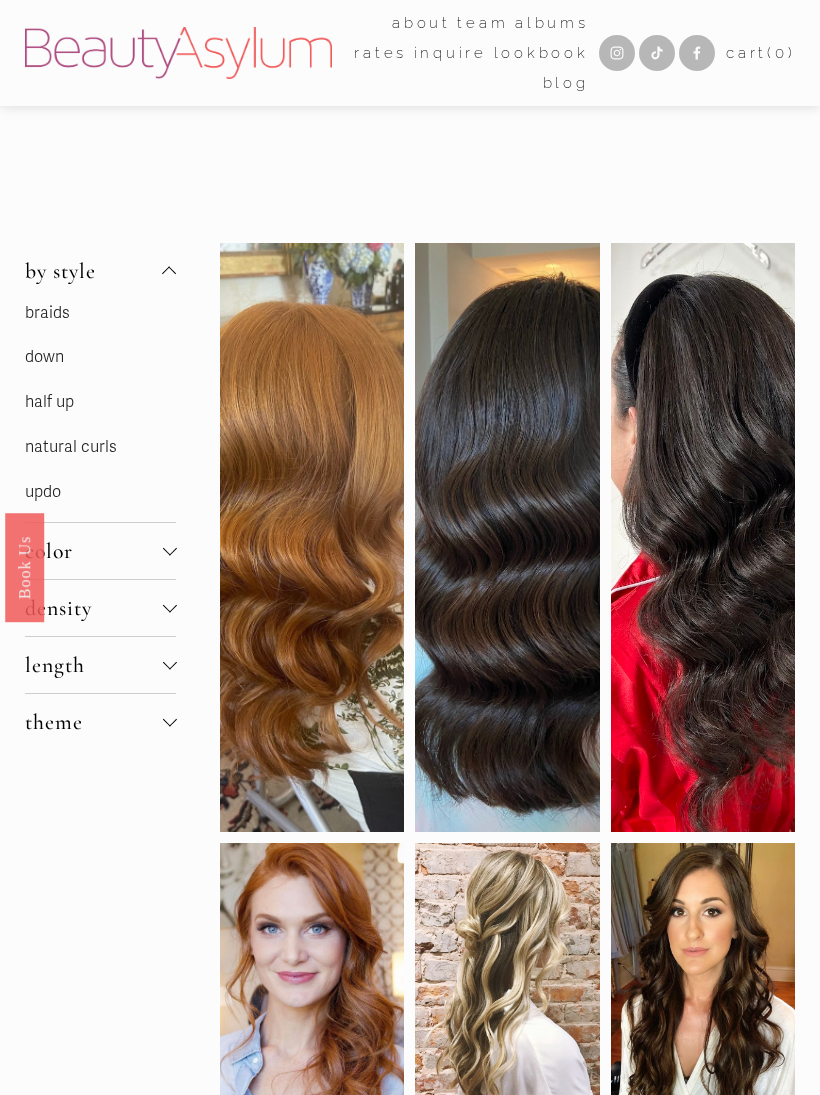 click on "updo" at bounding box center (101, 492) 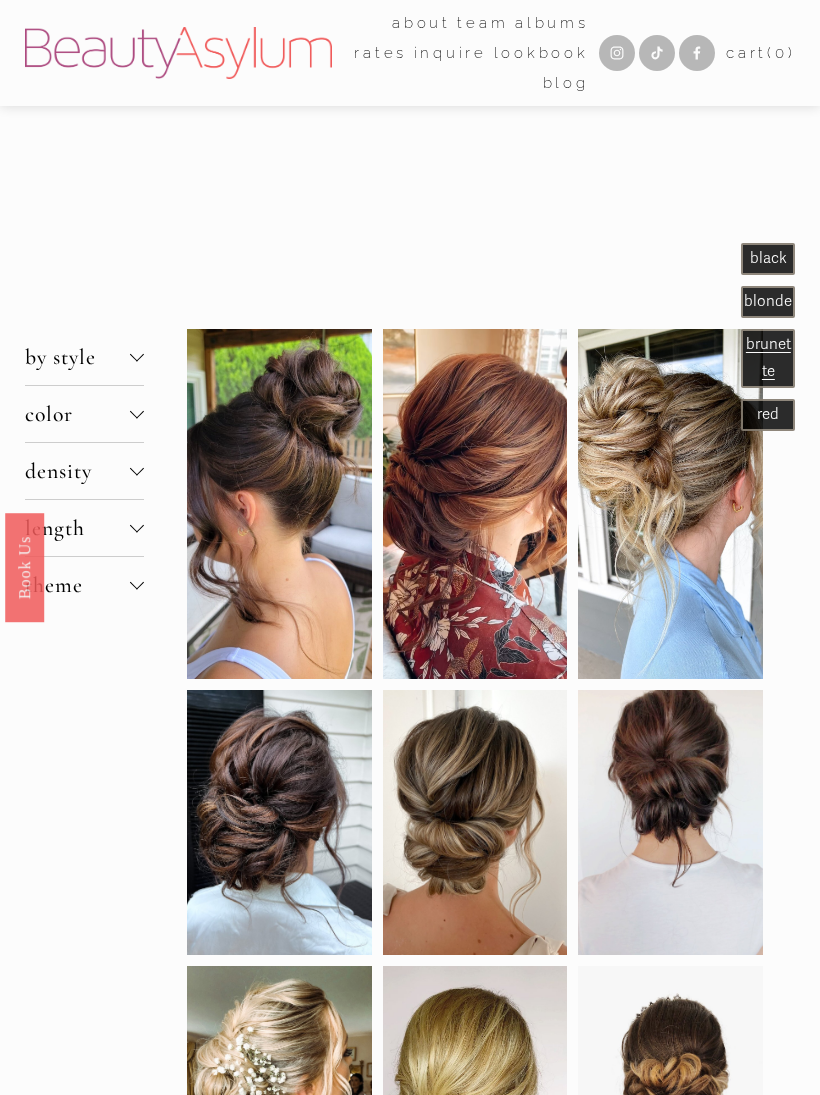 scroll, scrollTop: 0, scrollLeft: 0, axis: both 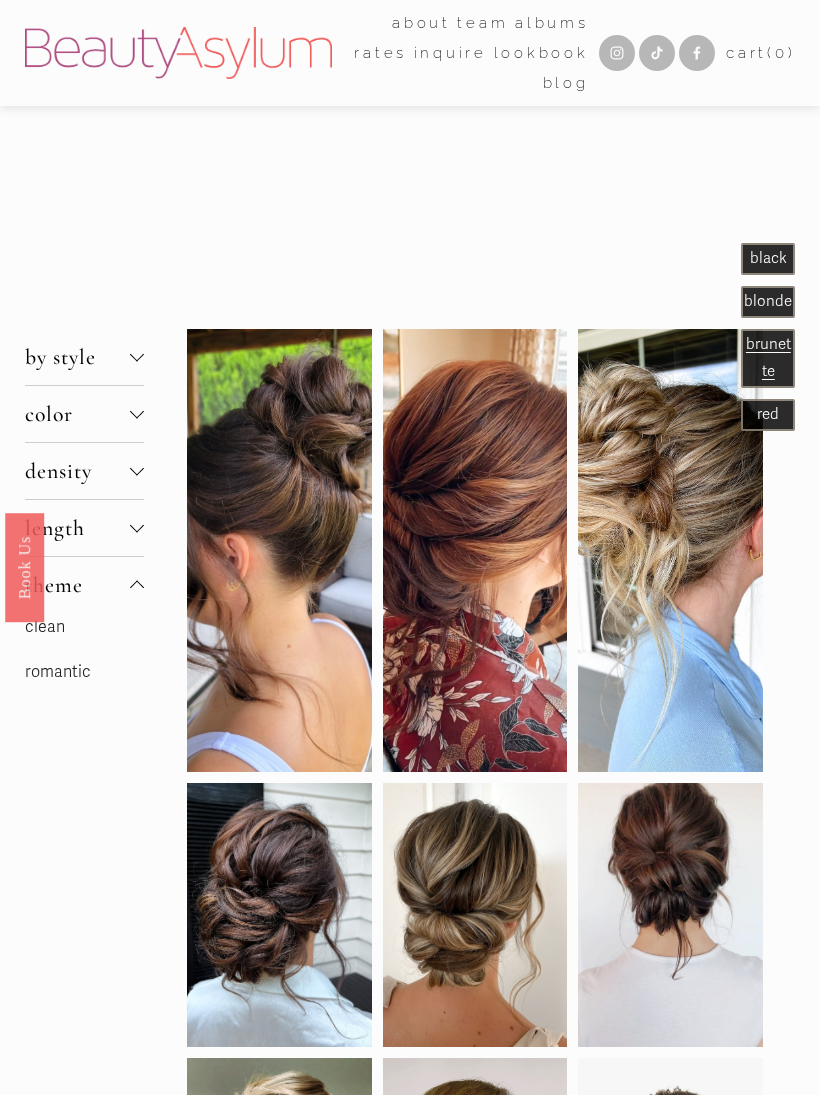 click on "romantic" at bounding box center (58, 672) 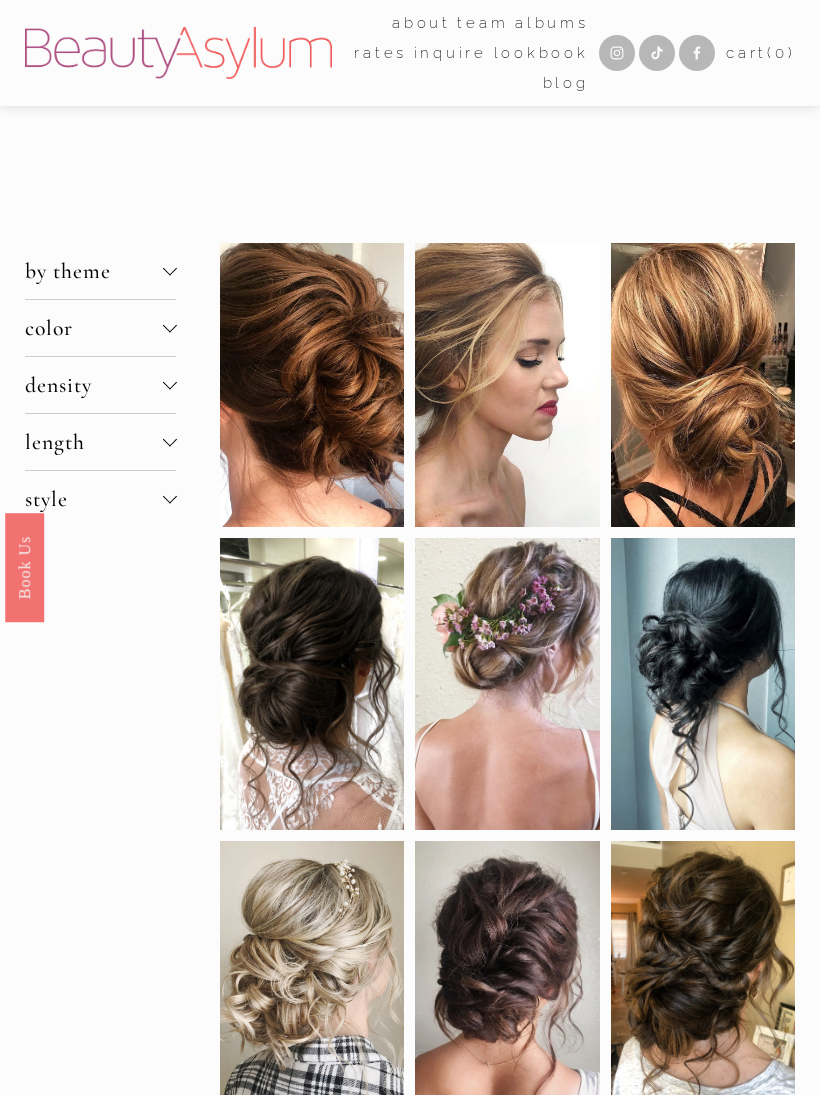 scroll, scrollTop: 0, scrollLeft: 0, axis: both 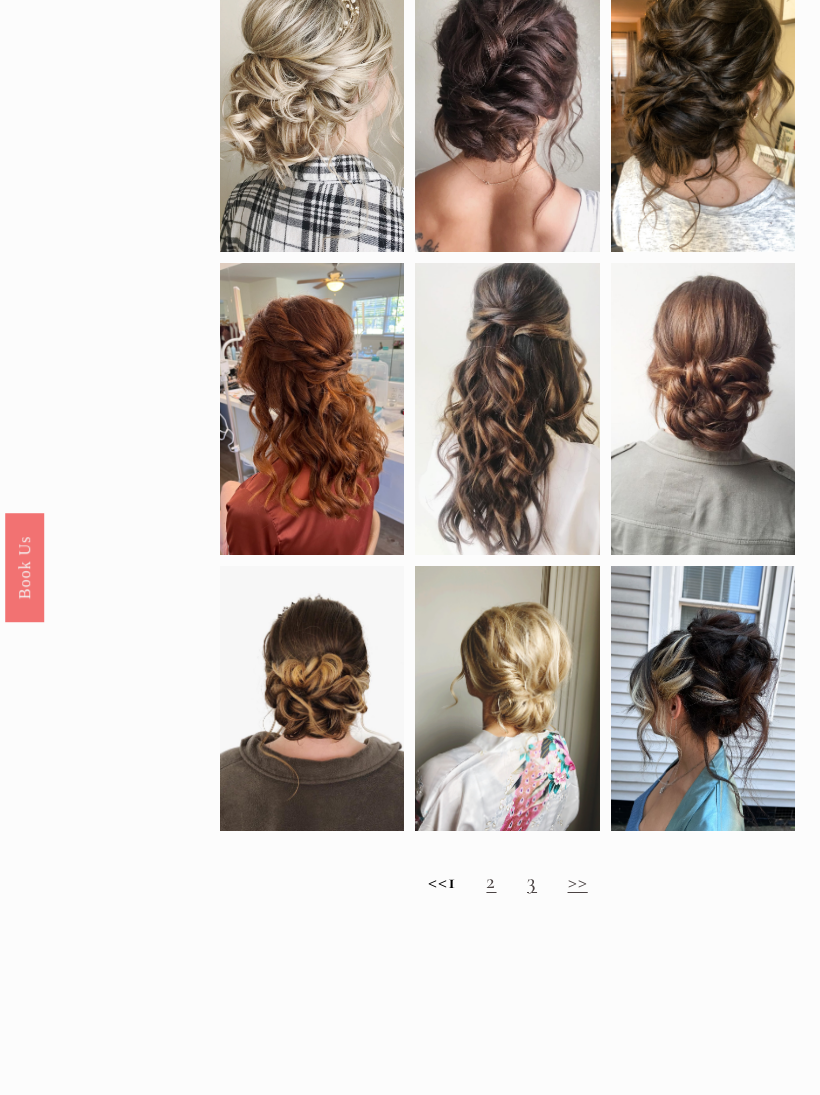 click on "2" at bounding box center (491, 881) 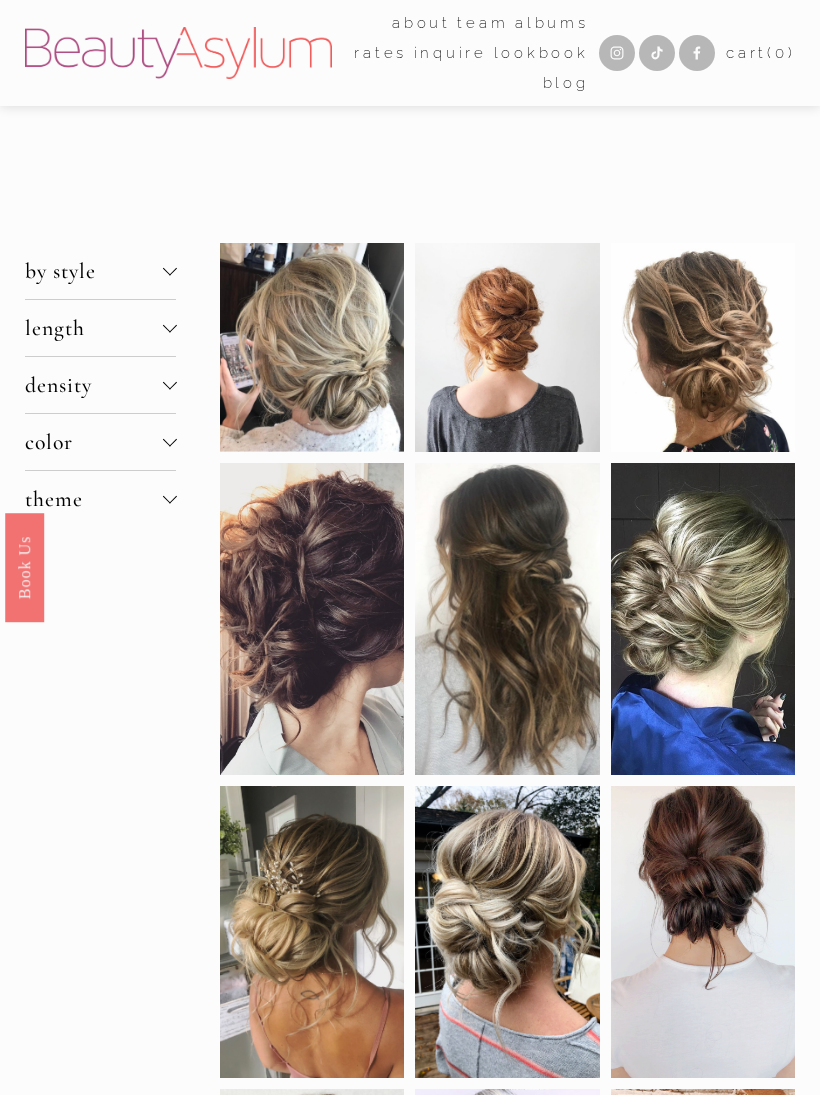 scroll, scrollTop: 0, scrollLeft: 0, axis: both 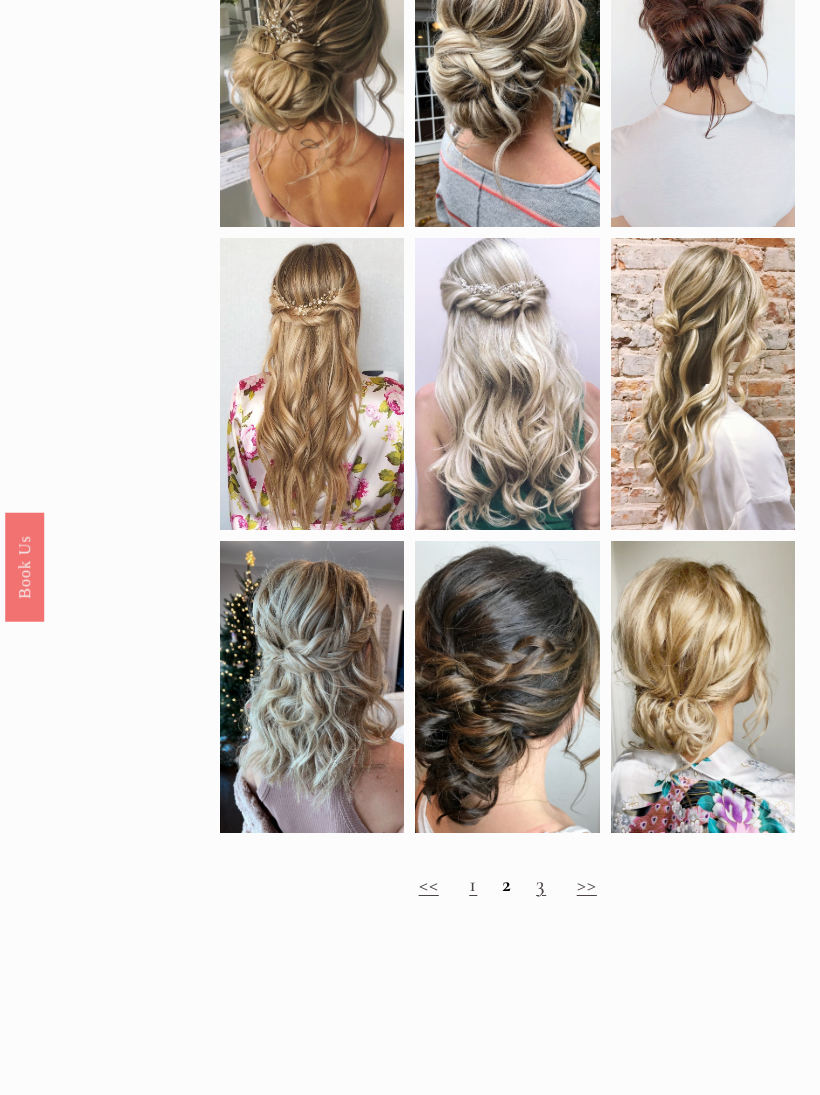 click on "3" at bounding box center (541, 885) 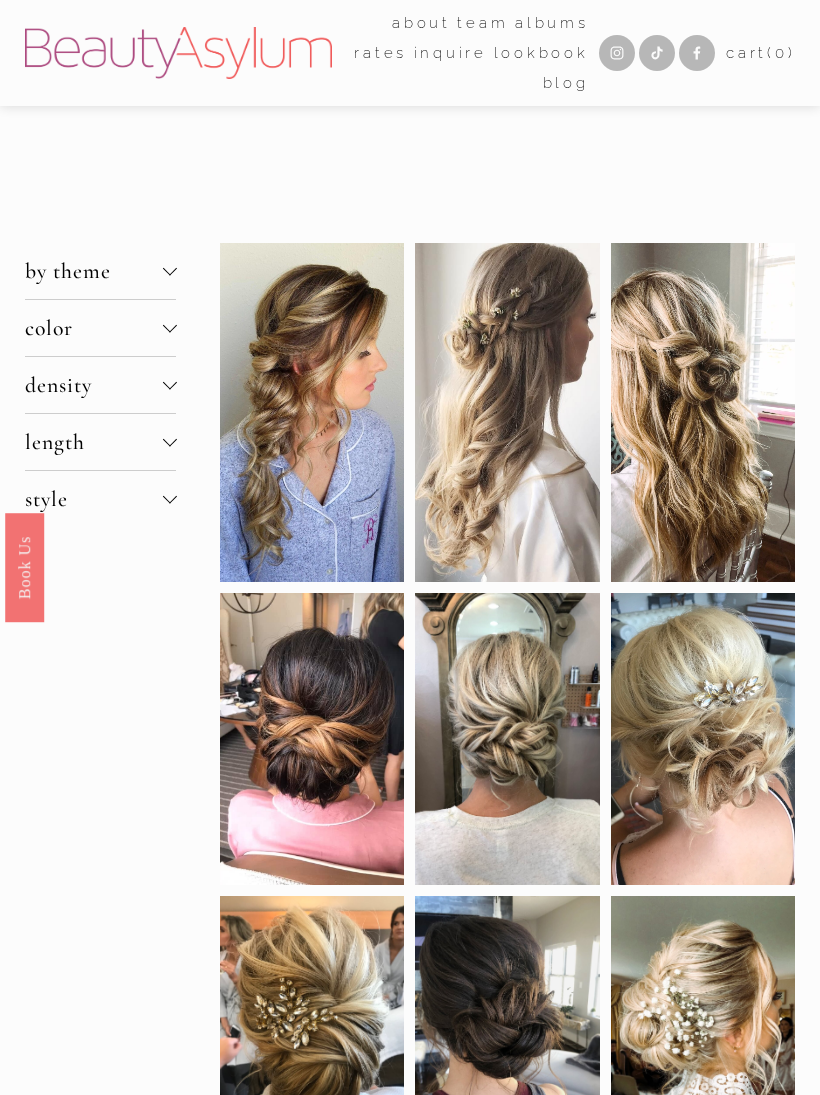 scroll, scrollTop: 0, scrollLeft: 0, axis: both 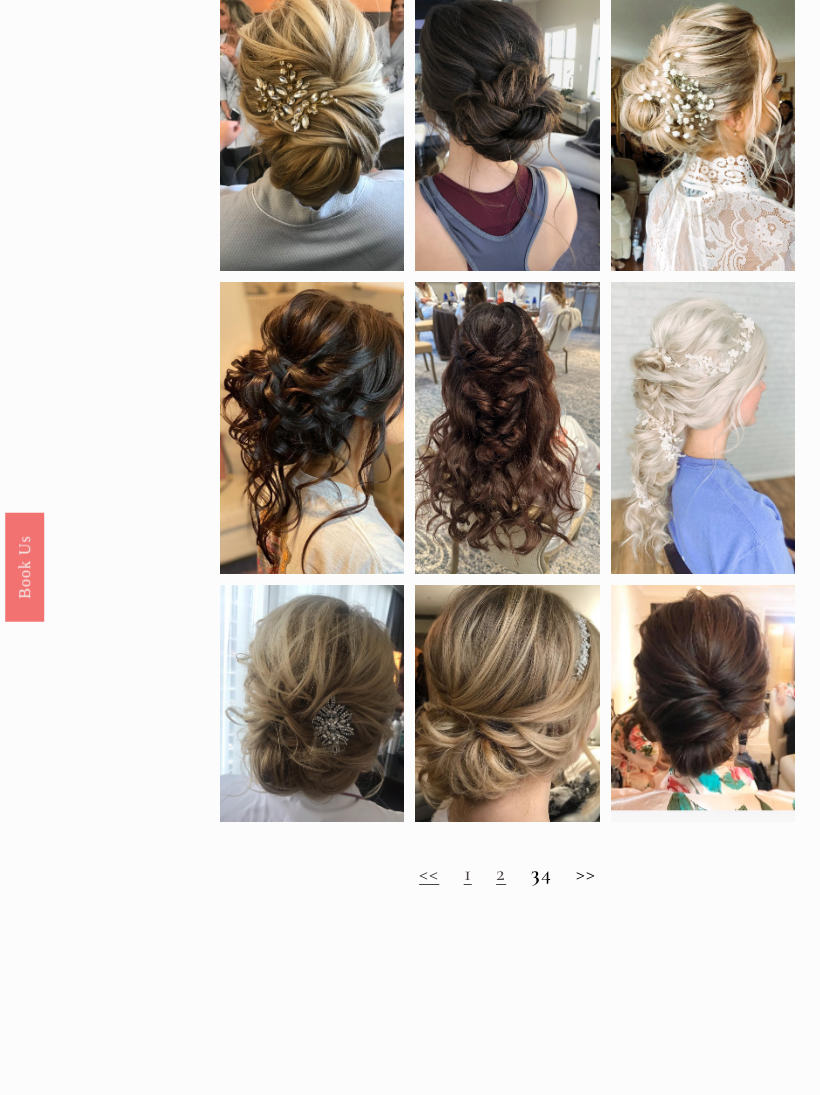 click on "<<       1      2      3     4    >>" at bounding box center (507, 875) 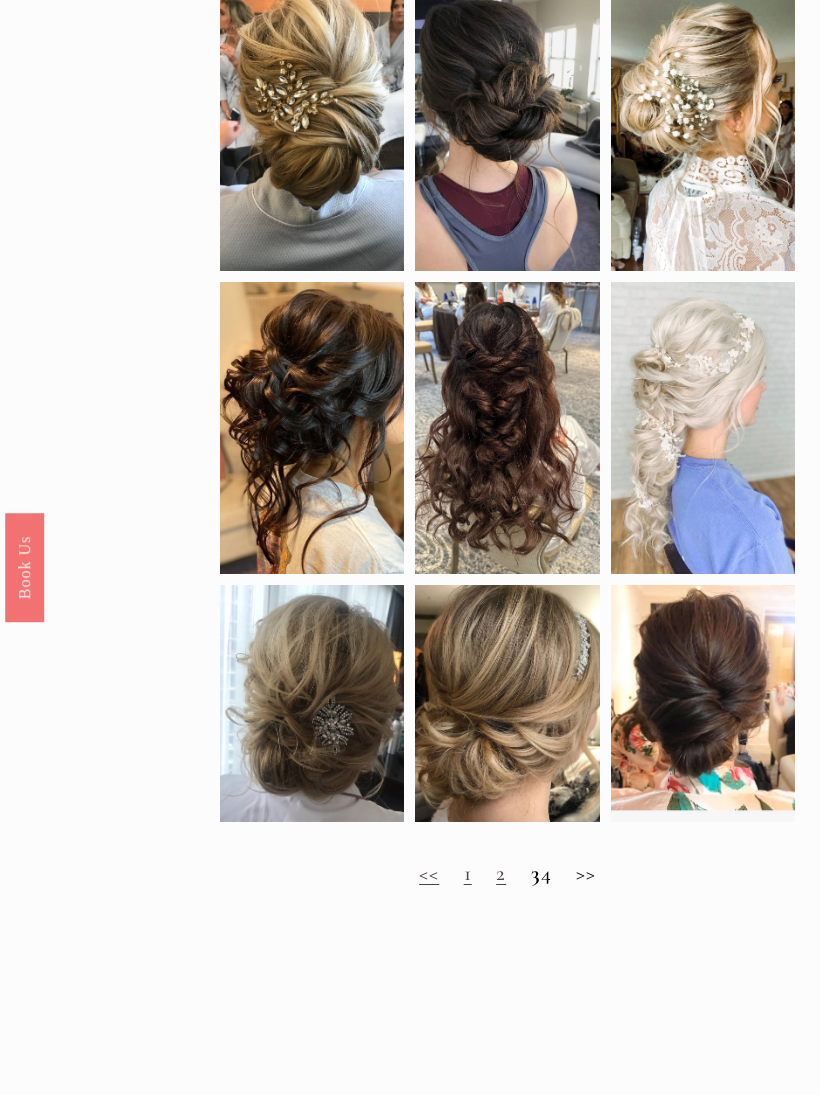 click on "2" at bounding box center (501, 873) 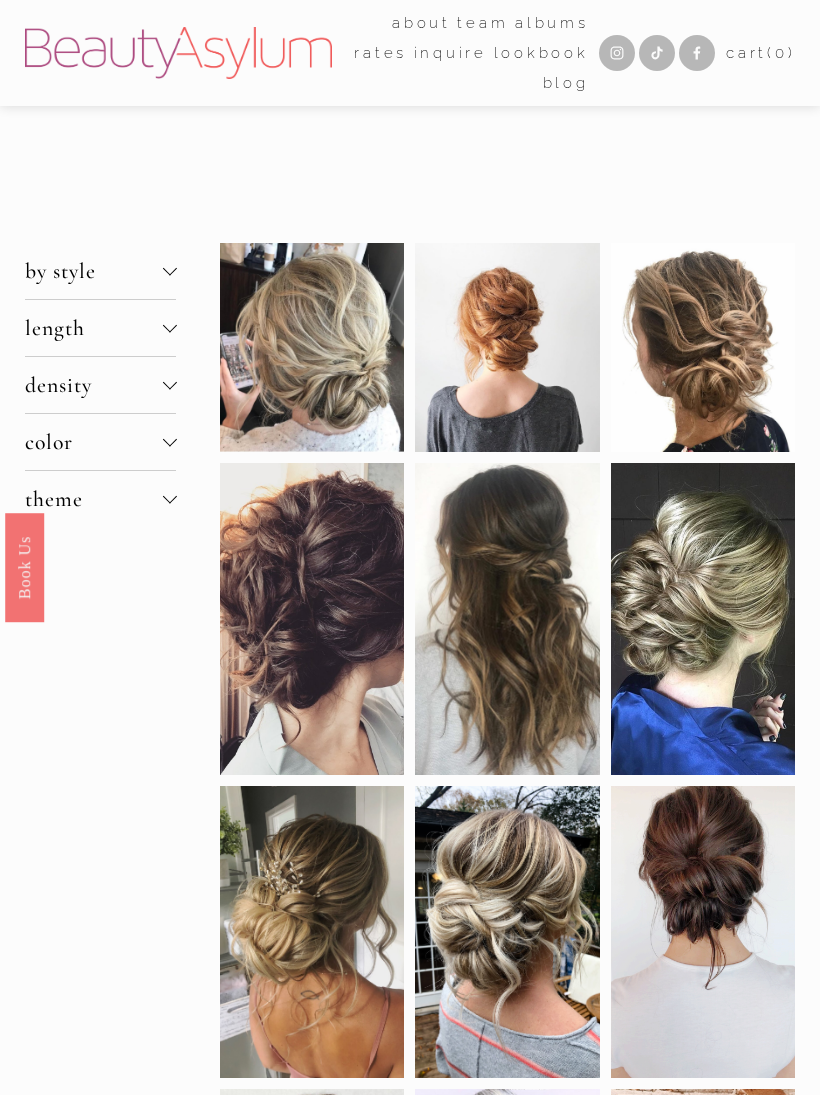 scroll, scrollTop: 0, scrollLeft: 0, axis: both 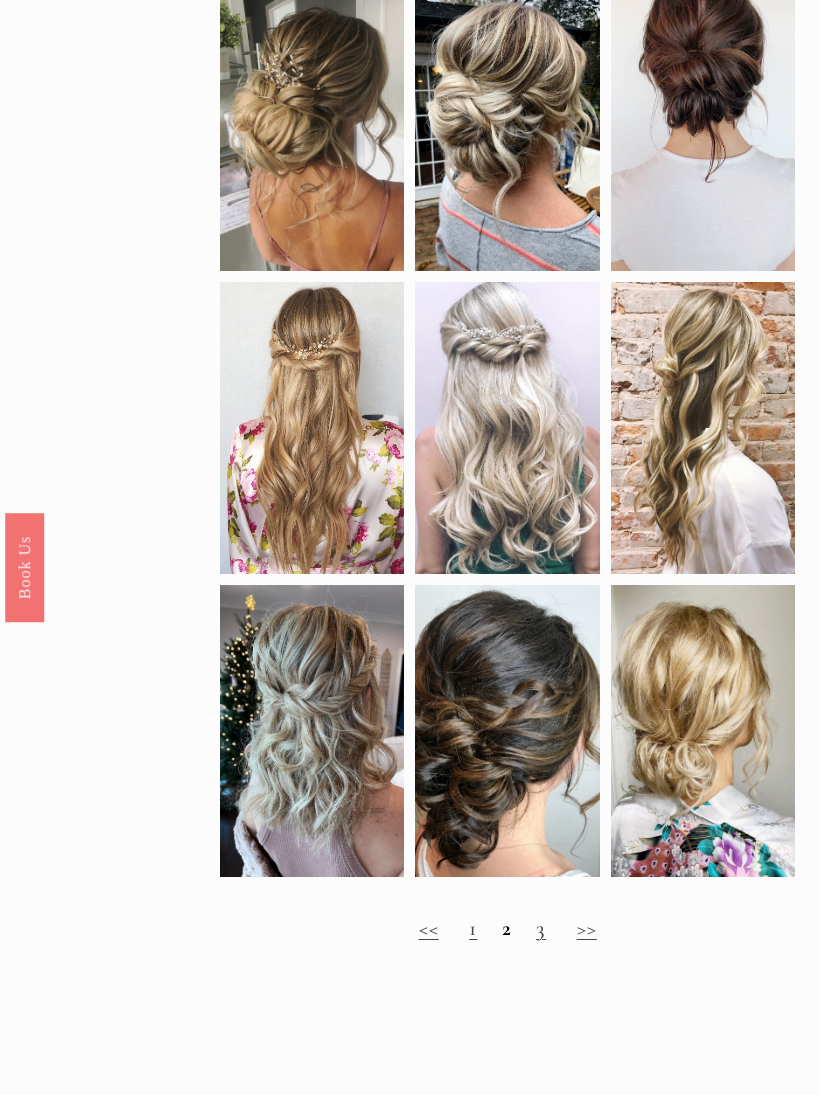 click on ">>" at bounding box center [587, 928] 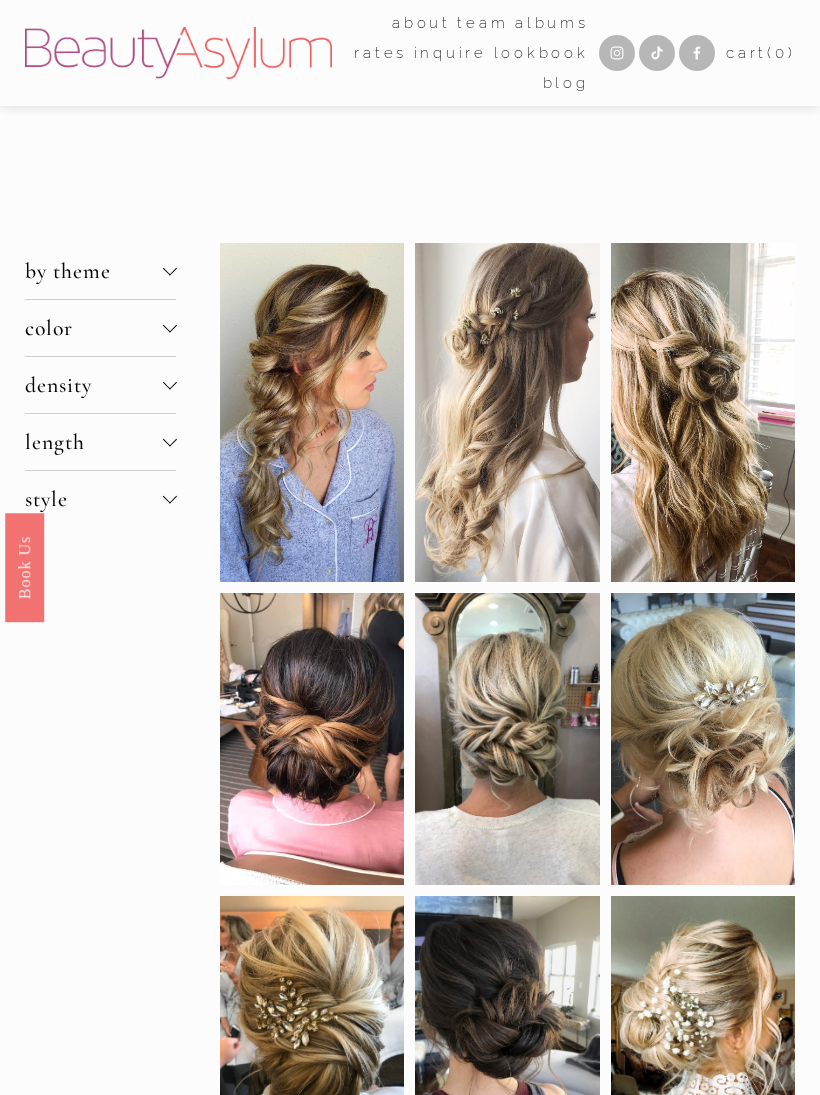 scroll, scrollTop: 0, scrollLeft: 0, axis: both 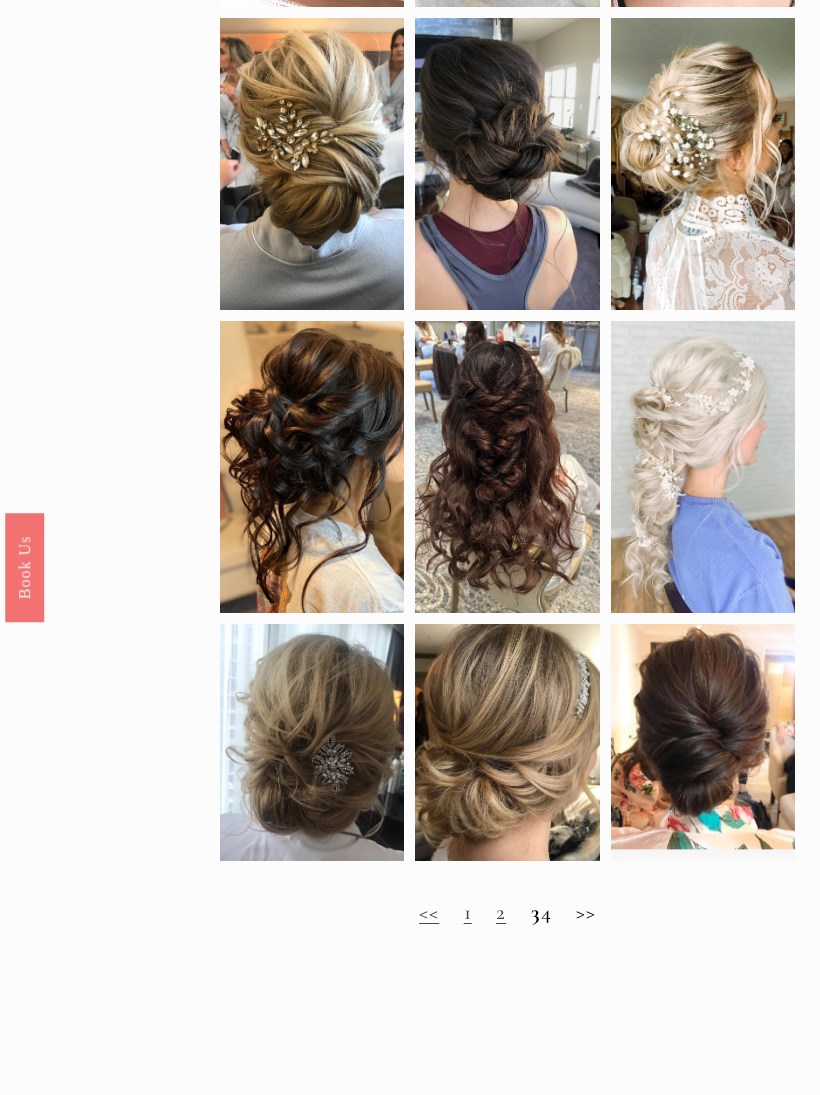 click on "<<       1      2      3     4    >>" at bounding box center [507, 913] 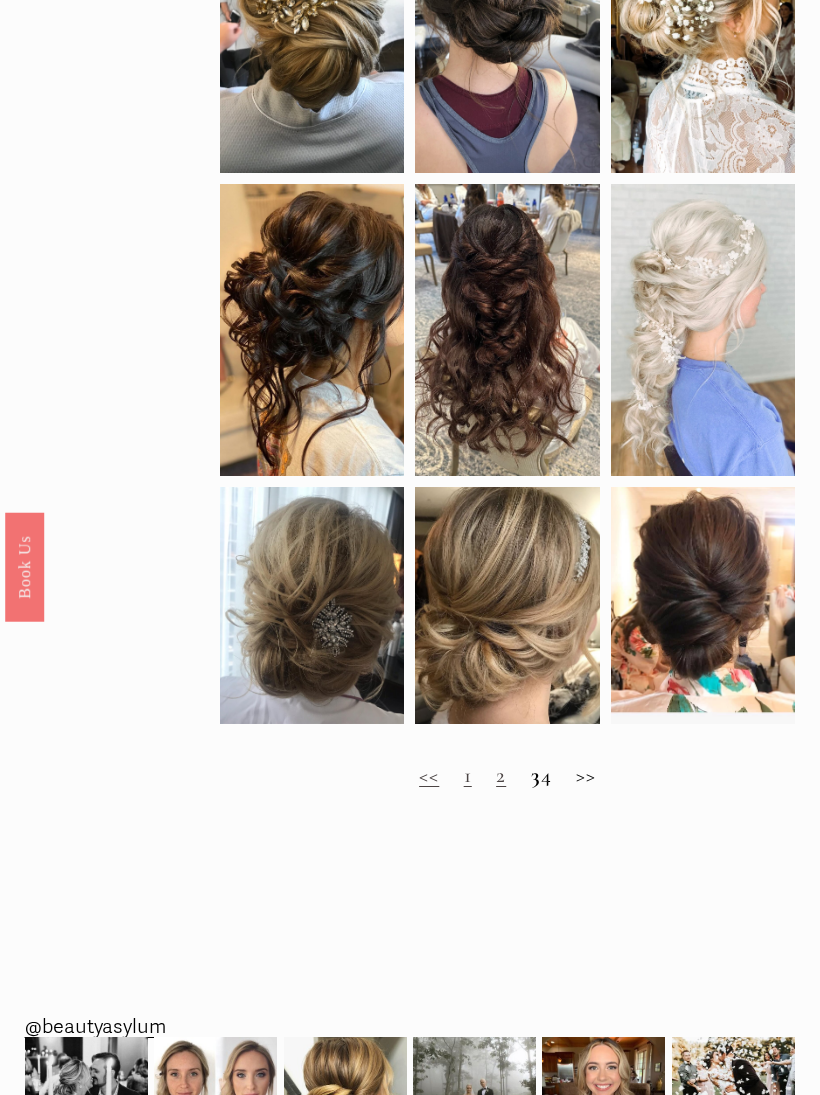 scroll, scrollTop: 1015, scrollLeft: 0, axis: vertical 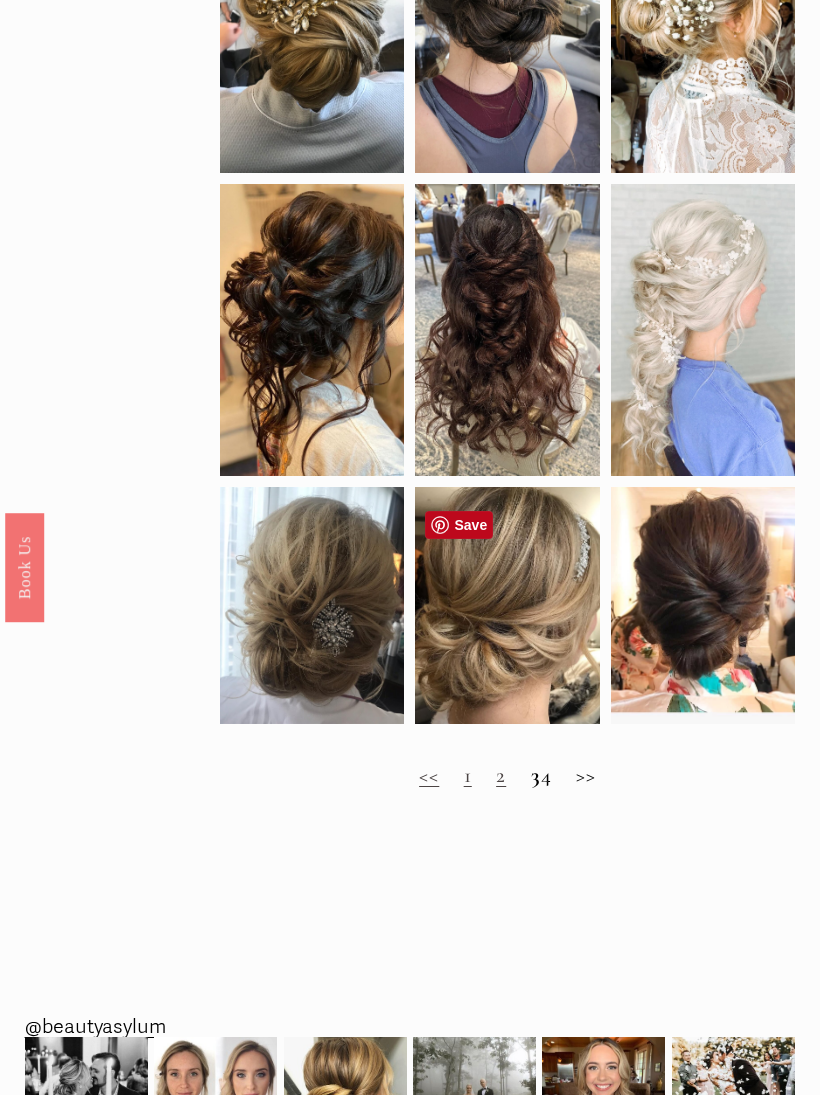 click at bounding box center [507, 605] 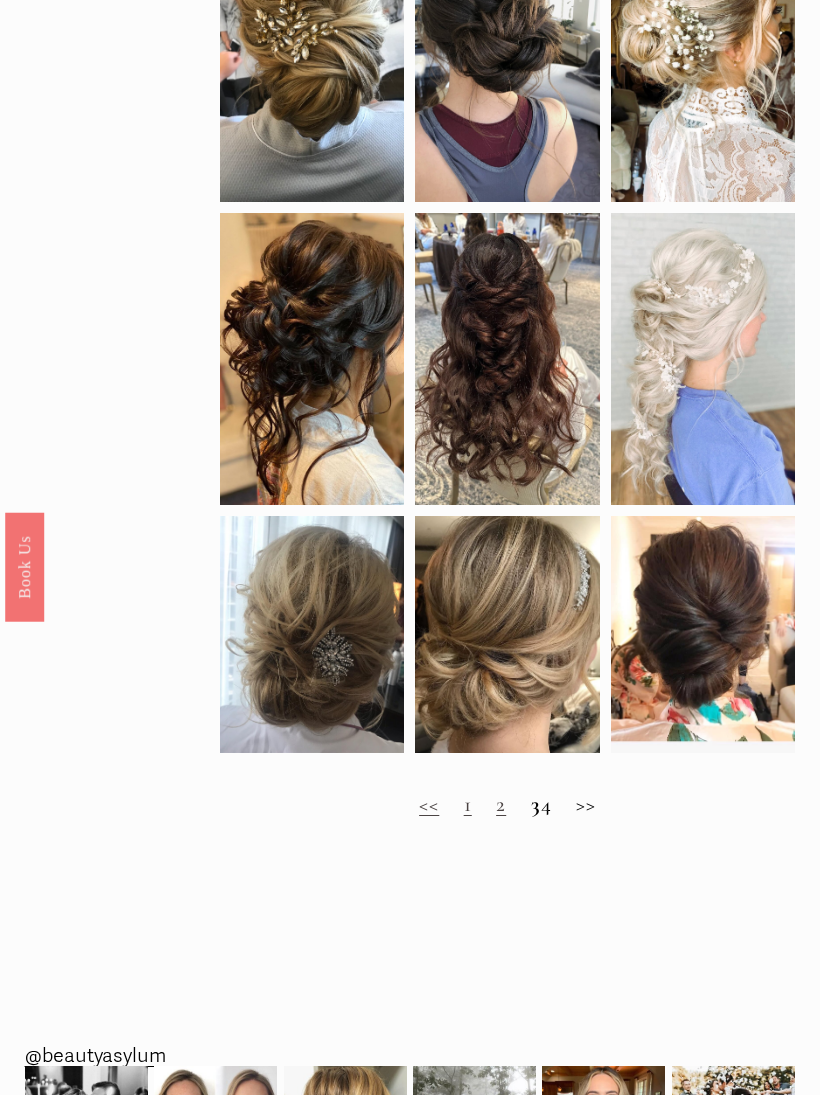 scroll, scrollTop: 984, scrollLeft: 0, axis: vertical 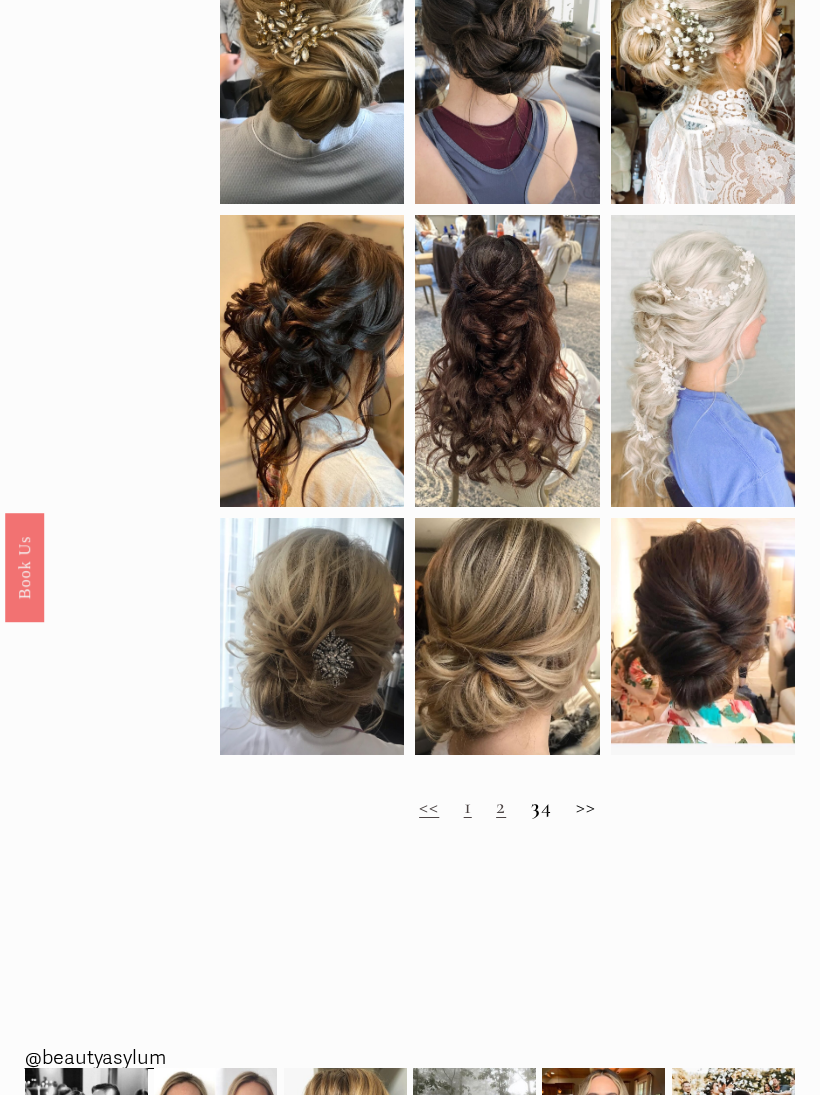 click on "1" at bounding box center (468, 806) 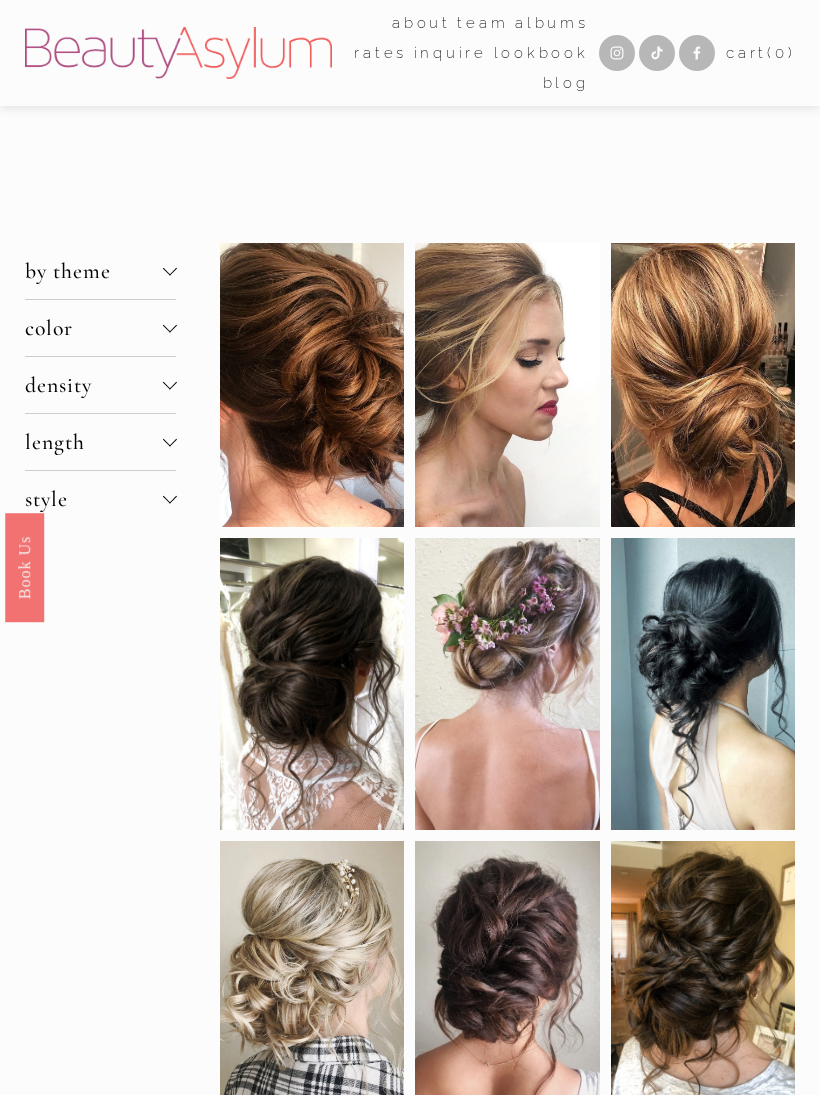 scroll, scrollTop: 0, scrollLeft: 0, axis: both 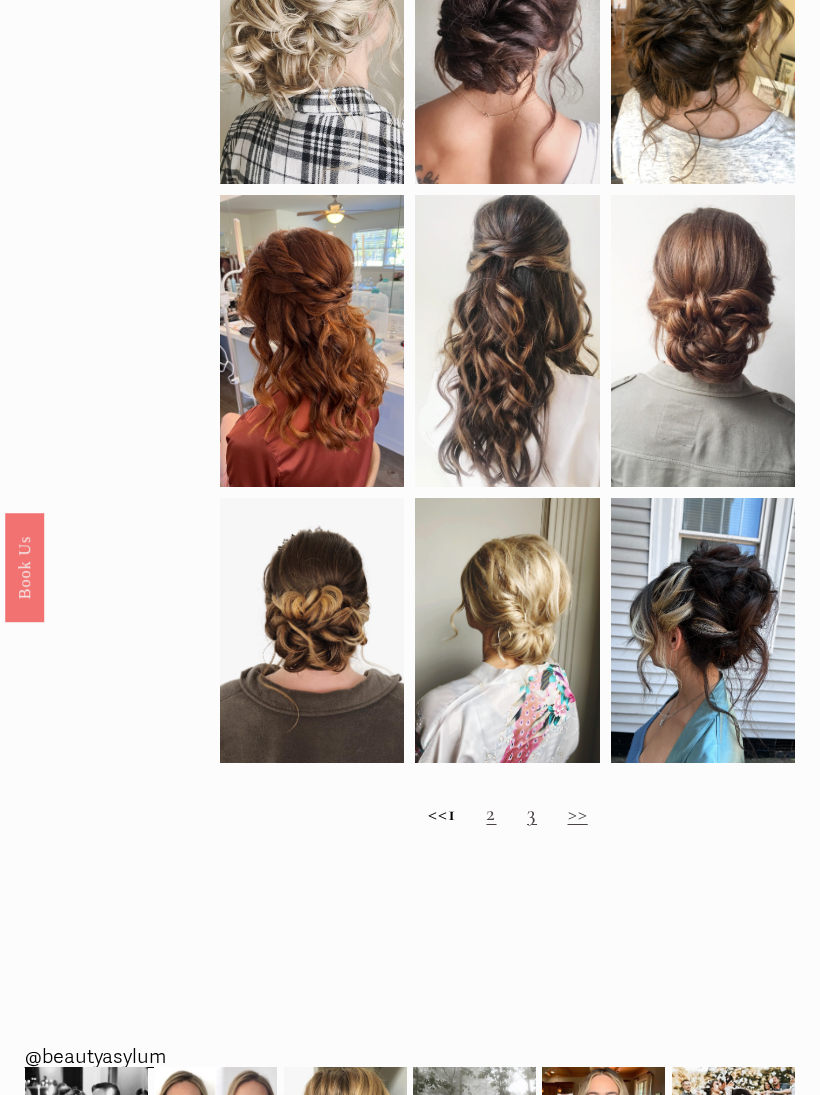 click on "2" at bounding box center [491, 813] 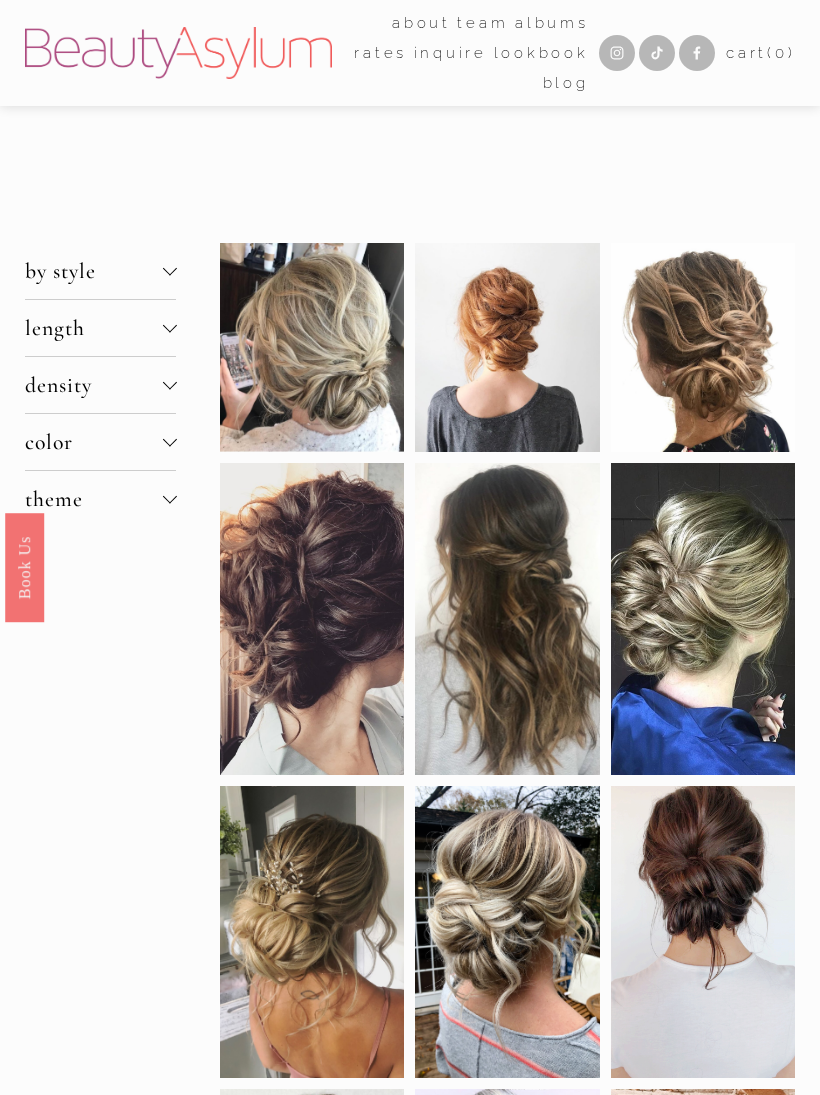 scroll, scrollTop: 0, scrollLeft: 0, axis: both 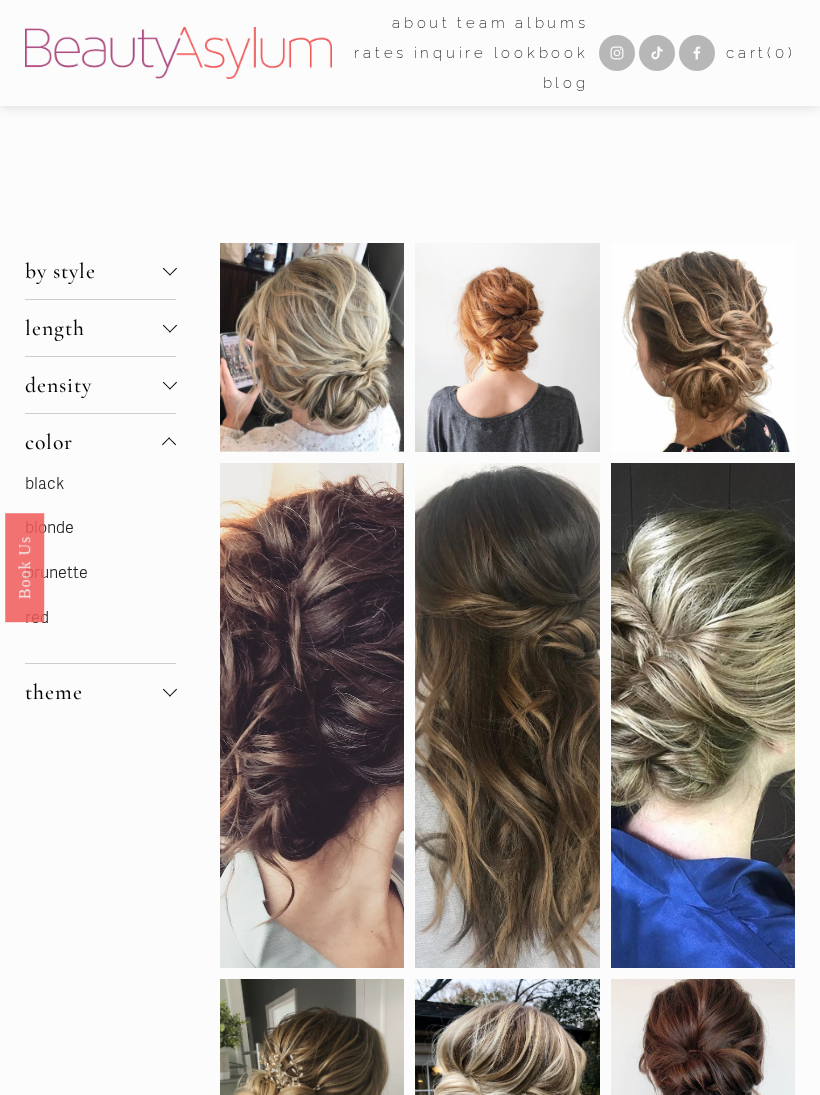 click on "brunette" at bounding box center [56, 573] 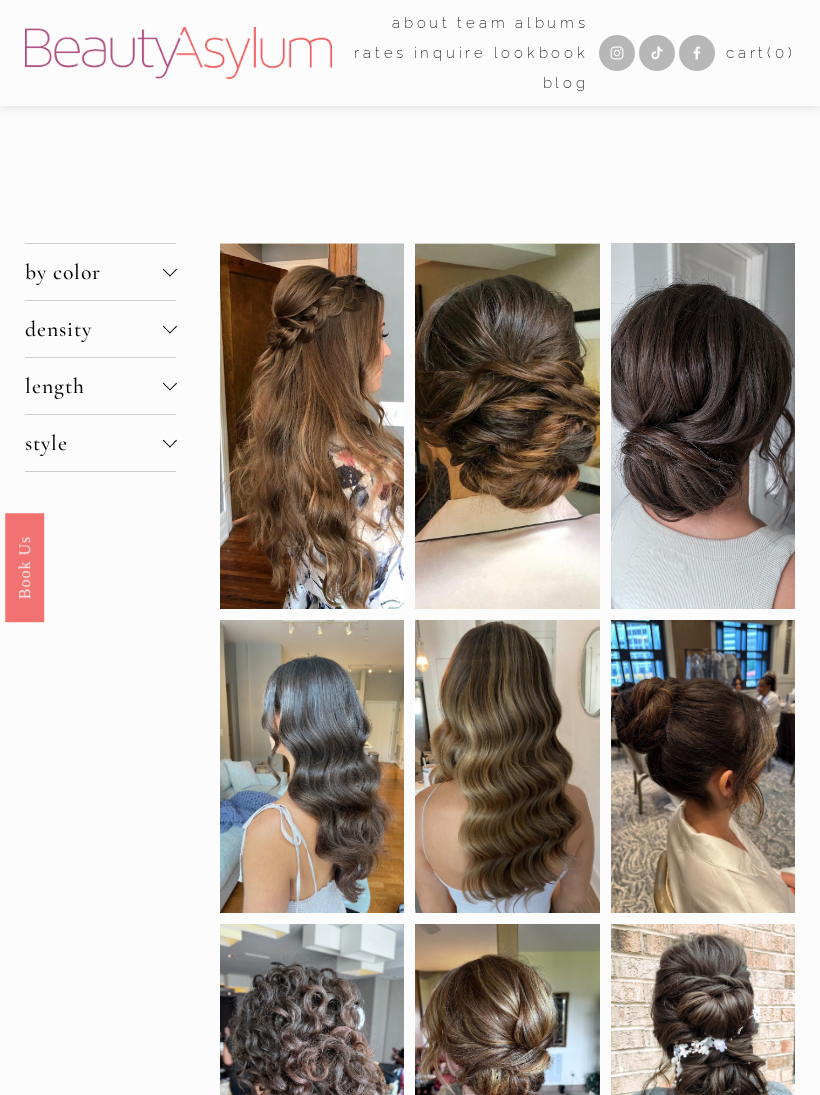 scroll, scrollTop: 0, scrollLeft: 0, axis: both 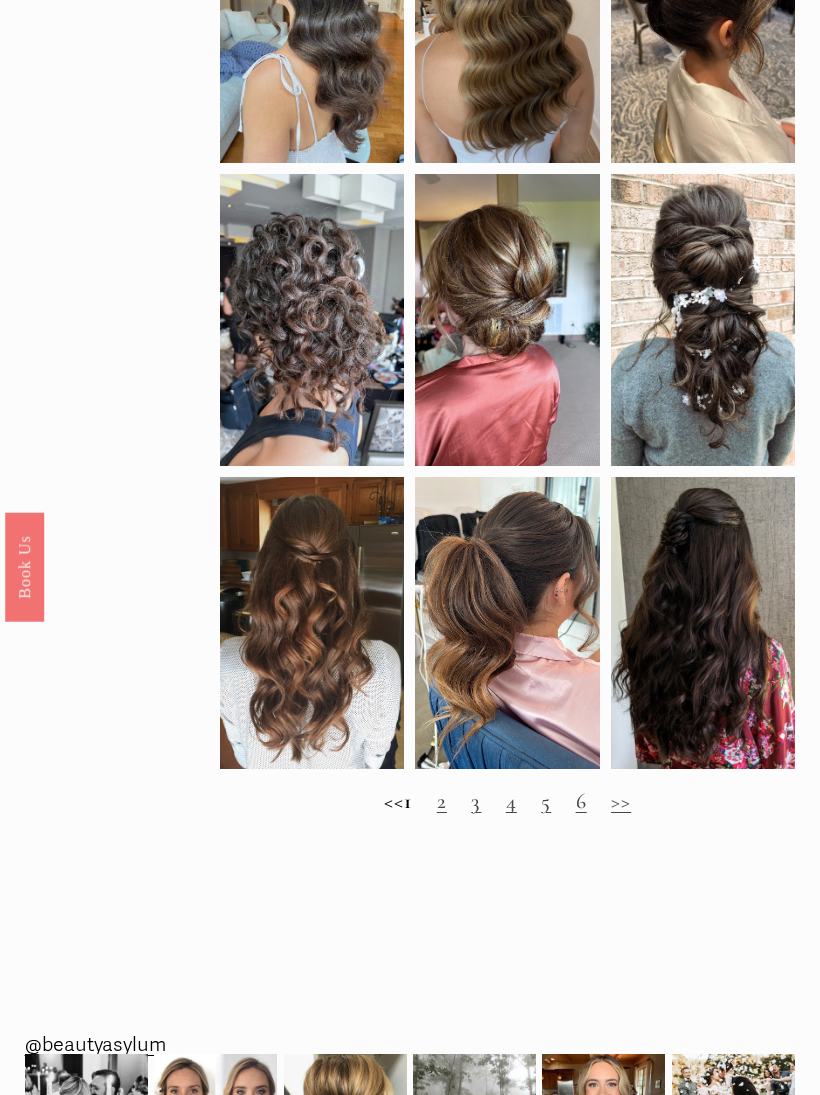 click on "<<      1      2      3      4      5      6      >>" at bounding box center [507, 803] 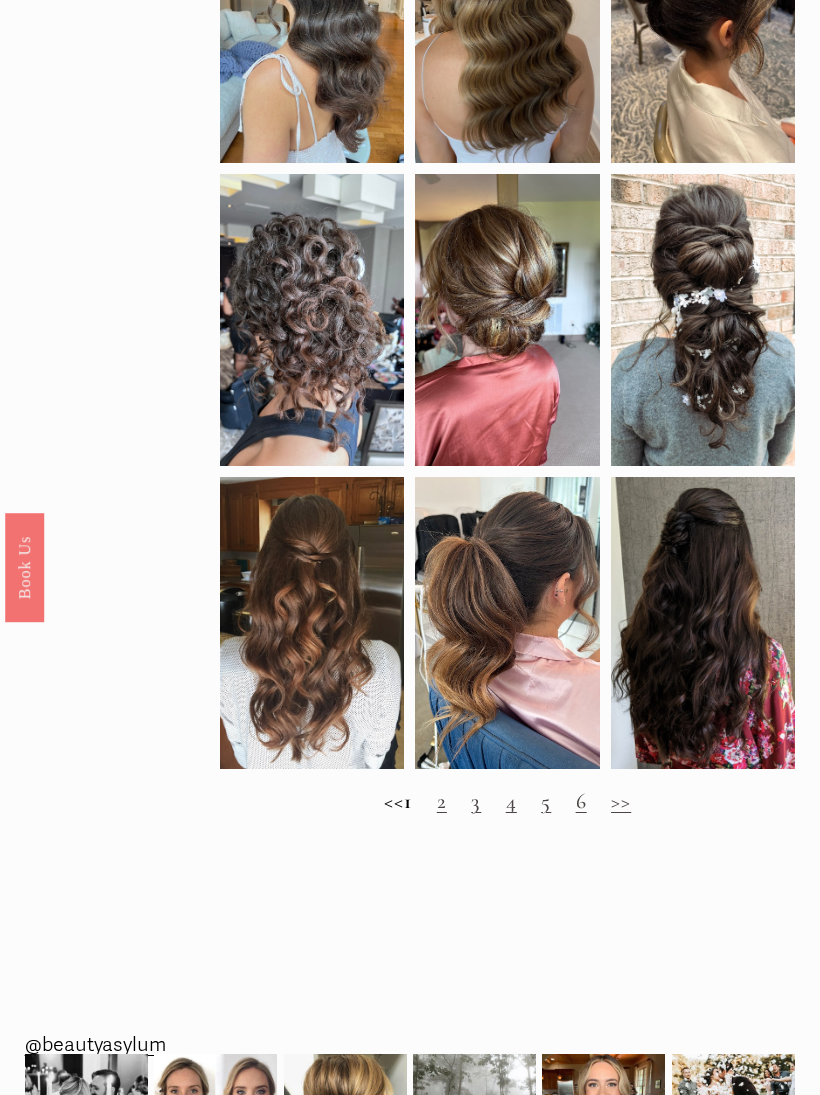 click on "2" at bounding box center (442, 801) 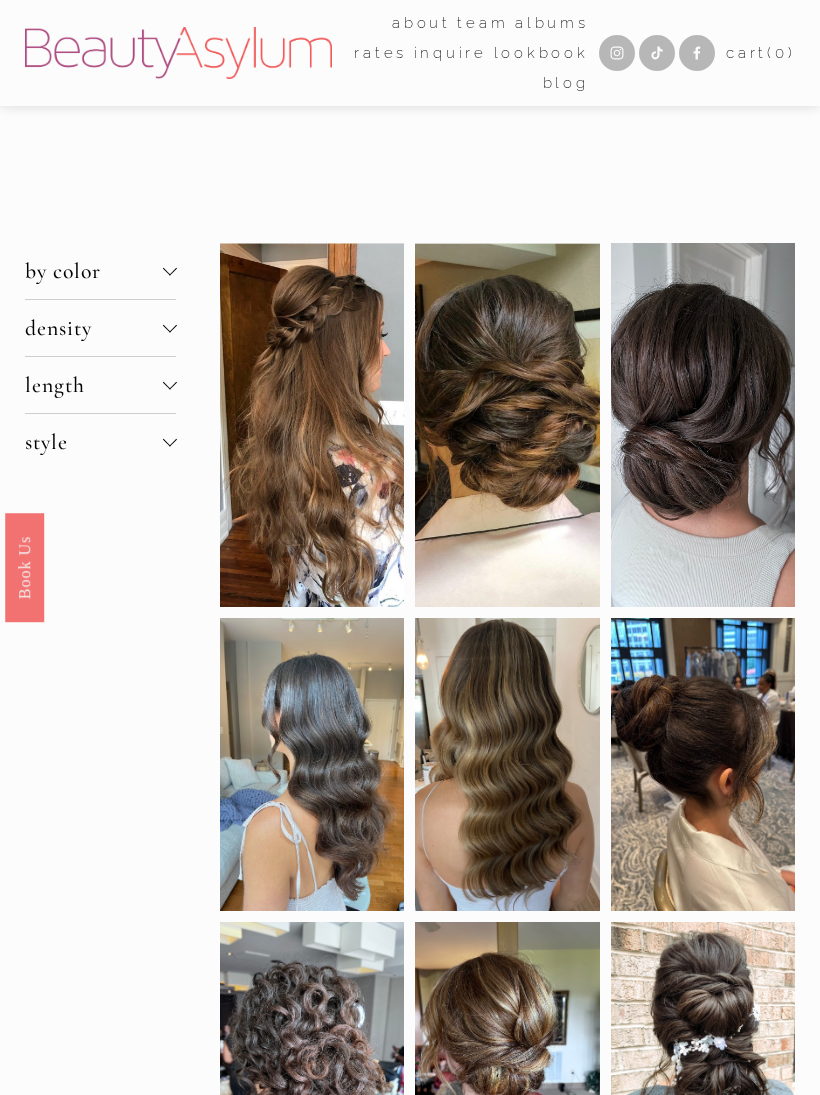 scroll, scrollTop: 0, scrollLeft: 0, axis: both 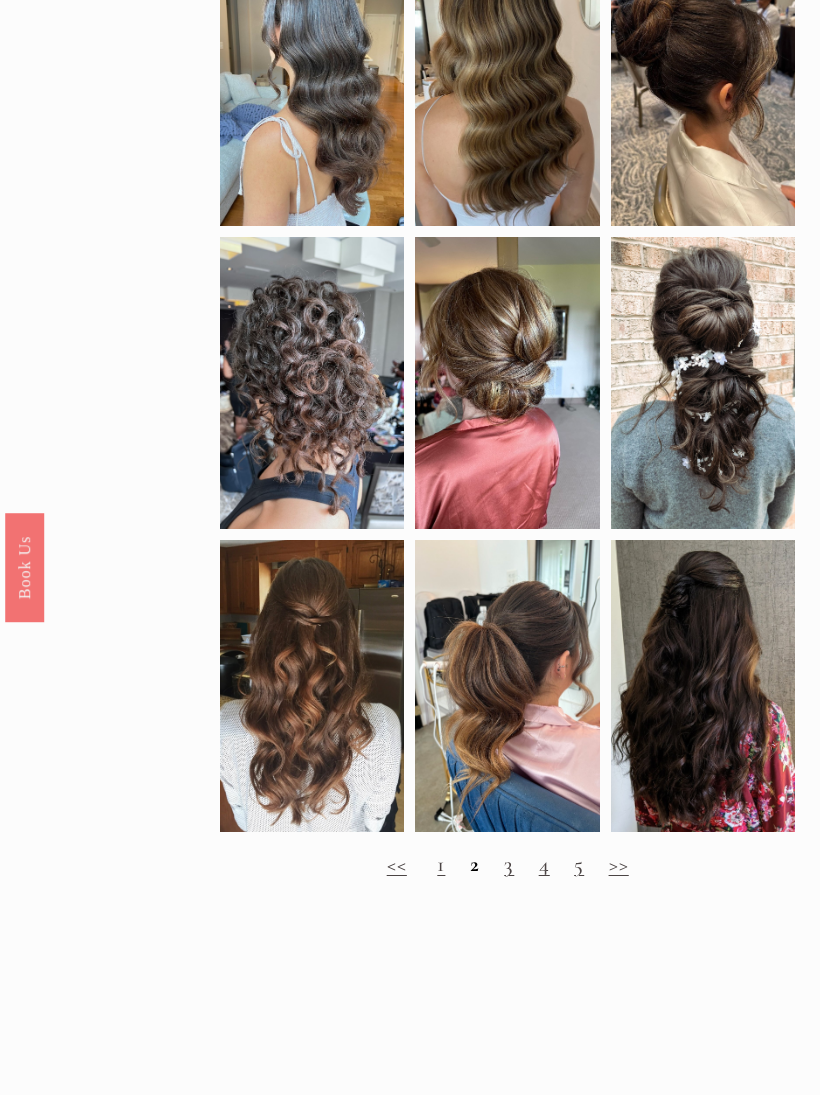 click on "<<       1      2      3      4      5      >>" at bounding box center [507, 865] 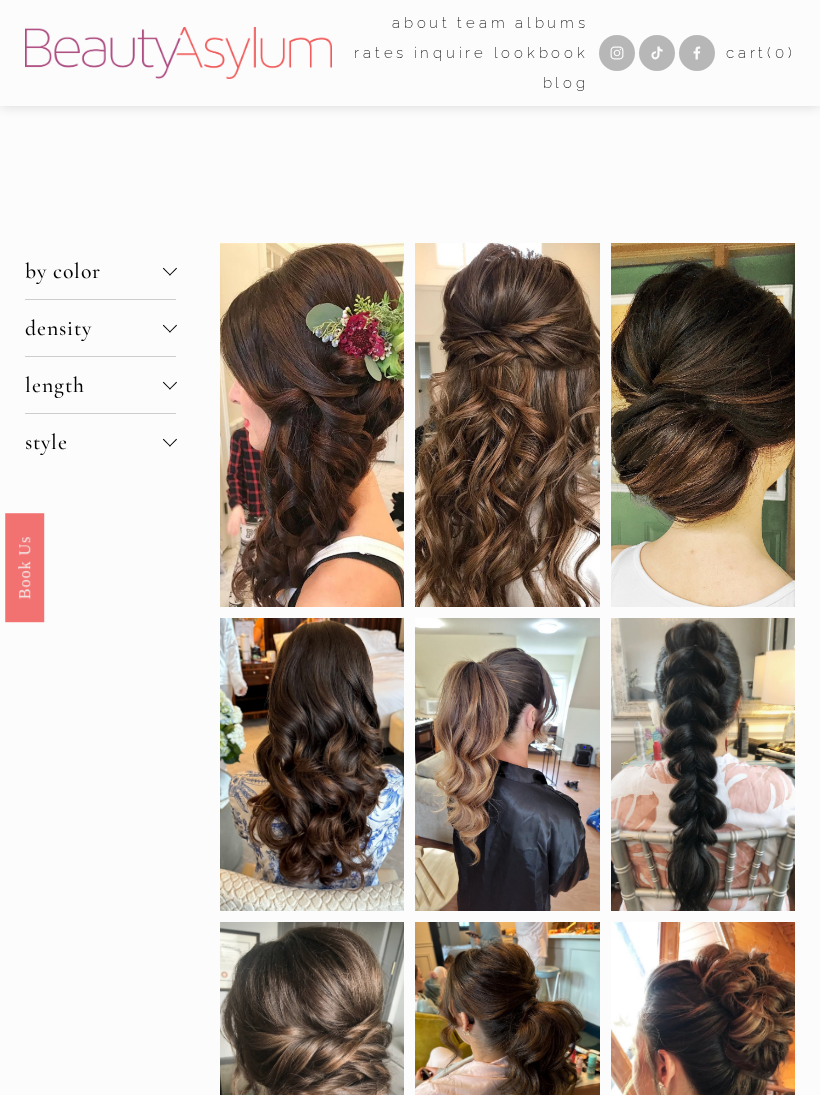 scroll, scrollTop: 0, scrollLeft: 0, axis: both 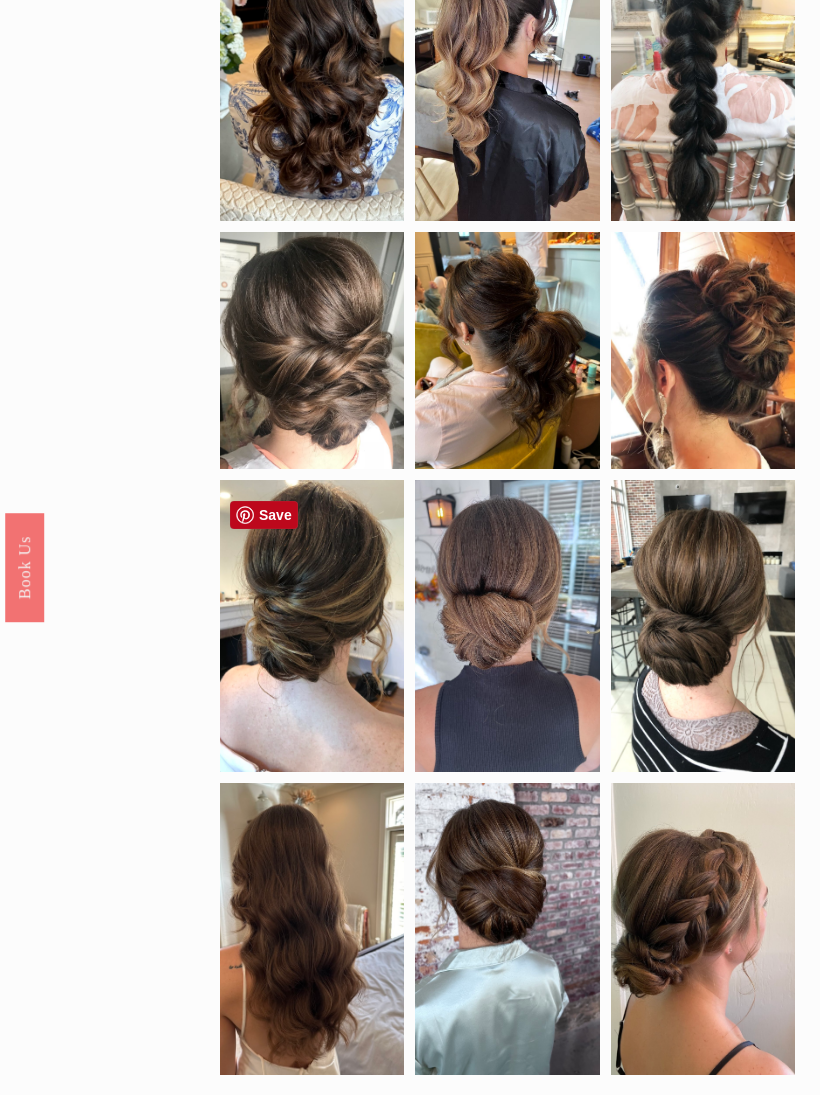click at bounding box center [312, 626] 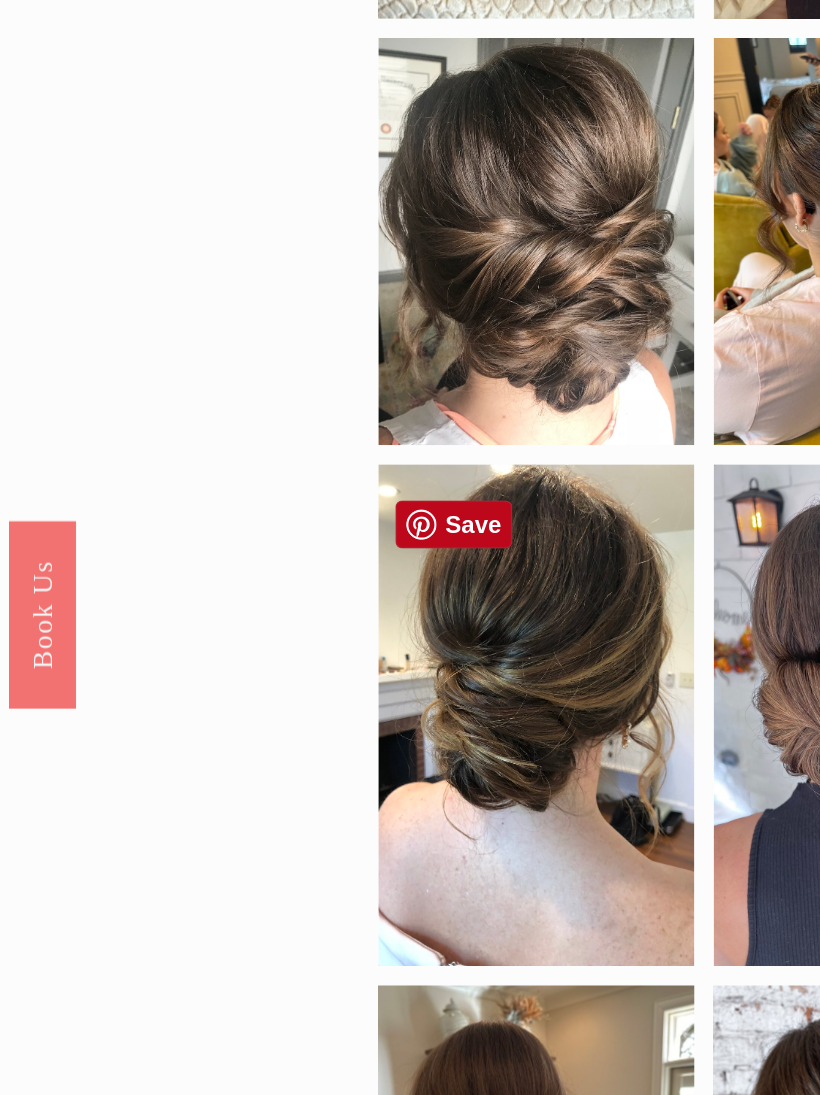 click at bounding box center (312, 350) 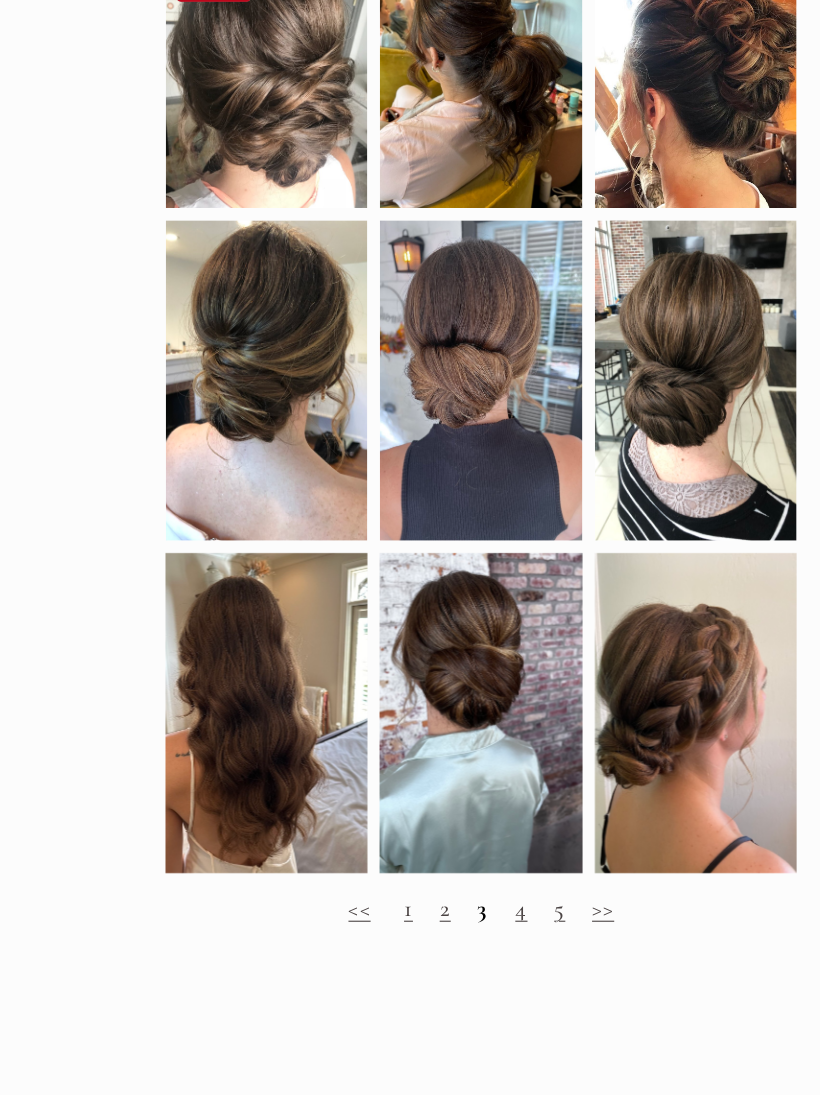 scroll, scrollTop: 904, scrollLeft: 0, axis: vertical 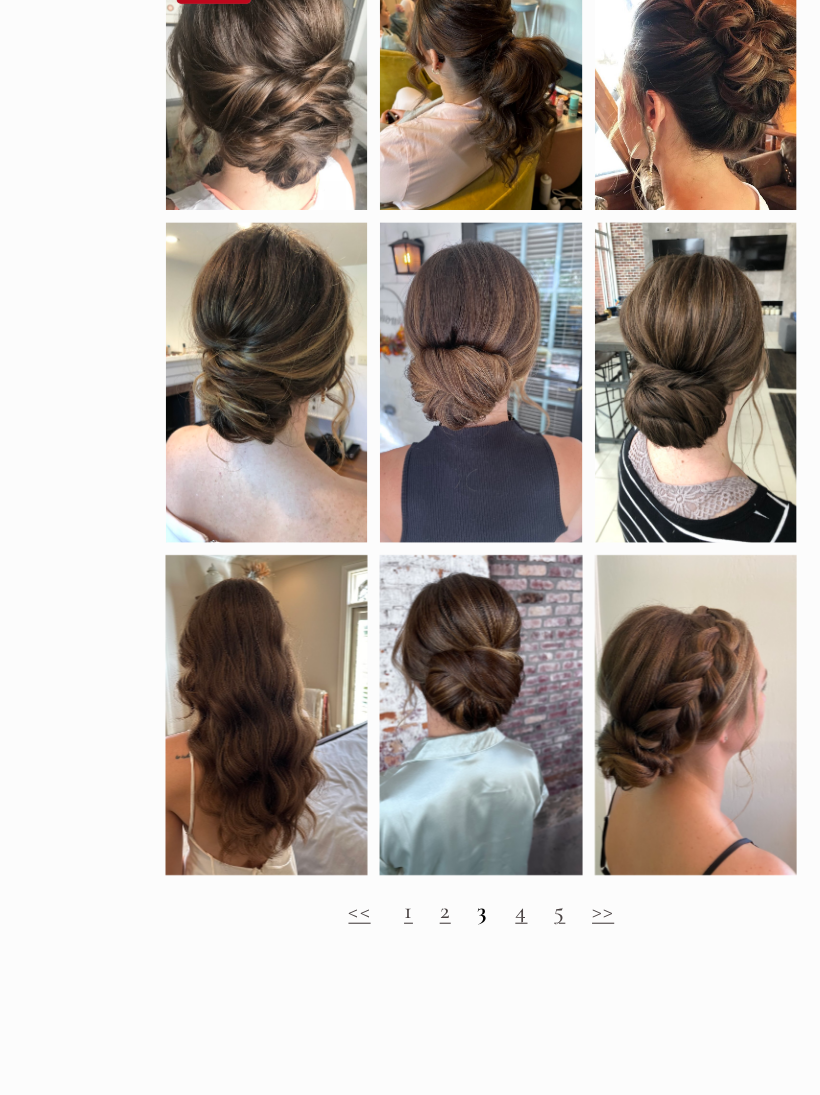 click on "4" at bounding box center [544, 893] 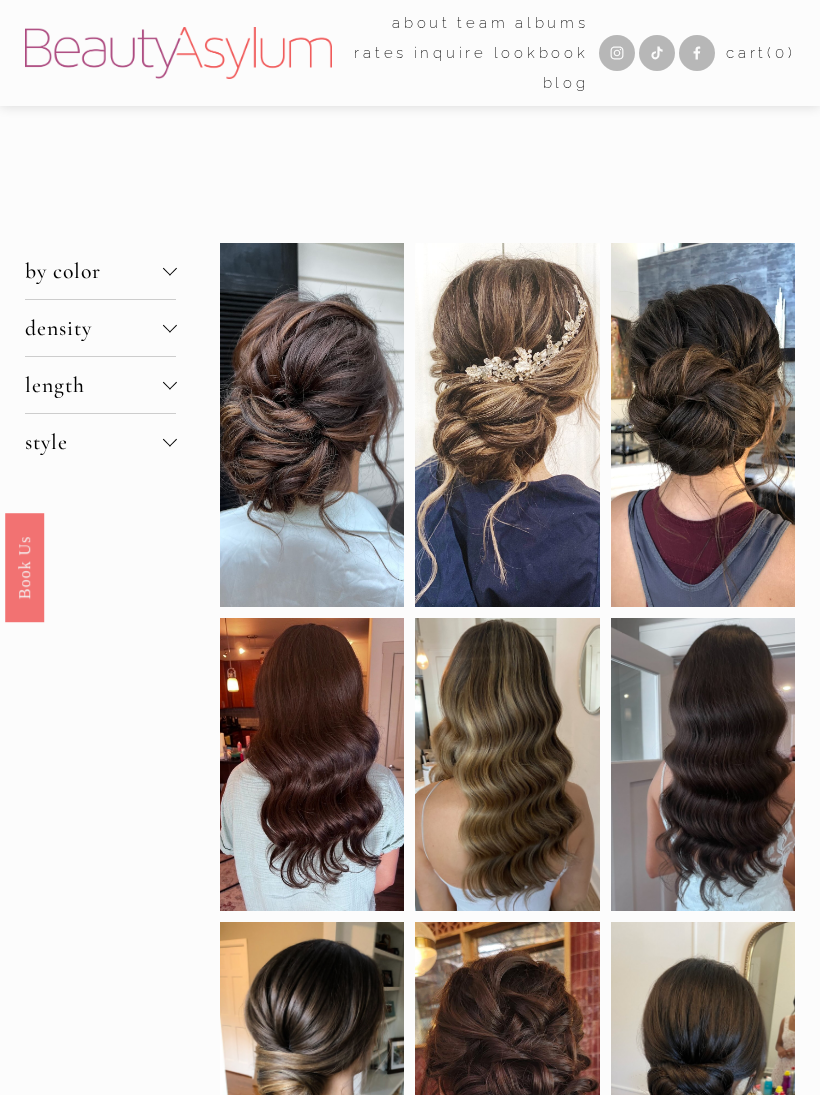 scroll, scrollTop: 0, scrollLeft: 0, axis: both 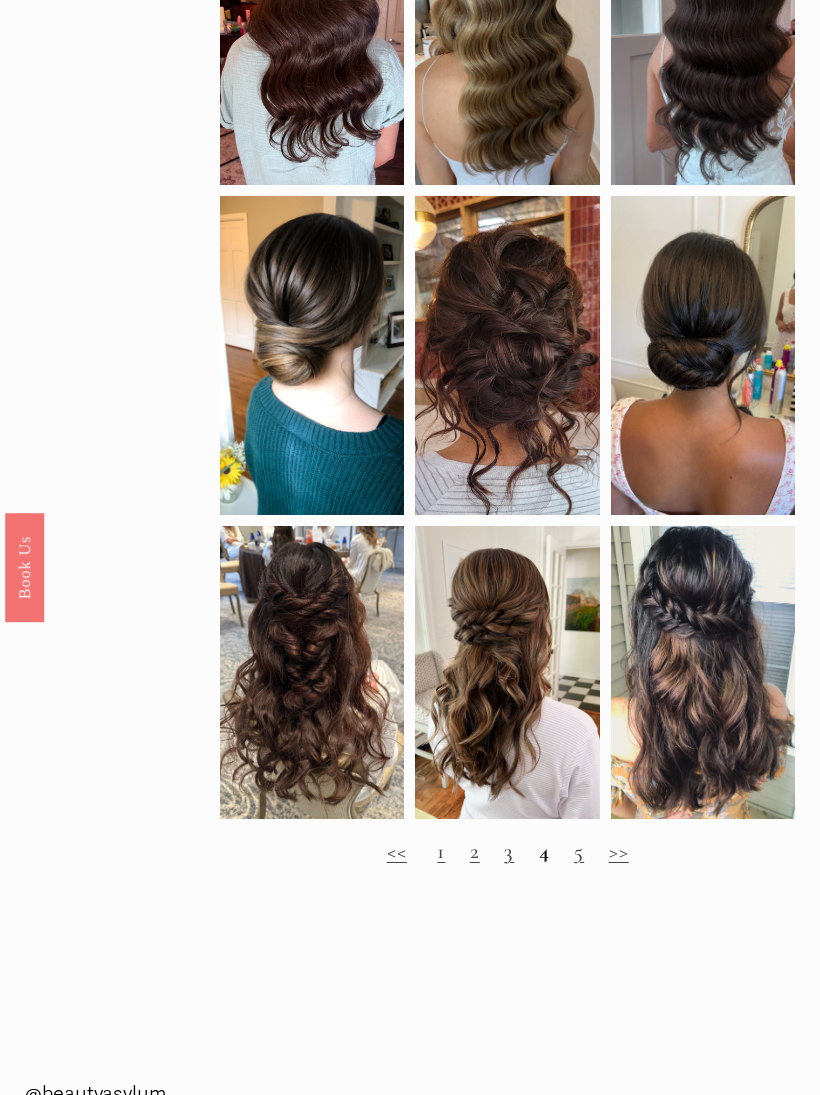 click on "5" at bounding box center (579, 851) 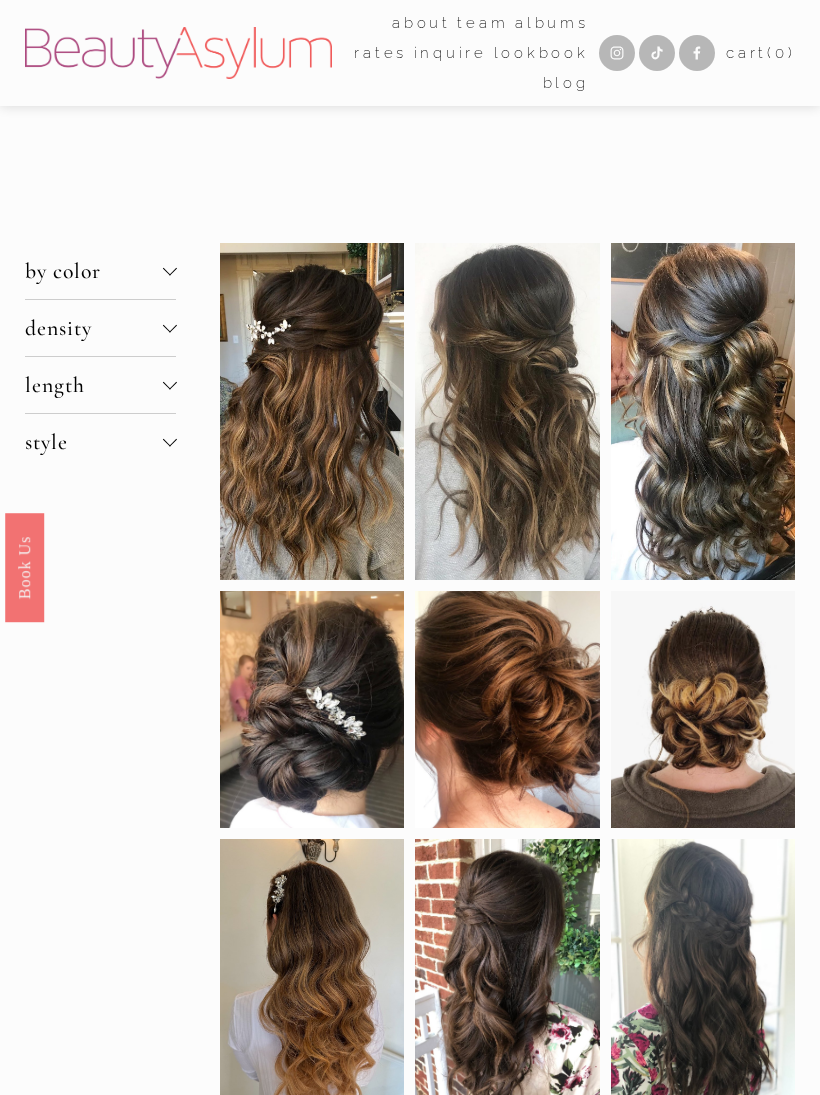 scroll, scrollTop: 0, scrollLeft: 0, axis: both 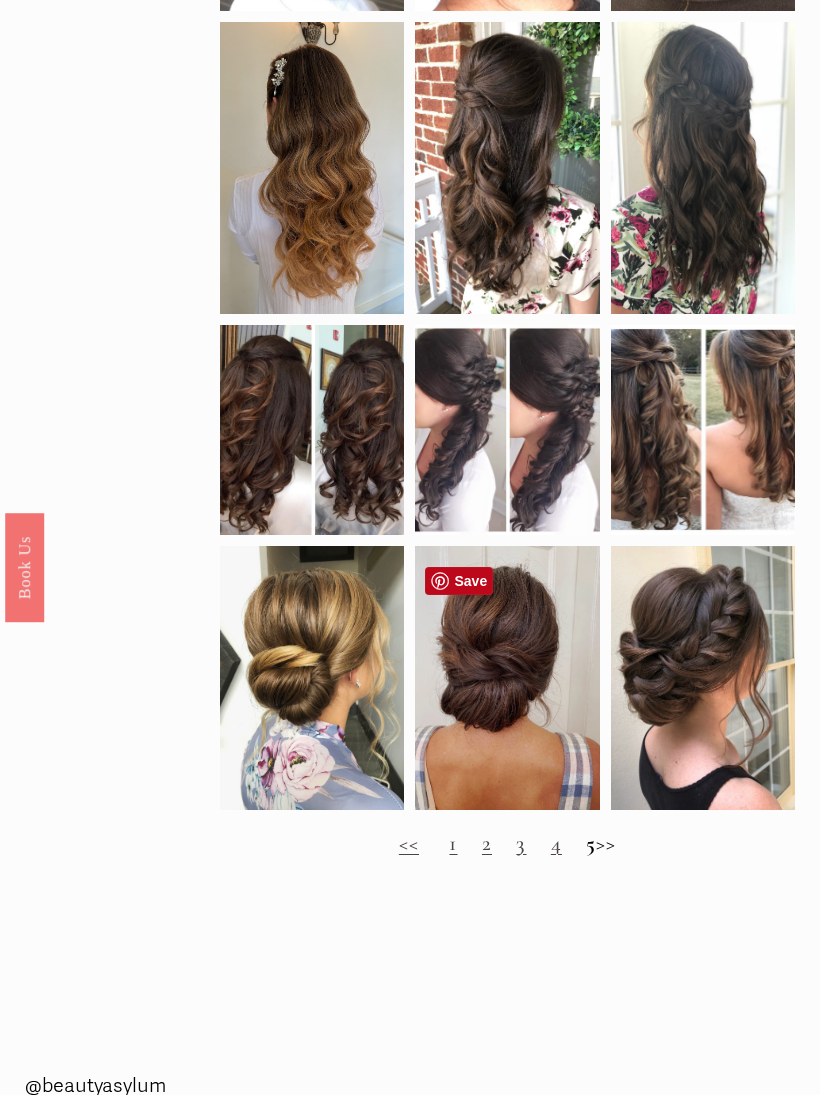 click at bounding box center [507, 678] 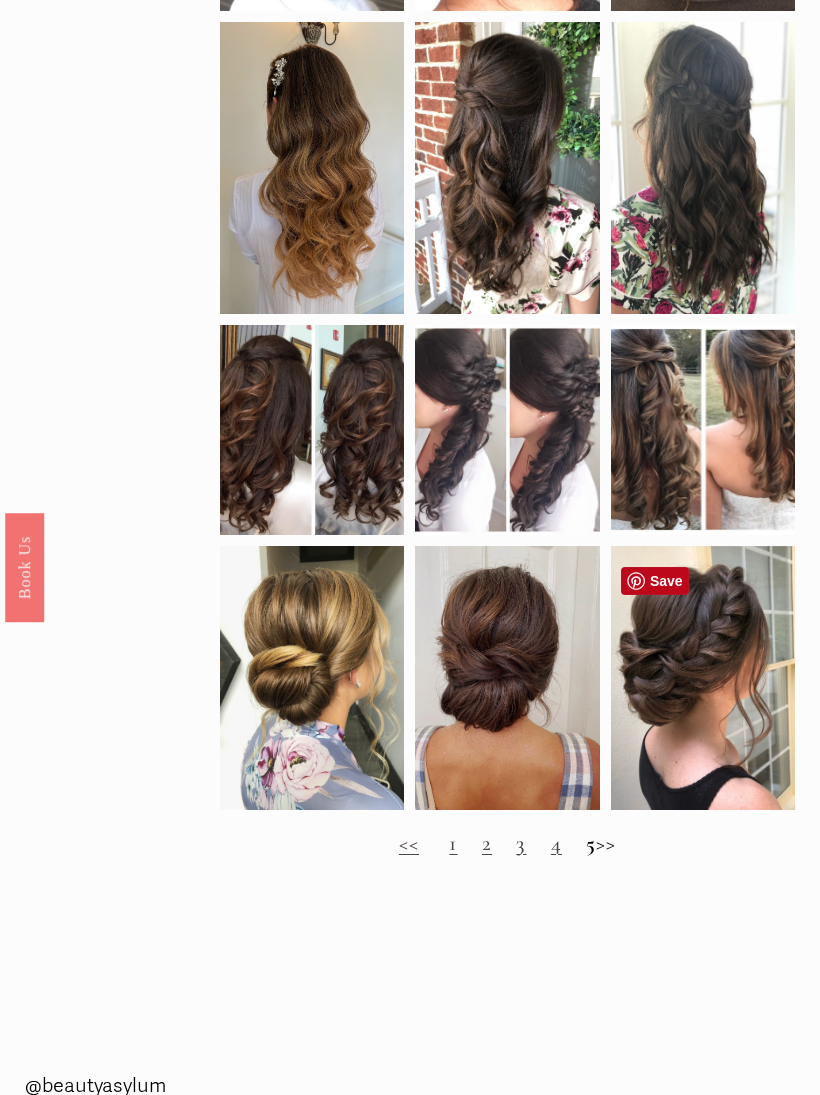 click at bounding box center (703, 678) 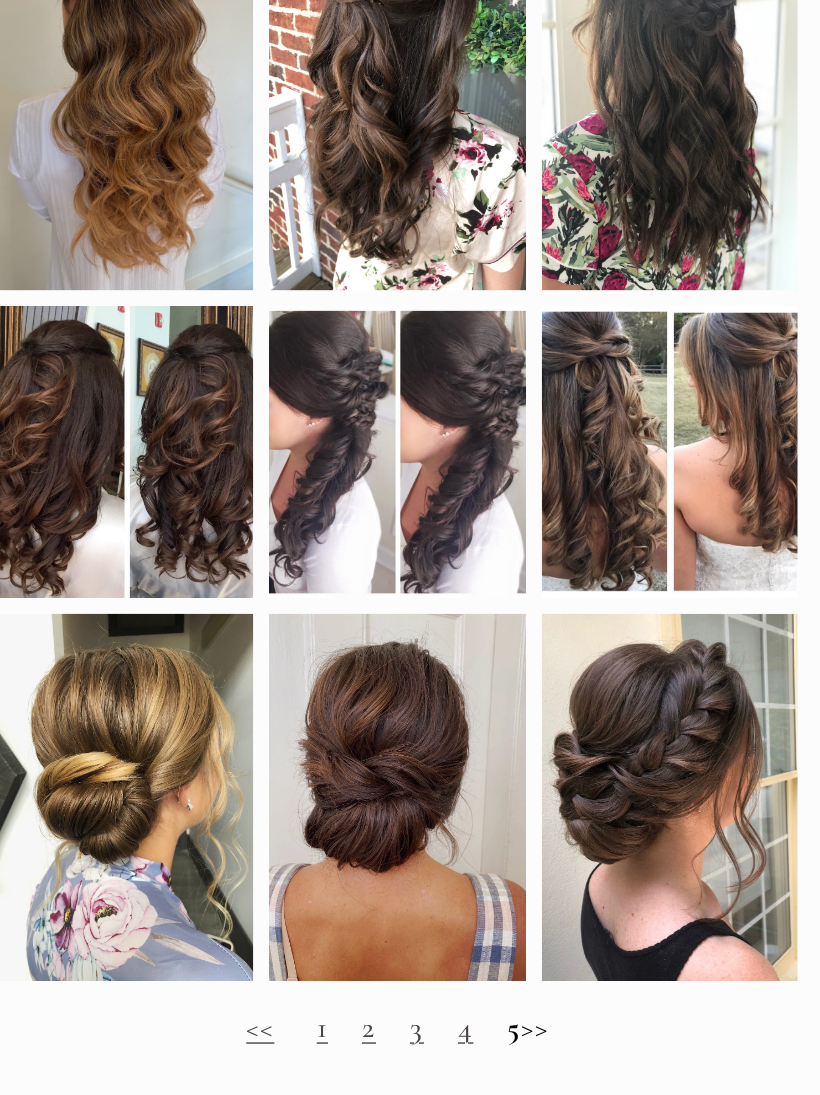 click on "<<       1      2      3      4      5     >>" at bounding box center [507, 844] 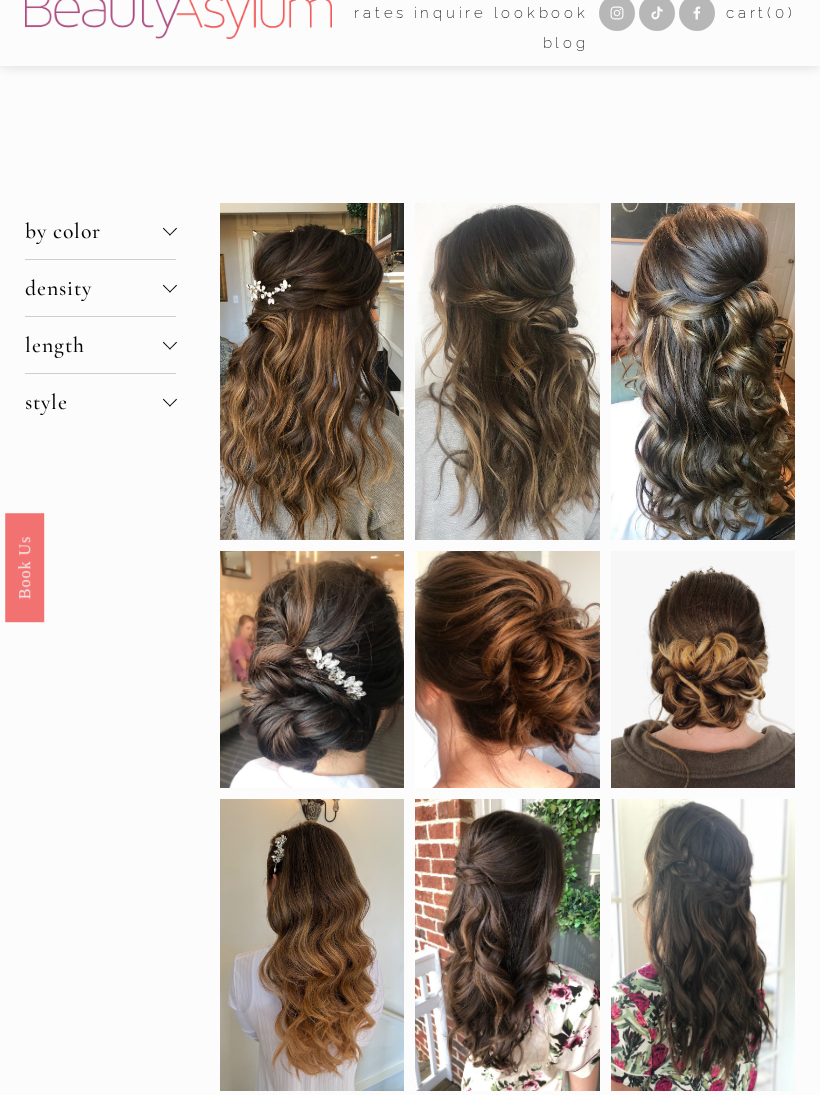 scroll, scrollTop: 0, scrollLeft: 0, axis: both 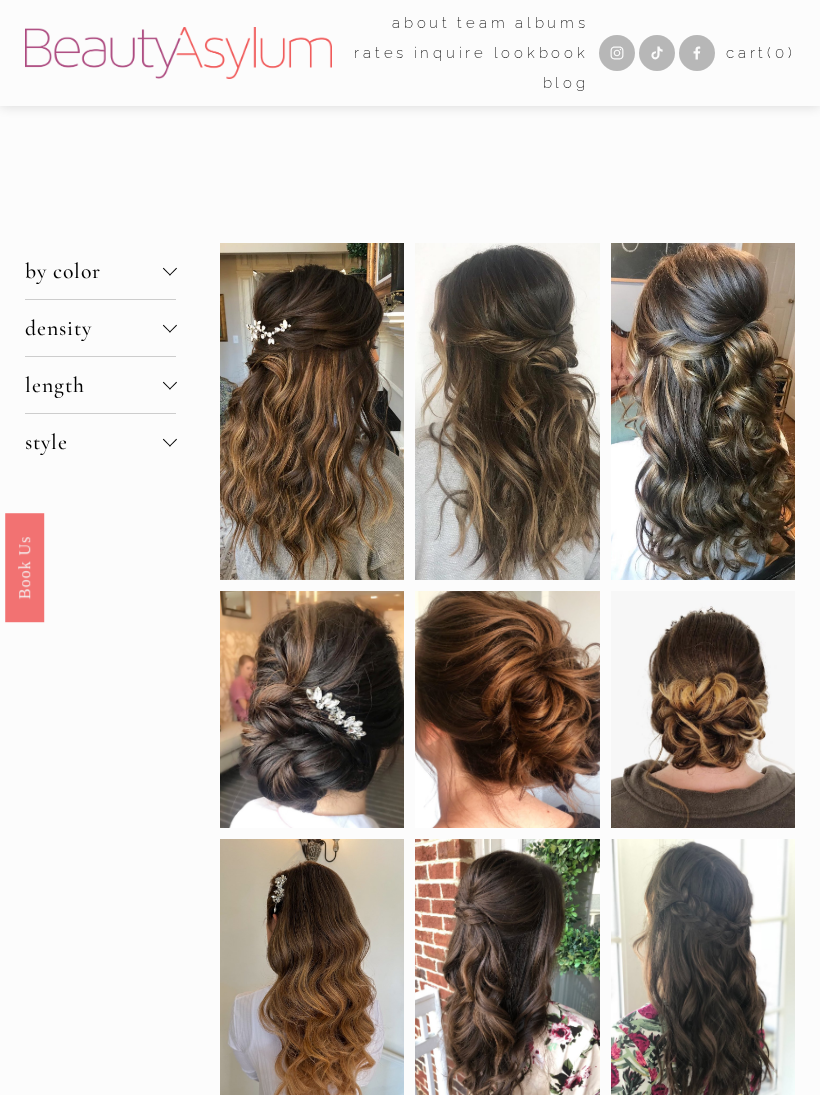 click on "by color" at bounding box center [94, 271] 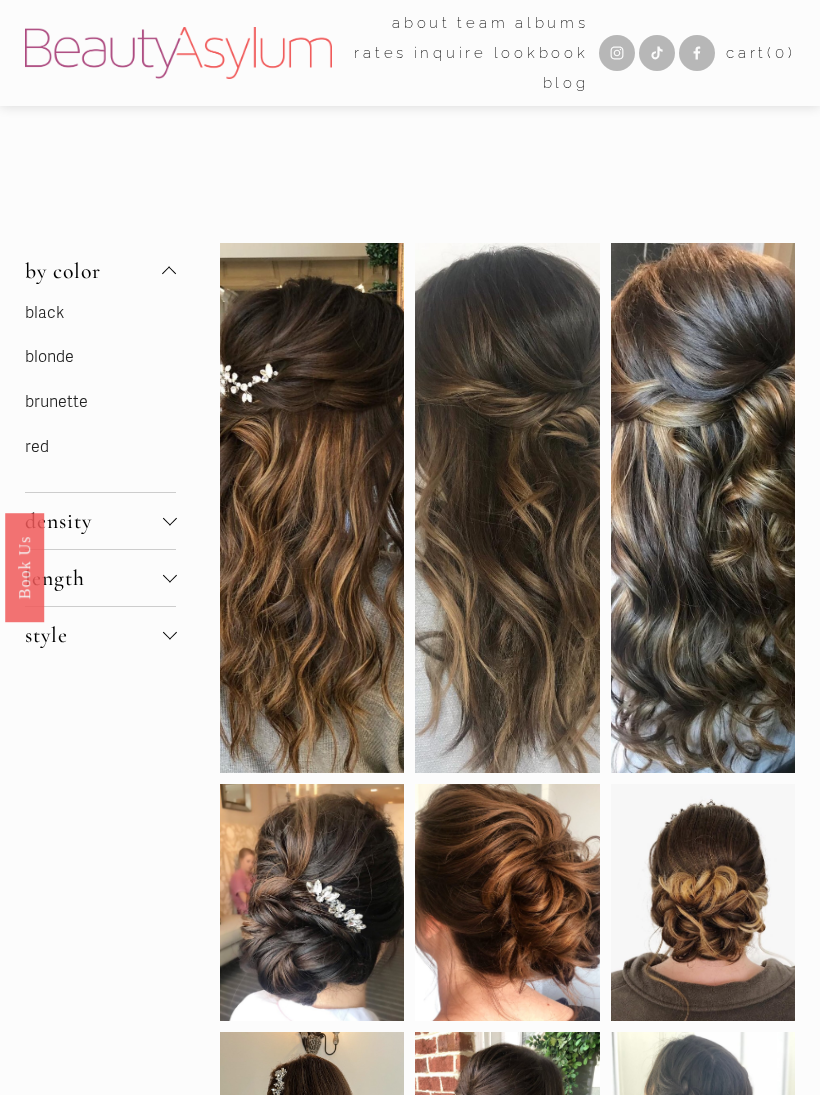 click on "brunette" at bounding box center (56, 402) 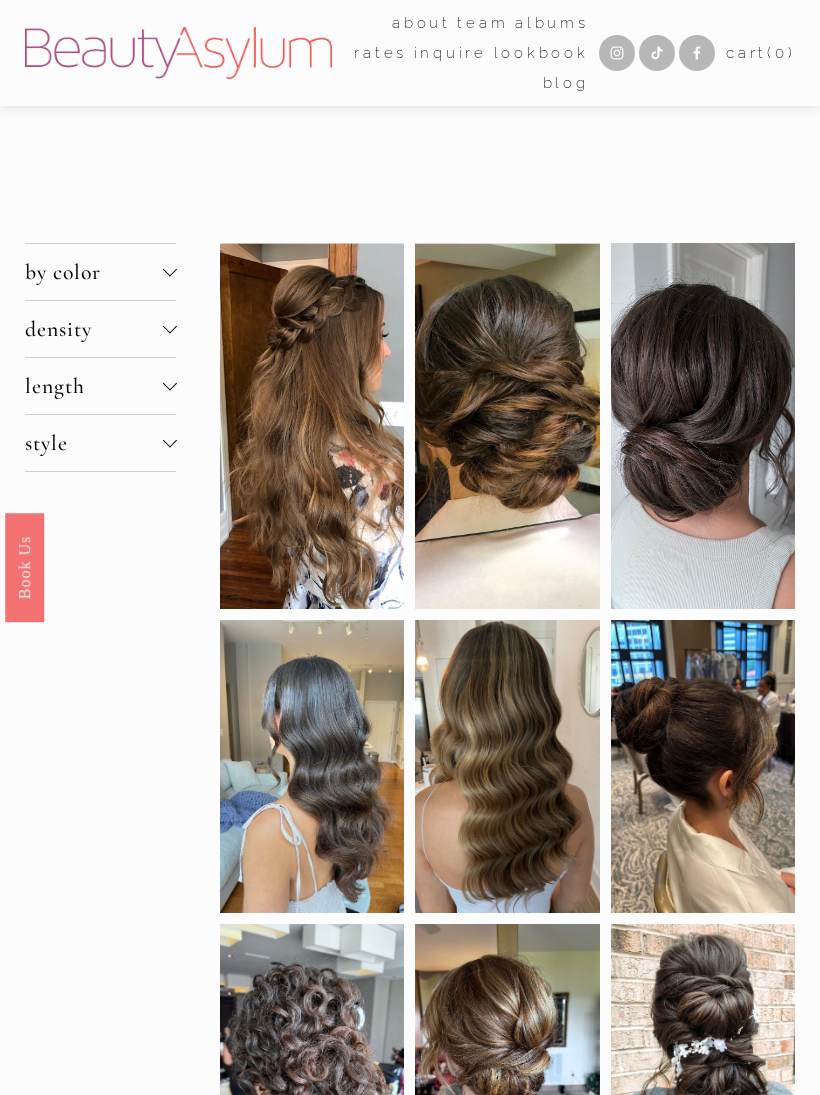 scroll, scrollTop: 0, scrollLeft: 0, axis: both 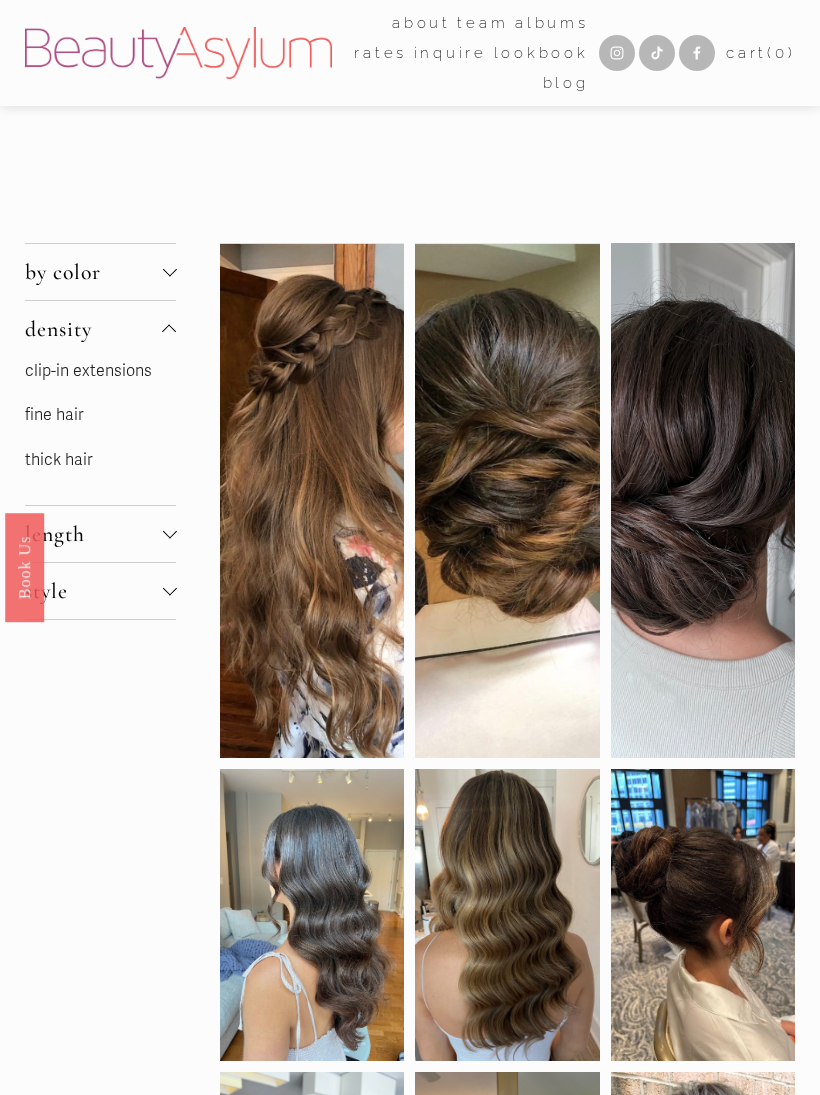 click on "fine hair" at bounding box center (54, 415) 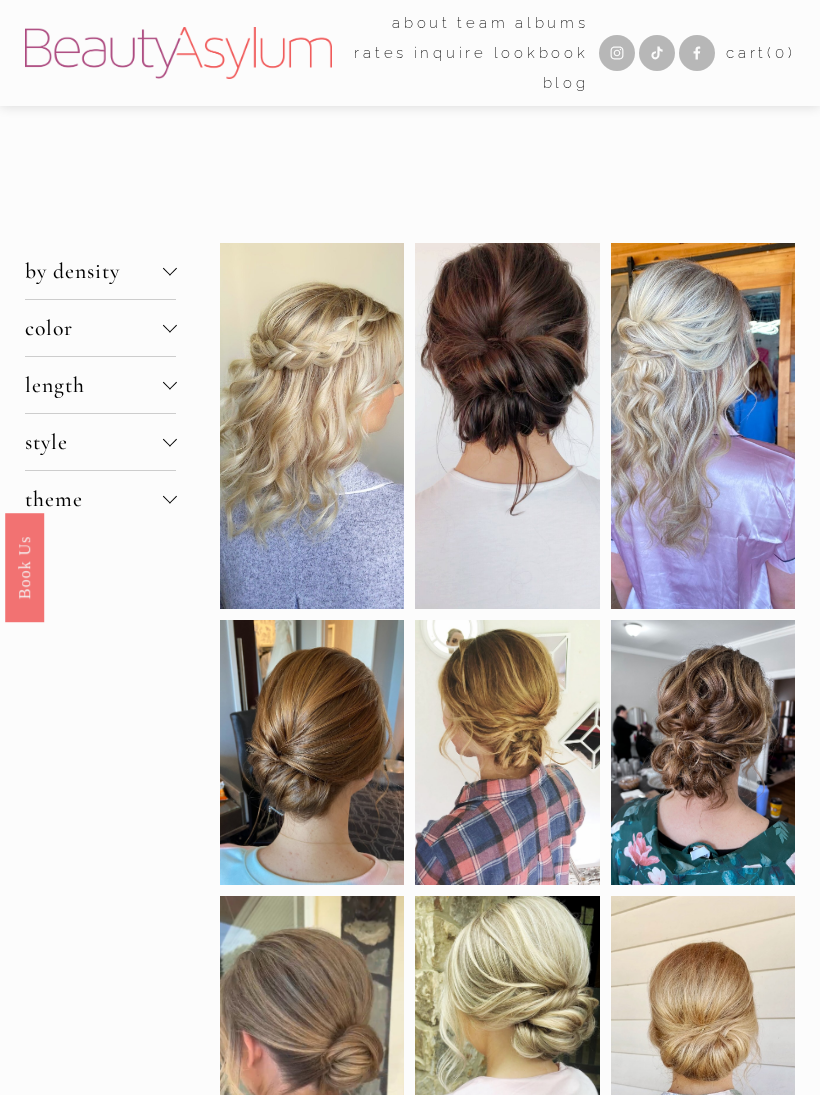 scroll, scrollTop: 0, scrollLeft: 0, axis: both 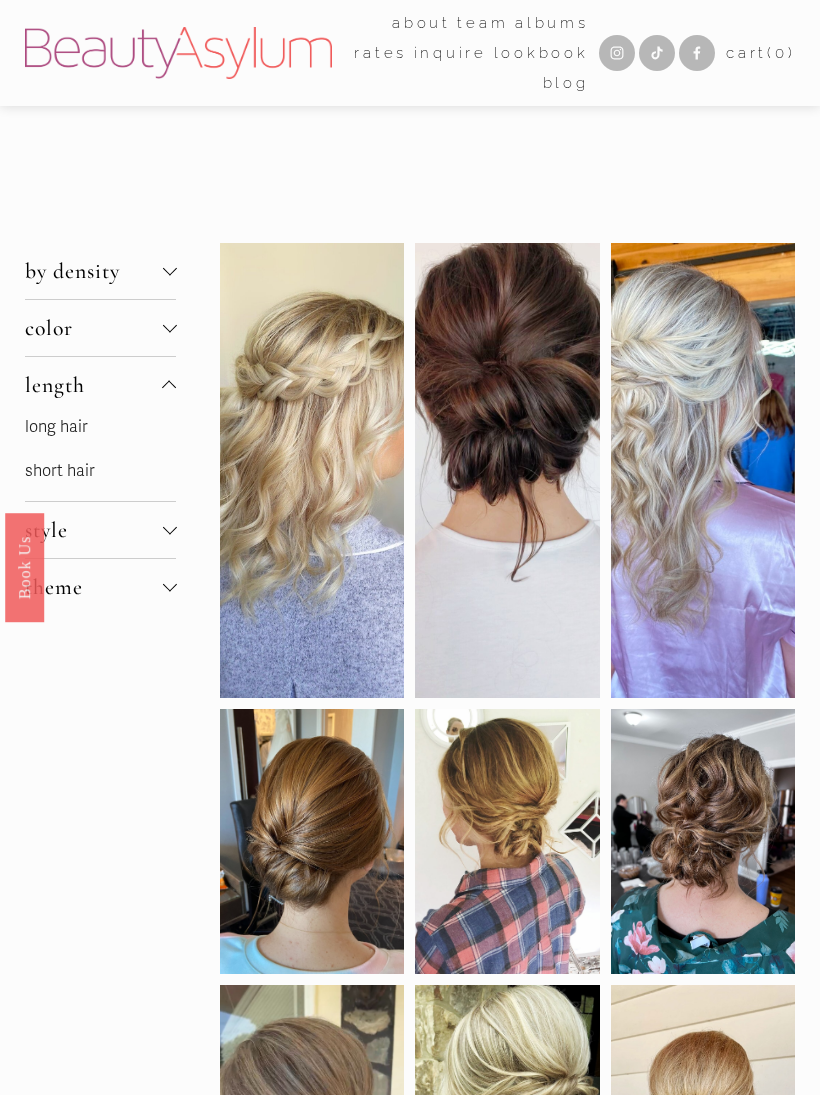 click on "long hair" at bounding box center (56, 427) 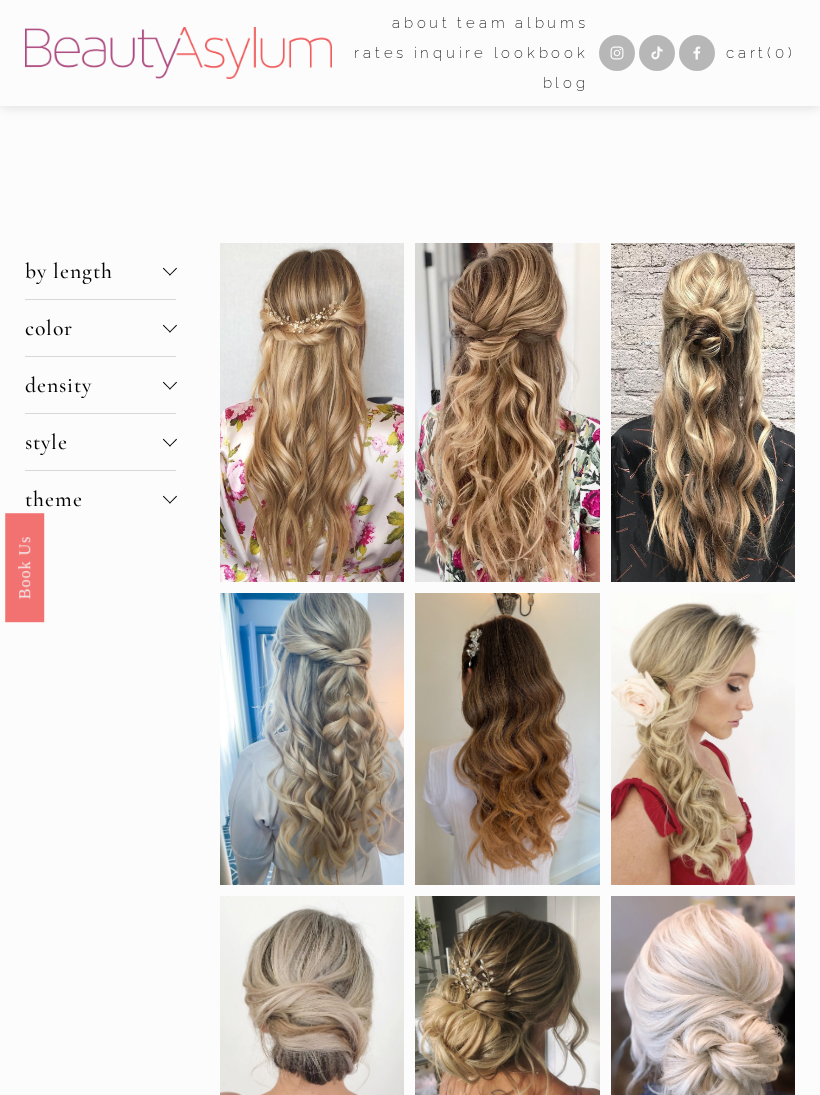 scroll, scrollTop: 0, scrollLeft: 0, axis: both 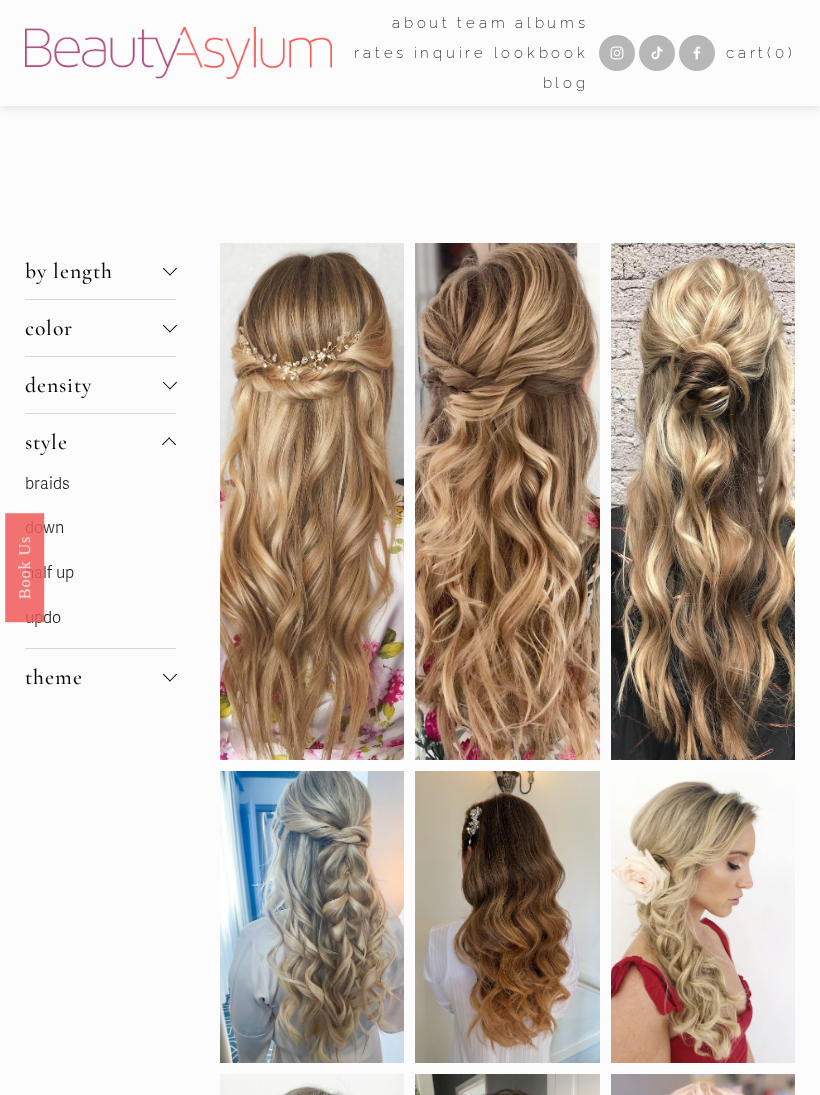 click on "down" at bounding box center [101, 528] 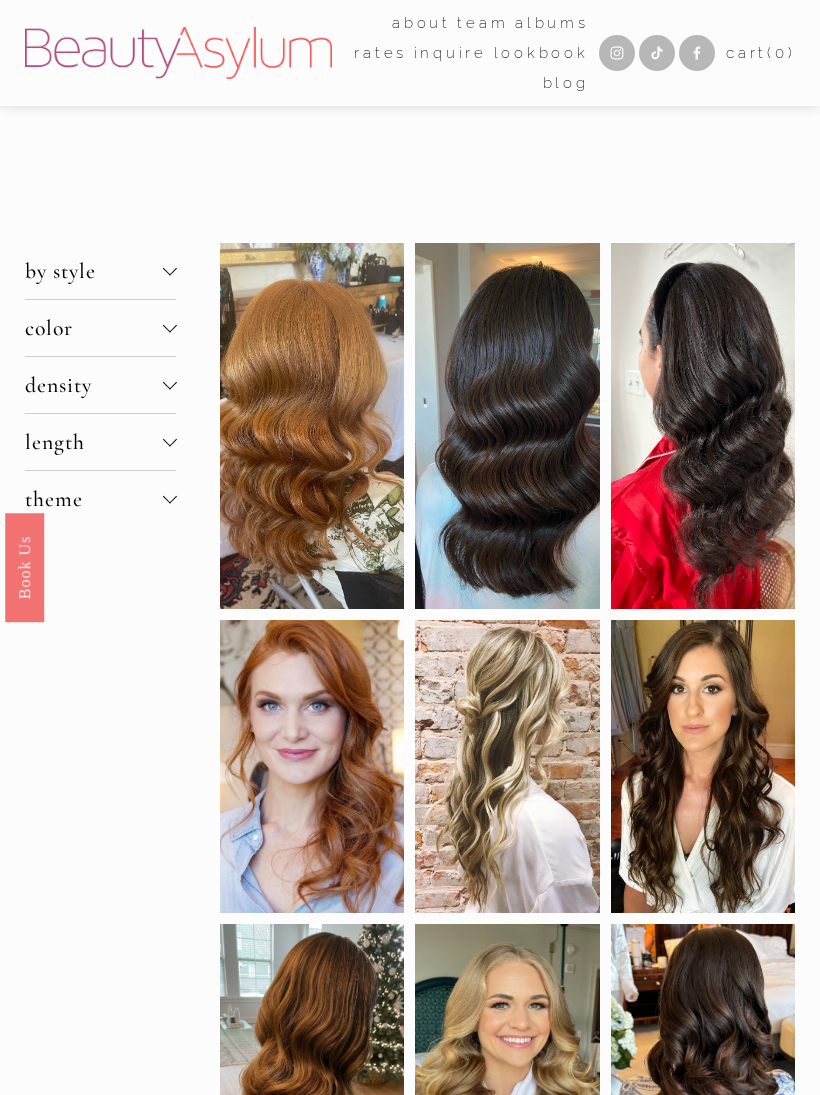 scroll, scrollTop: 0, scrollLeft: 0, axis: both 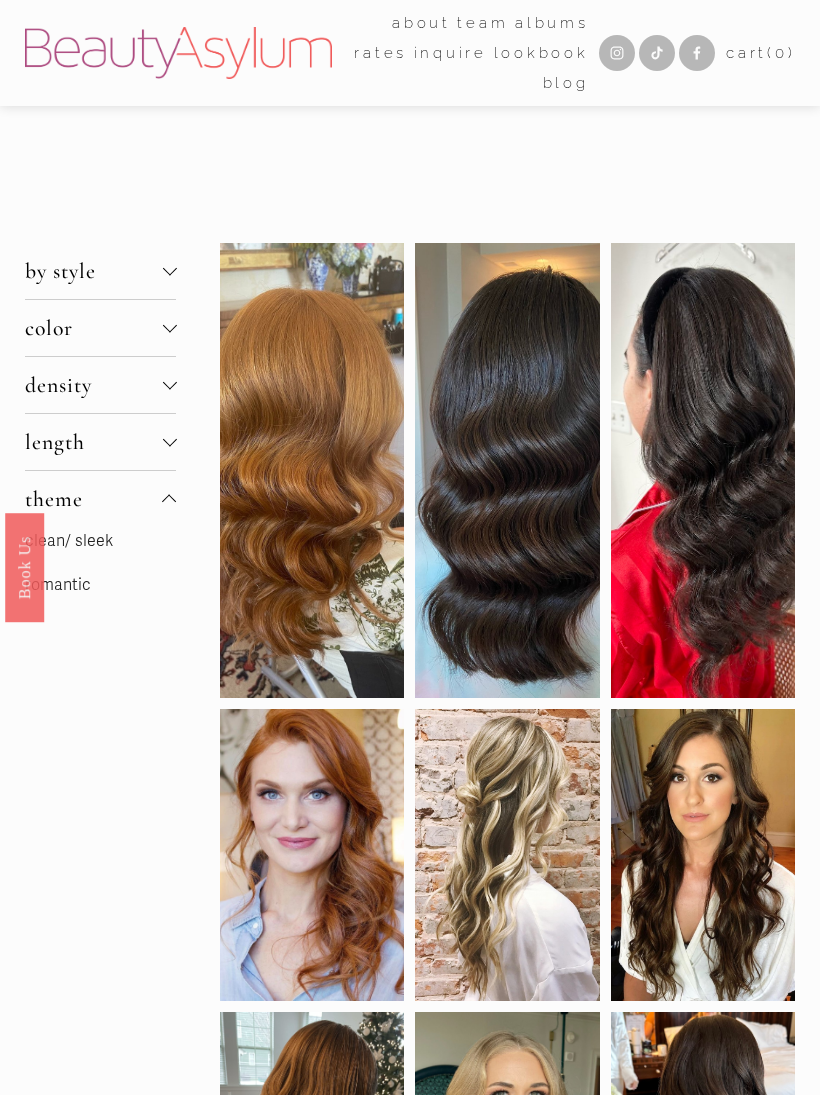 click on "romantic" at bounding box center [58, 585] 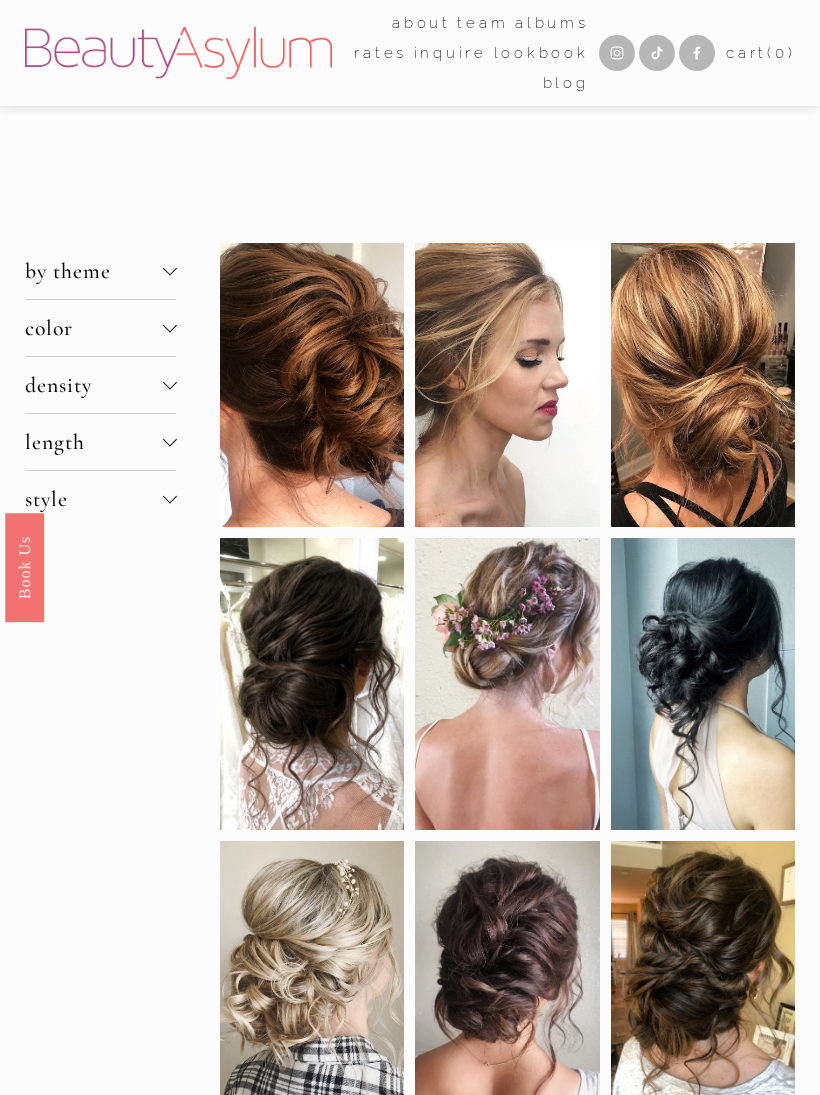 scroll, scrollTop: 0, scrollLeft: 0, axis: both 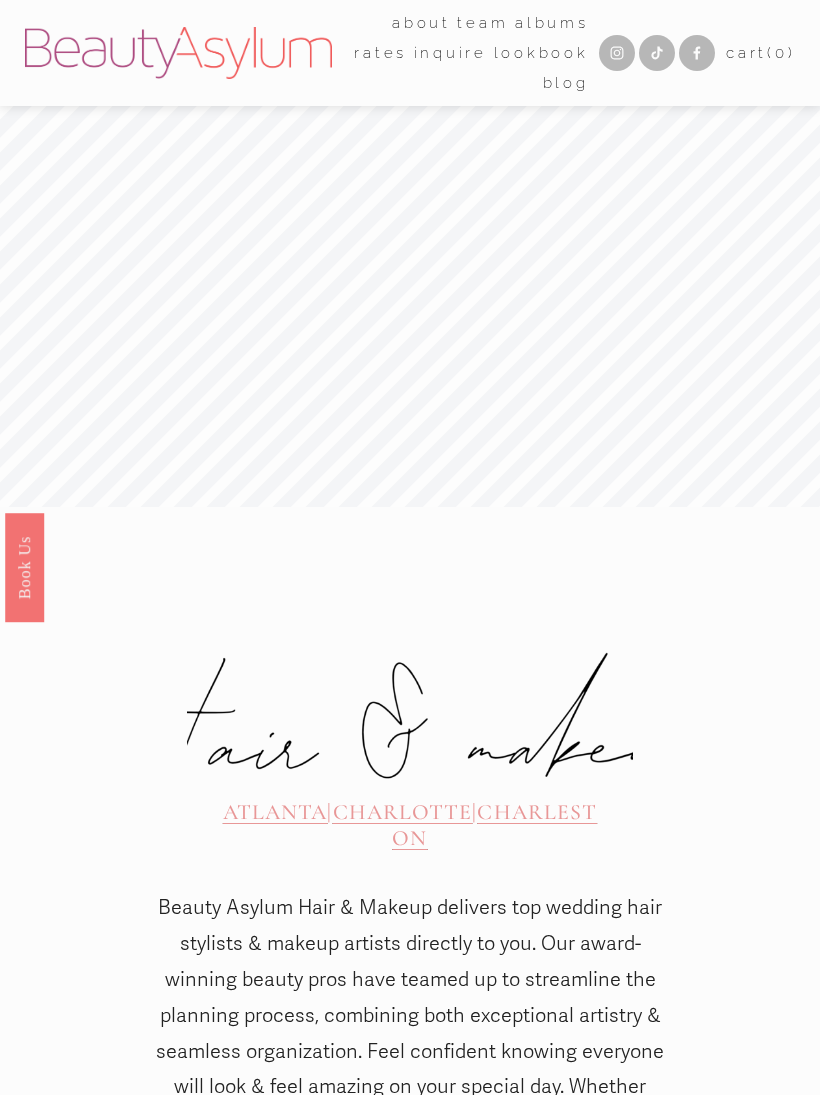 click at bounding box center (0, 0) 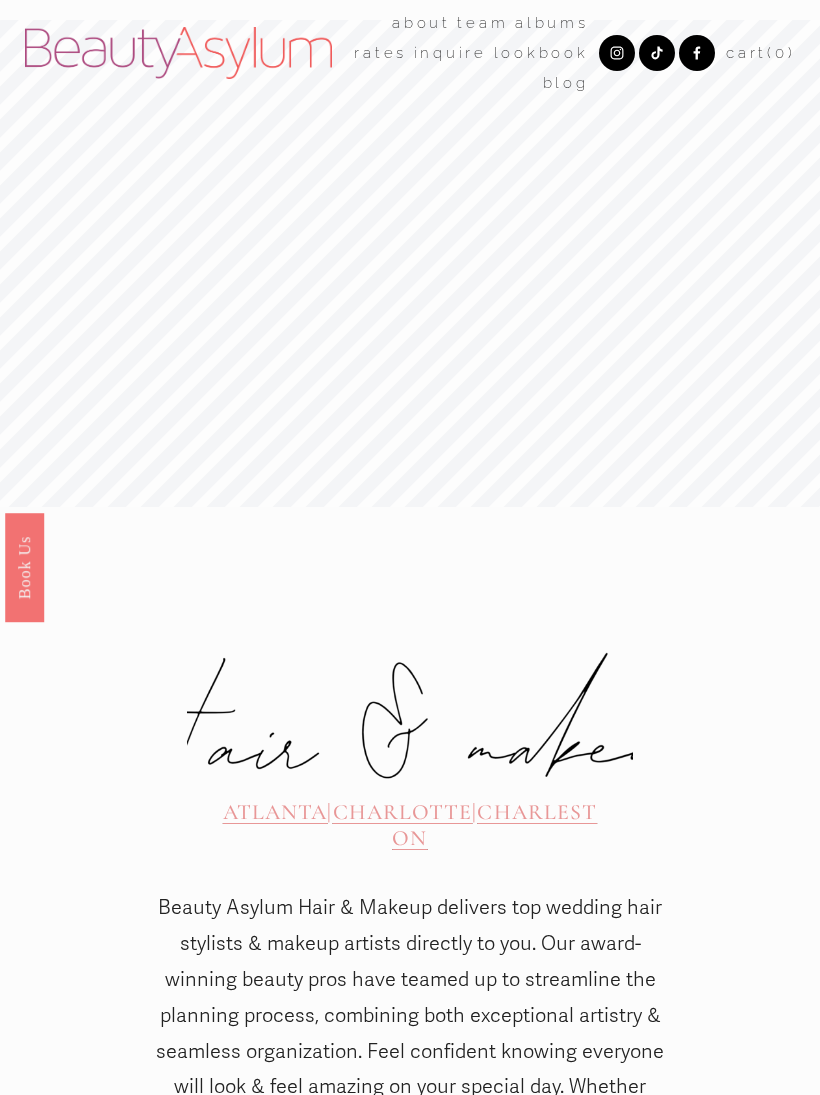 click at bounding box center (0, 0) 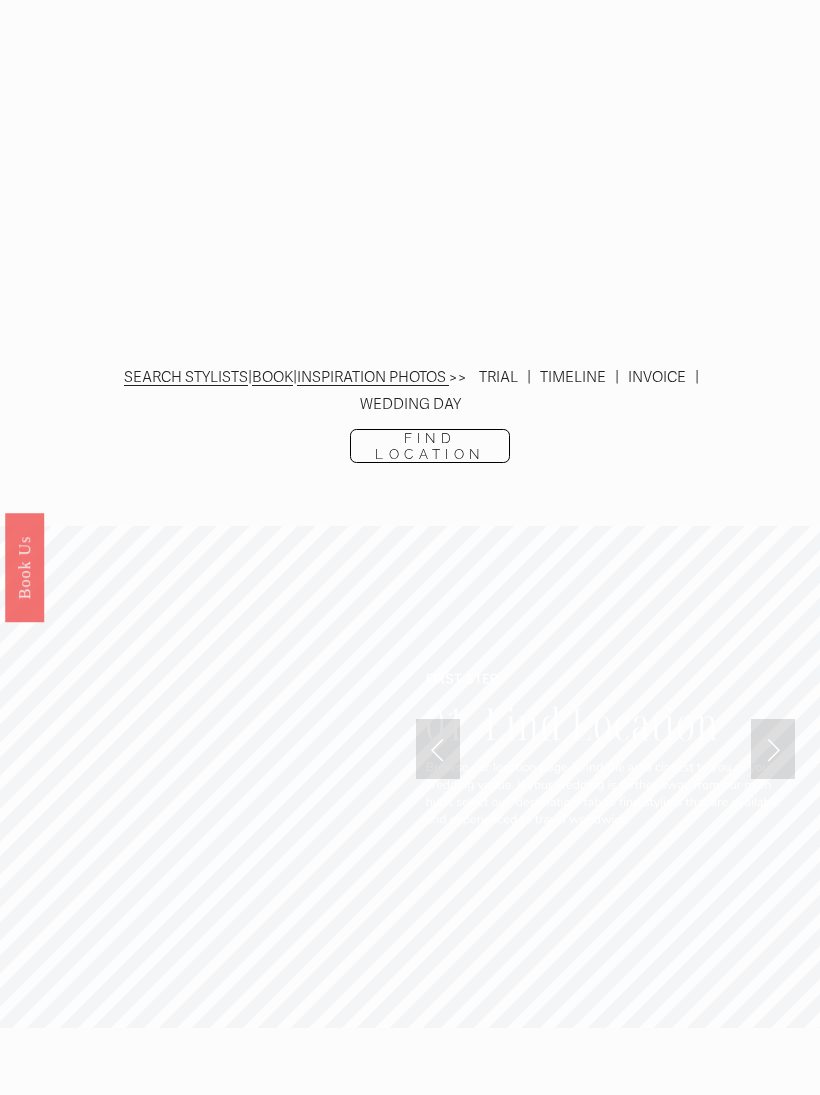 scroll, scrollTop: 3116, scrollLeft: 0, axis: vertical 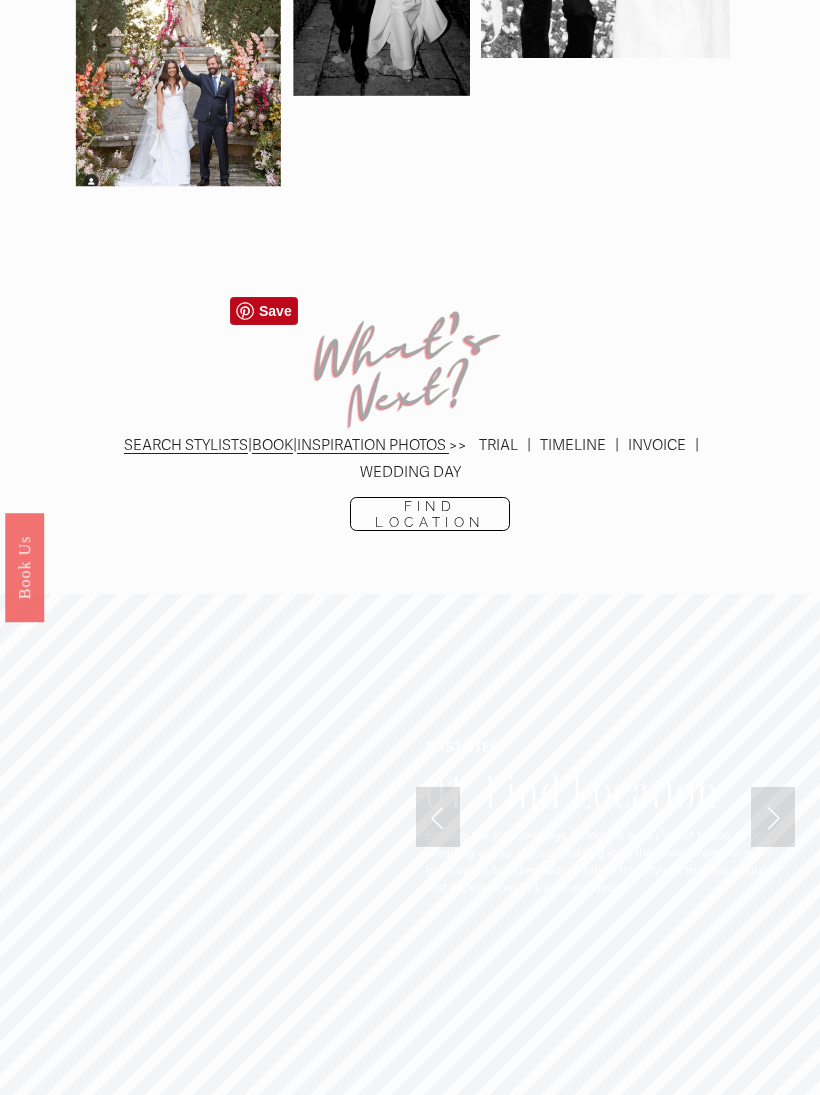 click on "INSPIRATION PHOTOS" at bounding box center [371, 445] 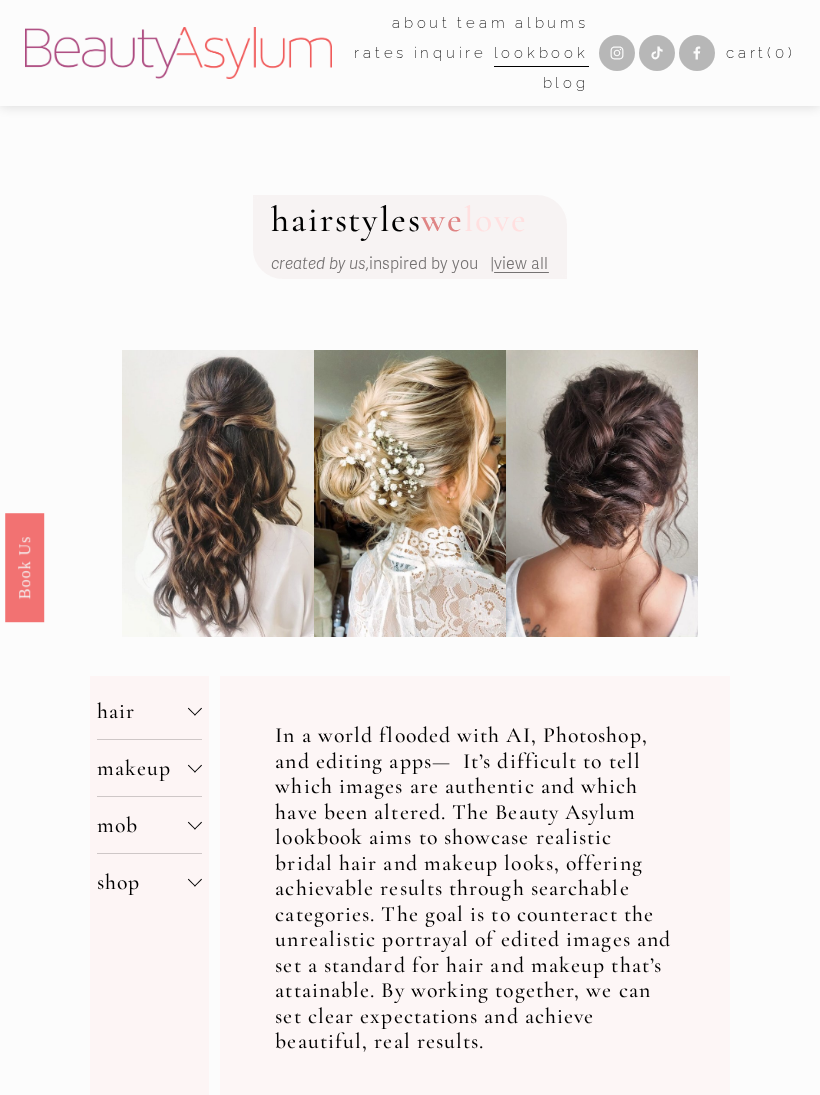 scroll, scrollTop: 0, scrollLeft: 0, axis: both 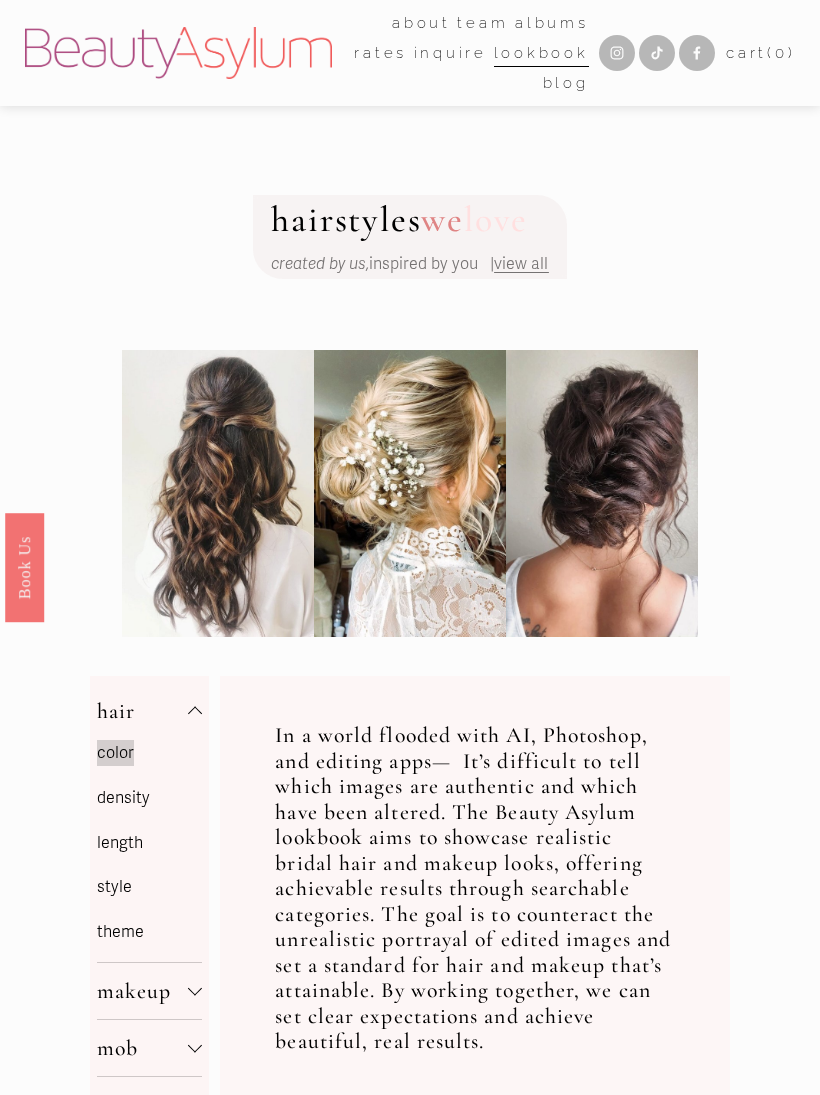 click on "color" at bounding box center (115, 753) 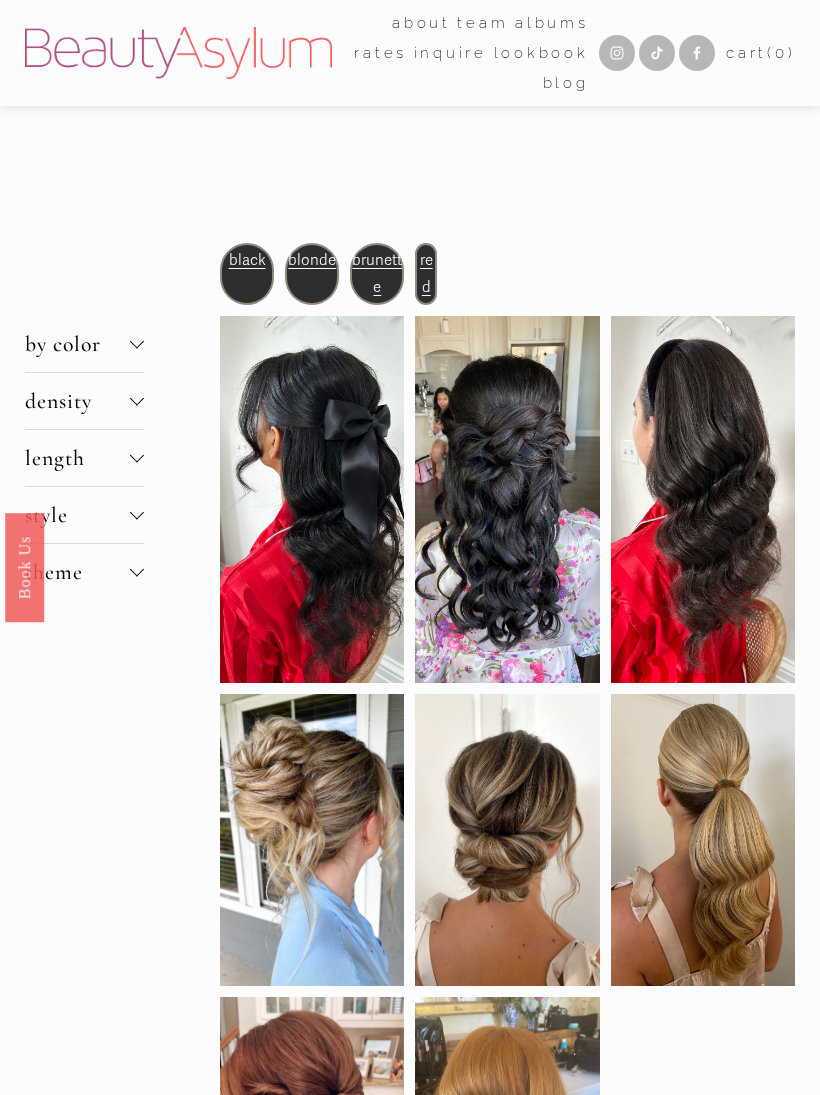 scroll, scrollTop: 0, scrollLeft: 0, axis: both 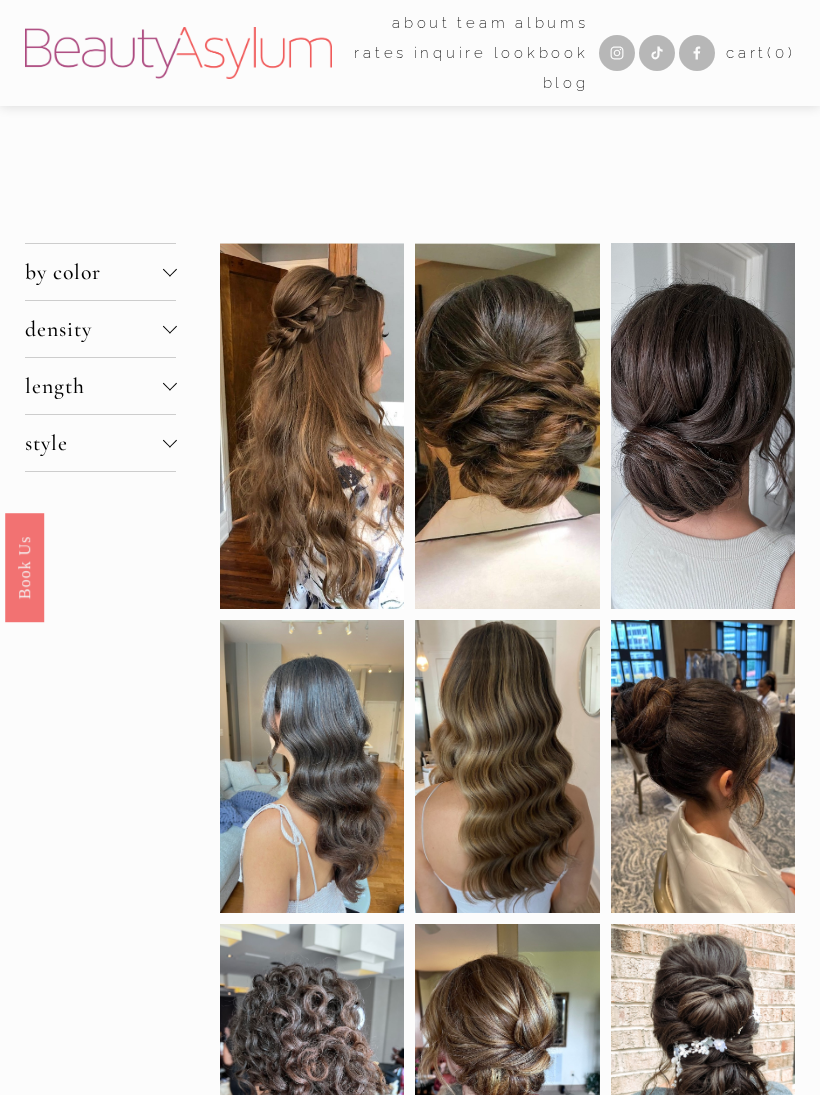 click at bounding box center [169, 326] 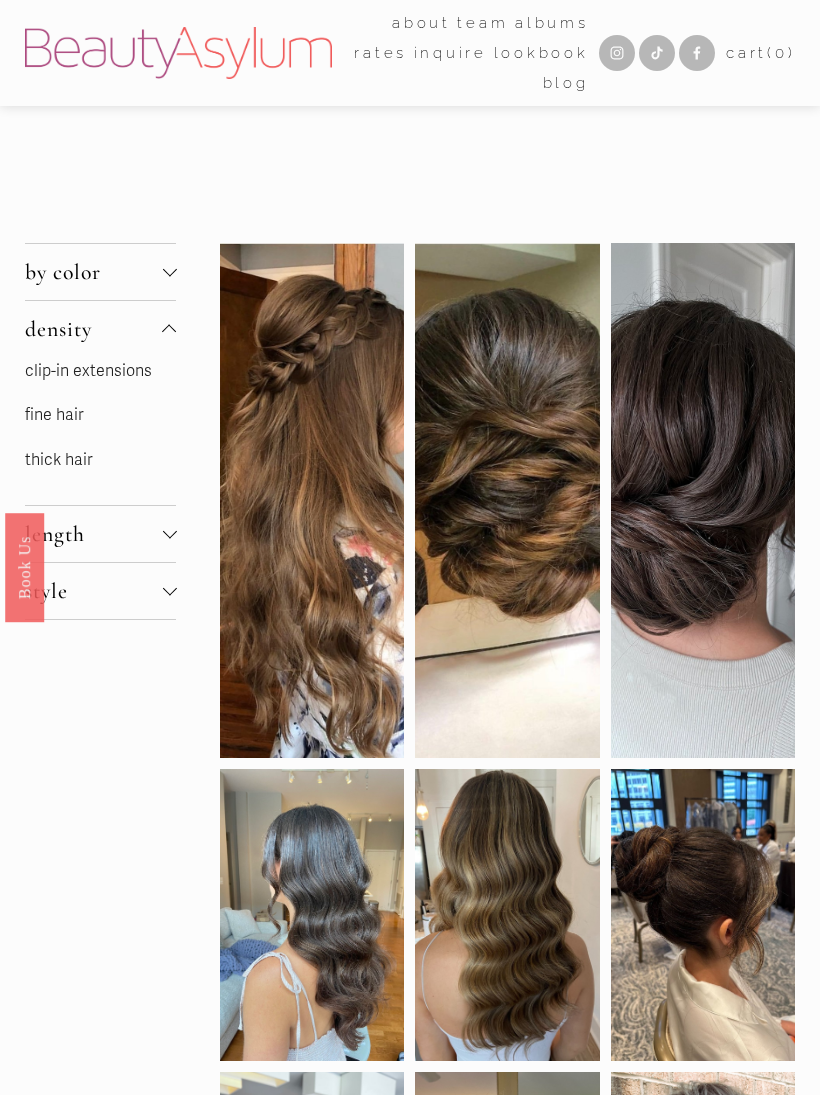 click on "fine hair" at bounding box center [54, 415] 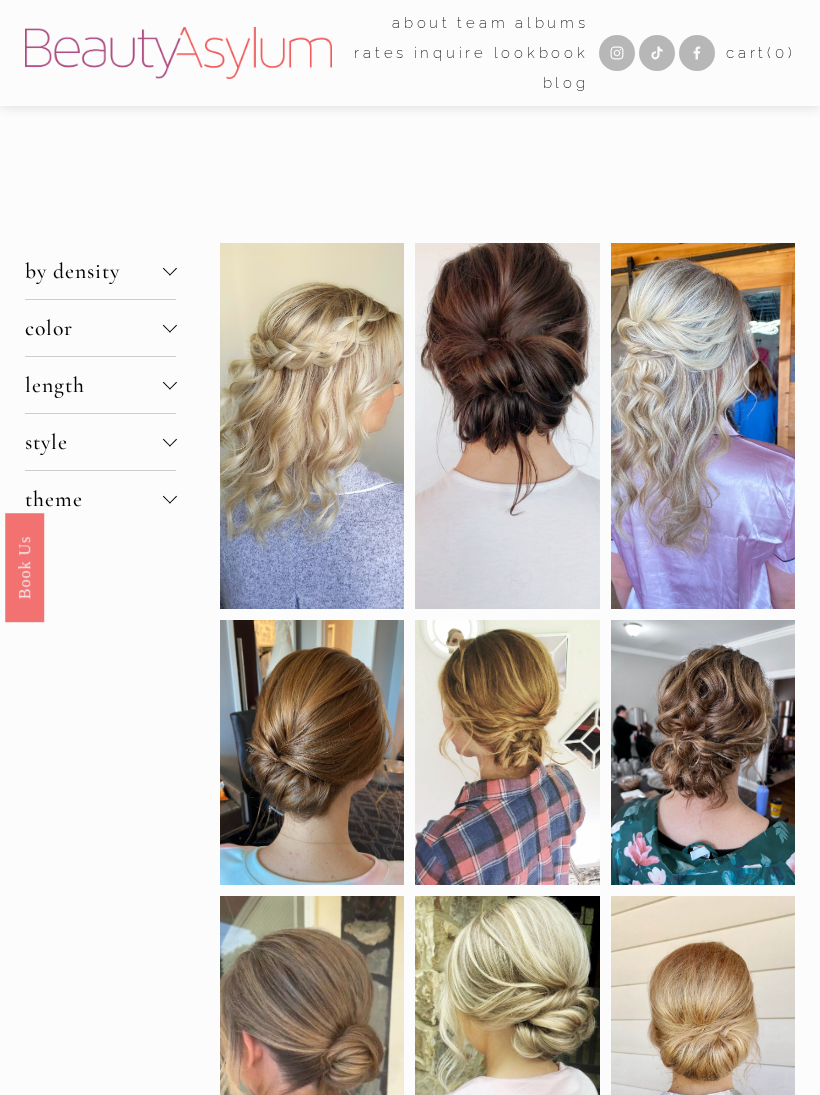 scroll, scrollTop: 0, scrollLeft: 0, axis: both 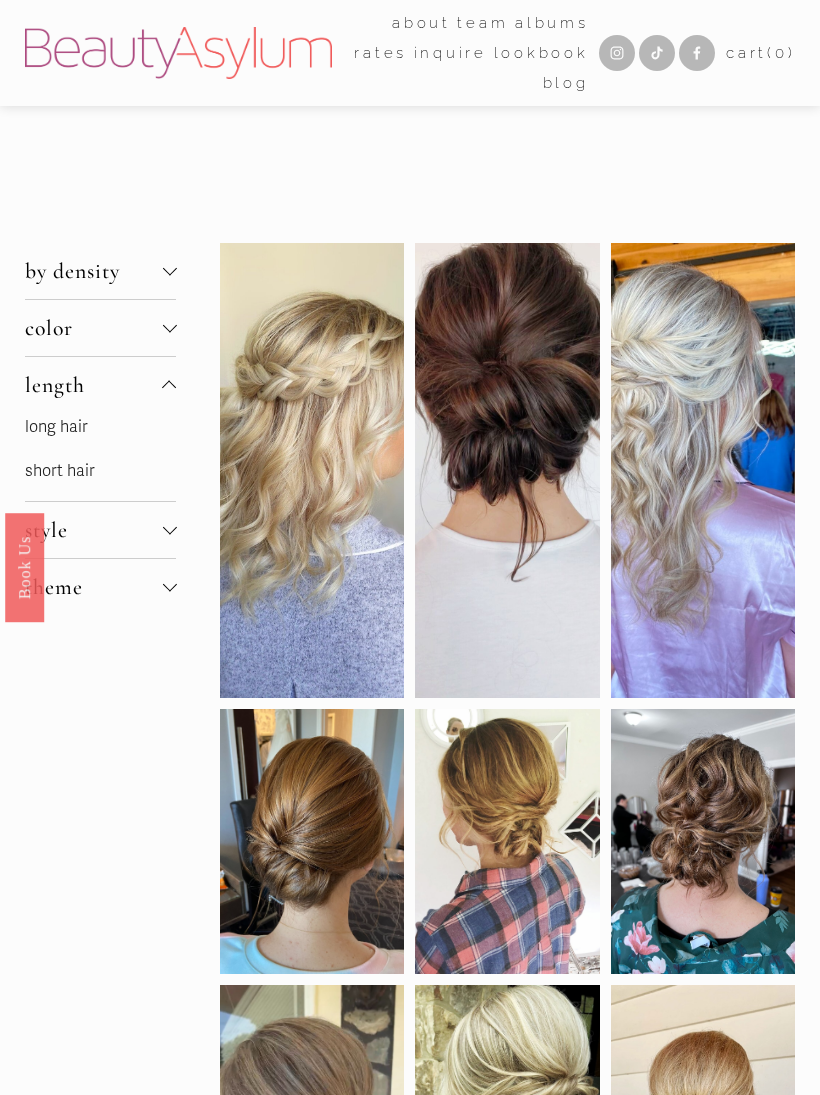 click on "long hair" at bounding box center (56, 427) 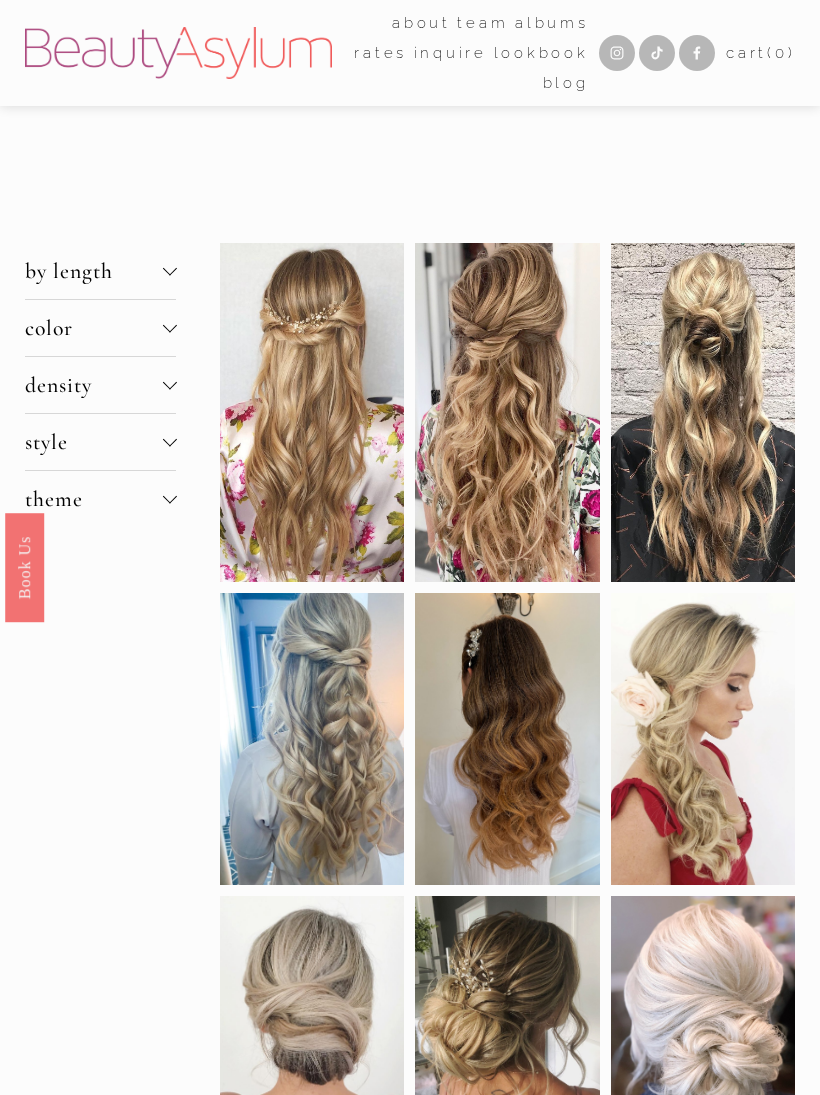 scroll, scrollTop: 0, scrollLeft: 0, axis: both 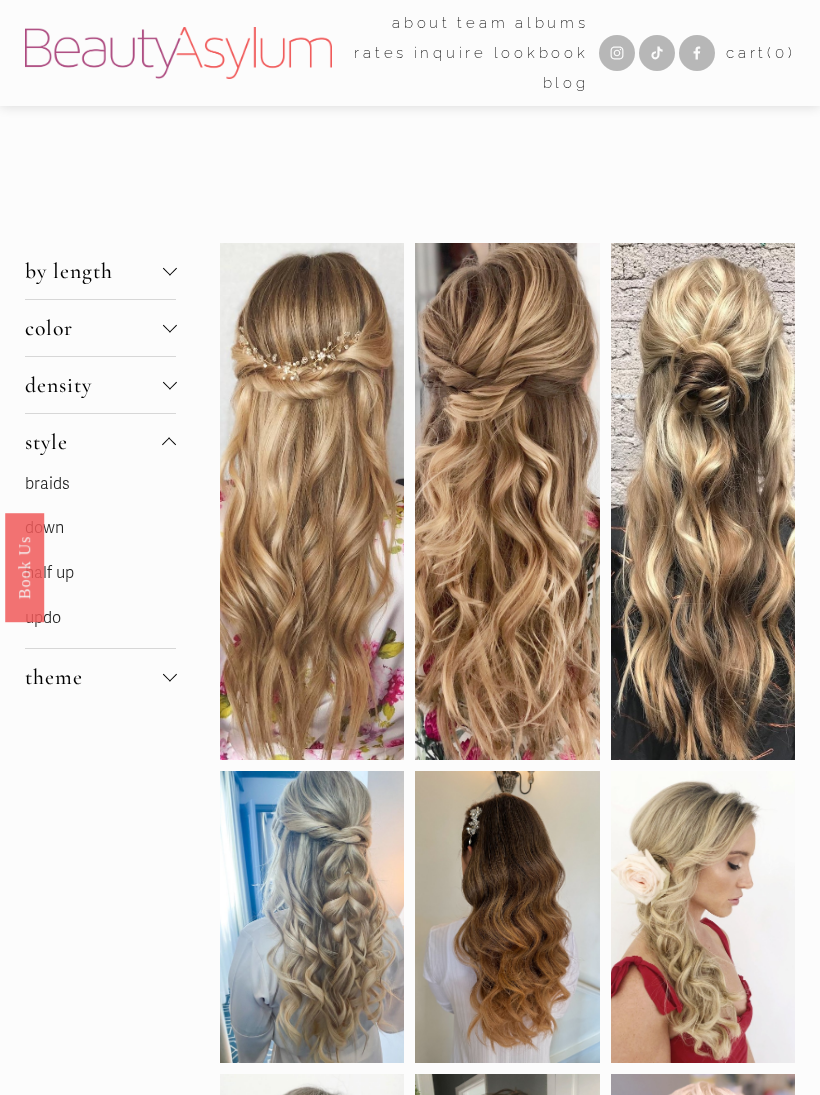 click on "down" at bounding box center [44, 528] 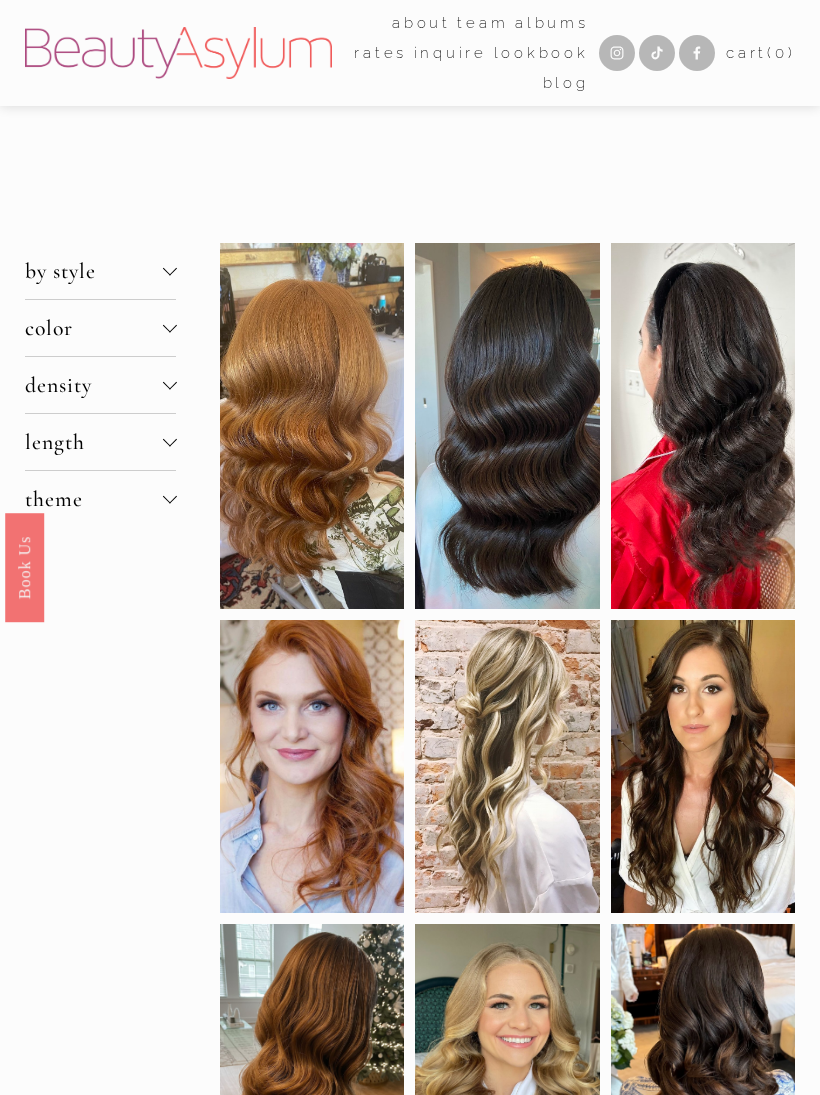 scroll, scrollTop: 0, scrollLeft: 0, axis: both 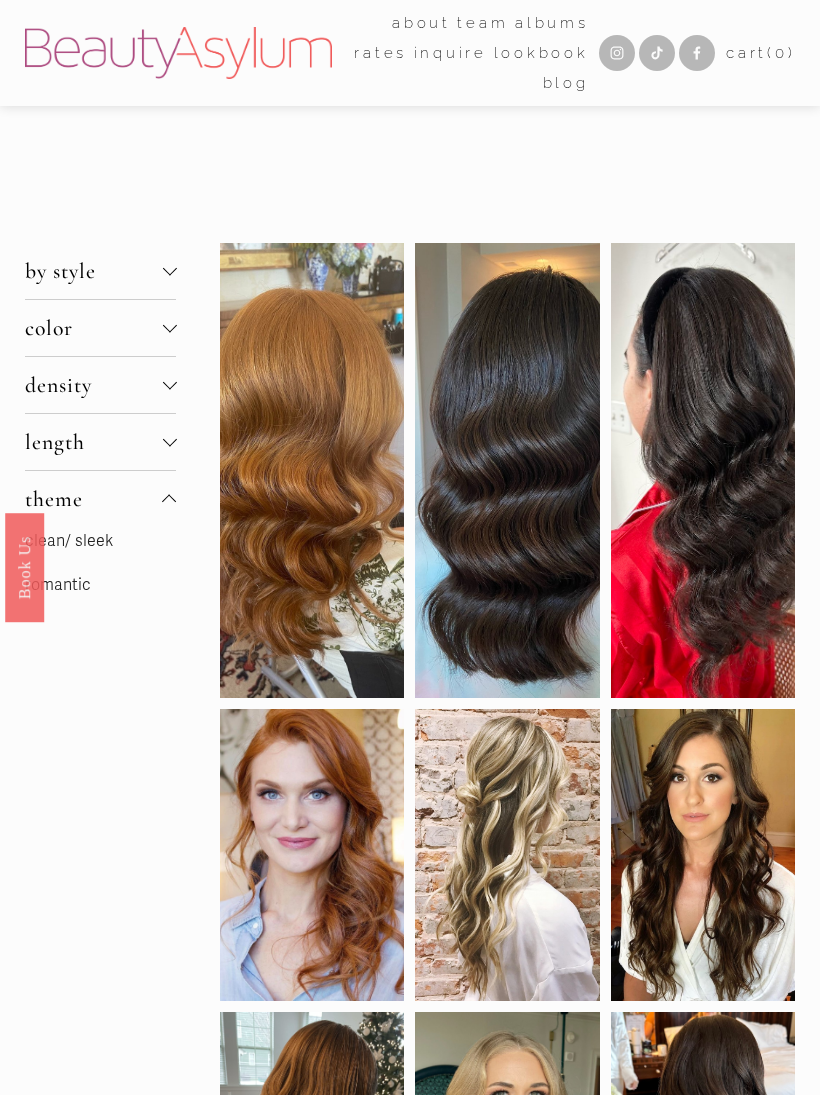 click on "romantic" at bounding box center (58, 585) 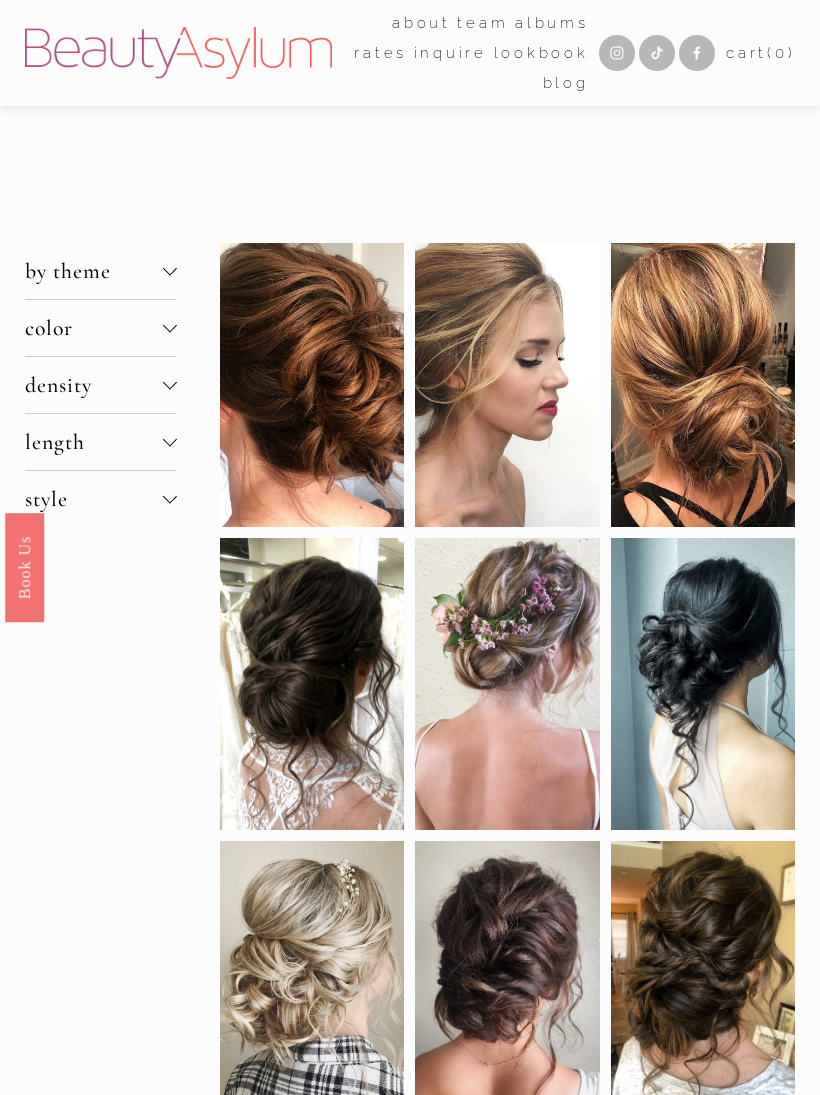 scroll, scrollTop: 0, scrollLeft: 0, axis: both 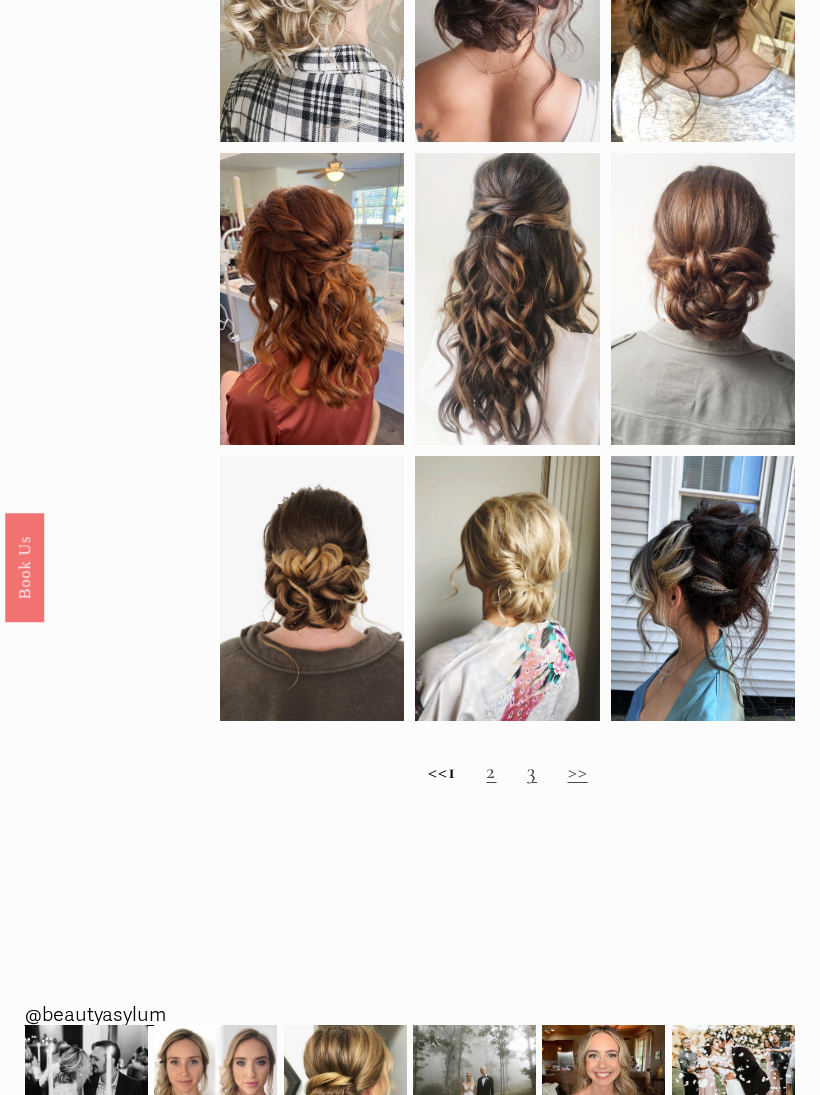 click on "2" at bounding box center [491, 771] 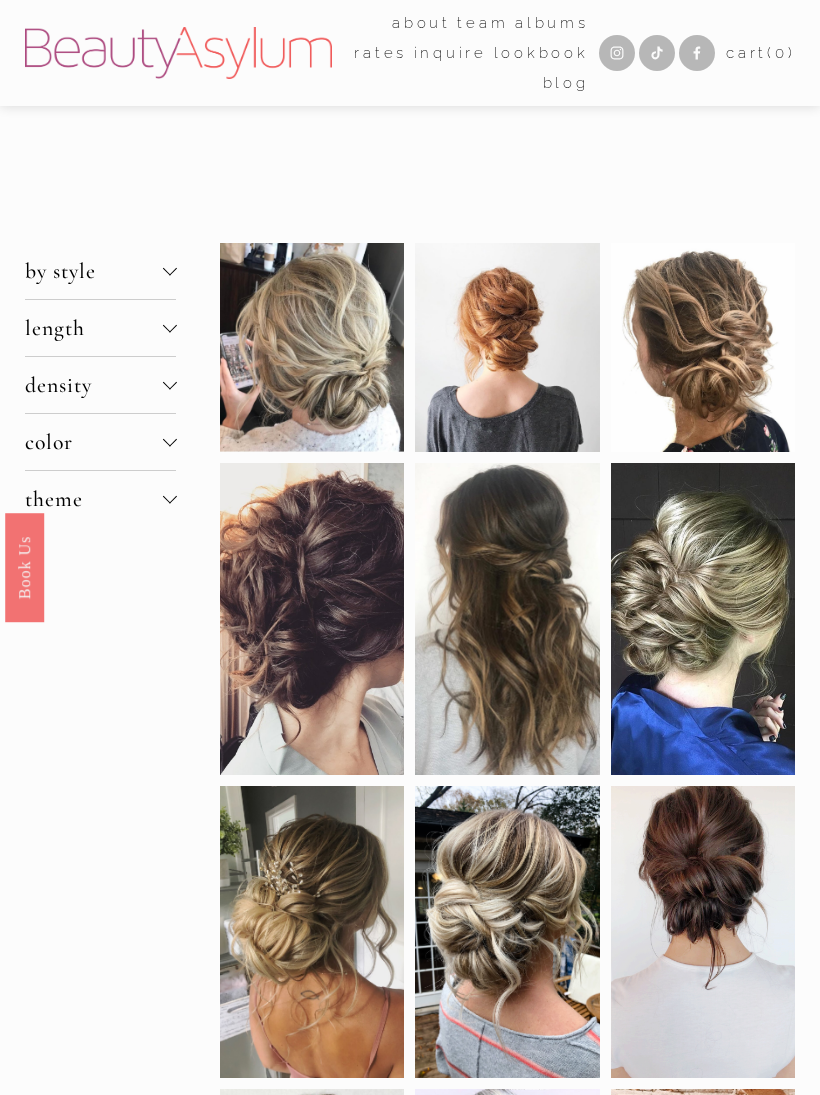 scroll, scrollTop: 0, scrollLeft: 0, axis: both 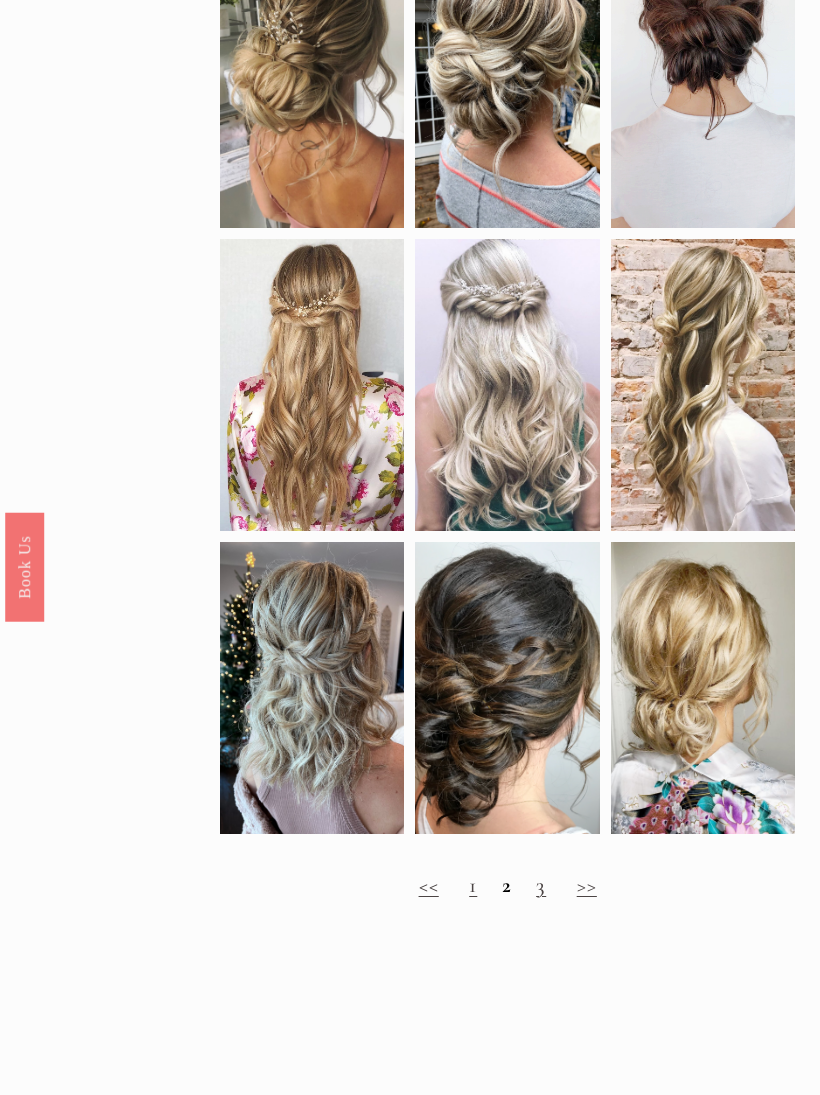 click on "3" at bounding box center (541, 886) 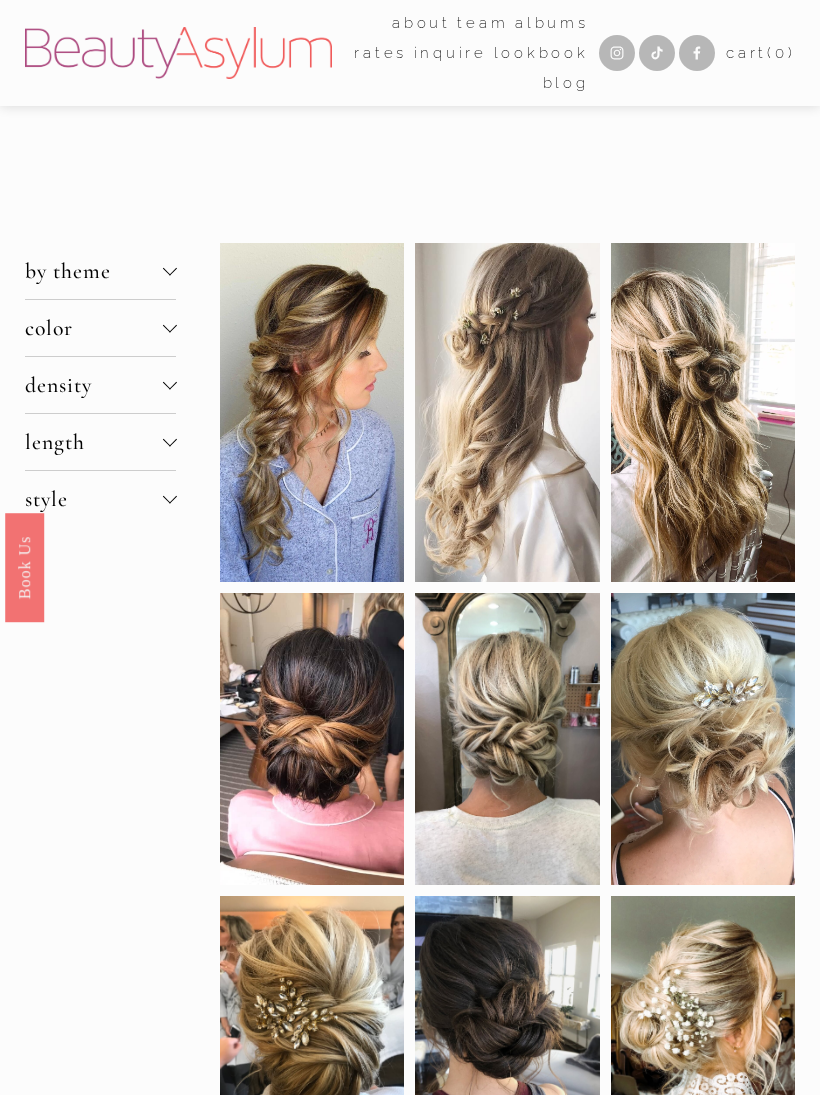 scroll, scrollTop: 0, scrollLeft: 0, axis: both 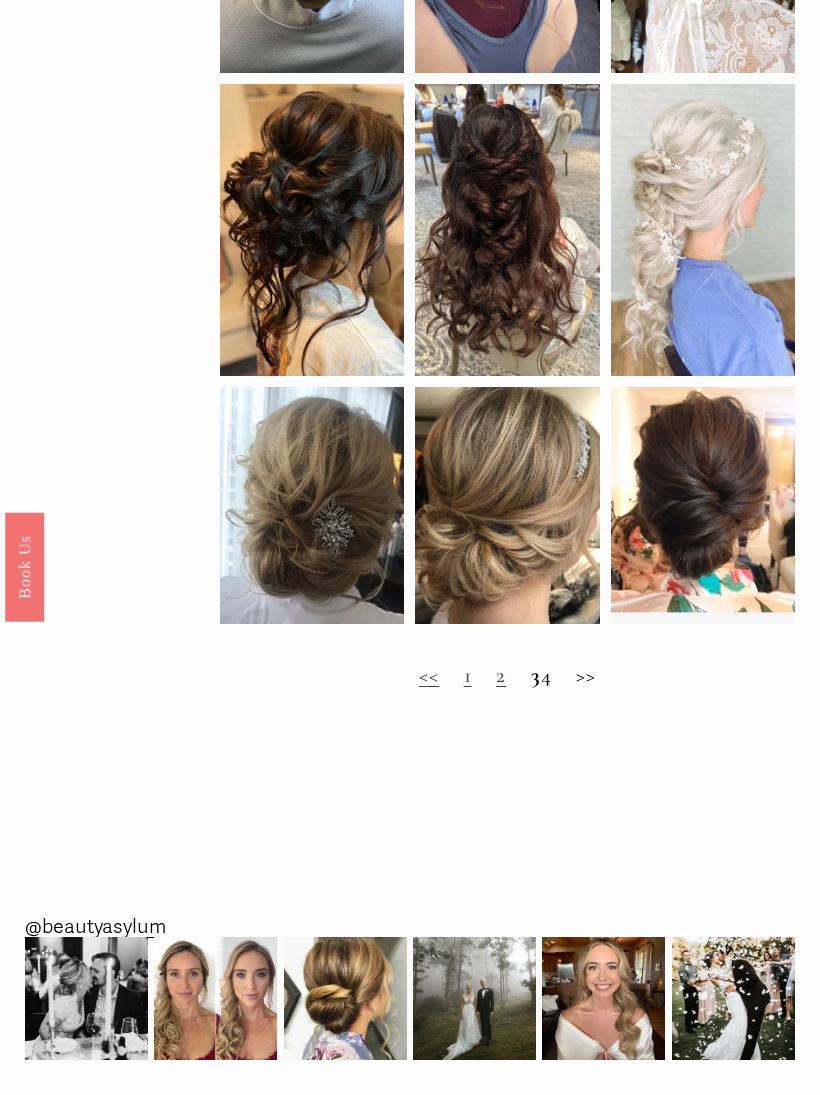 click on "<<       1      2      3     4    >>" at bounding box center [507, 677] 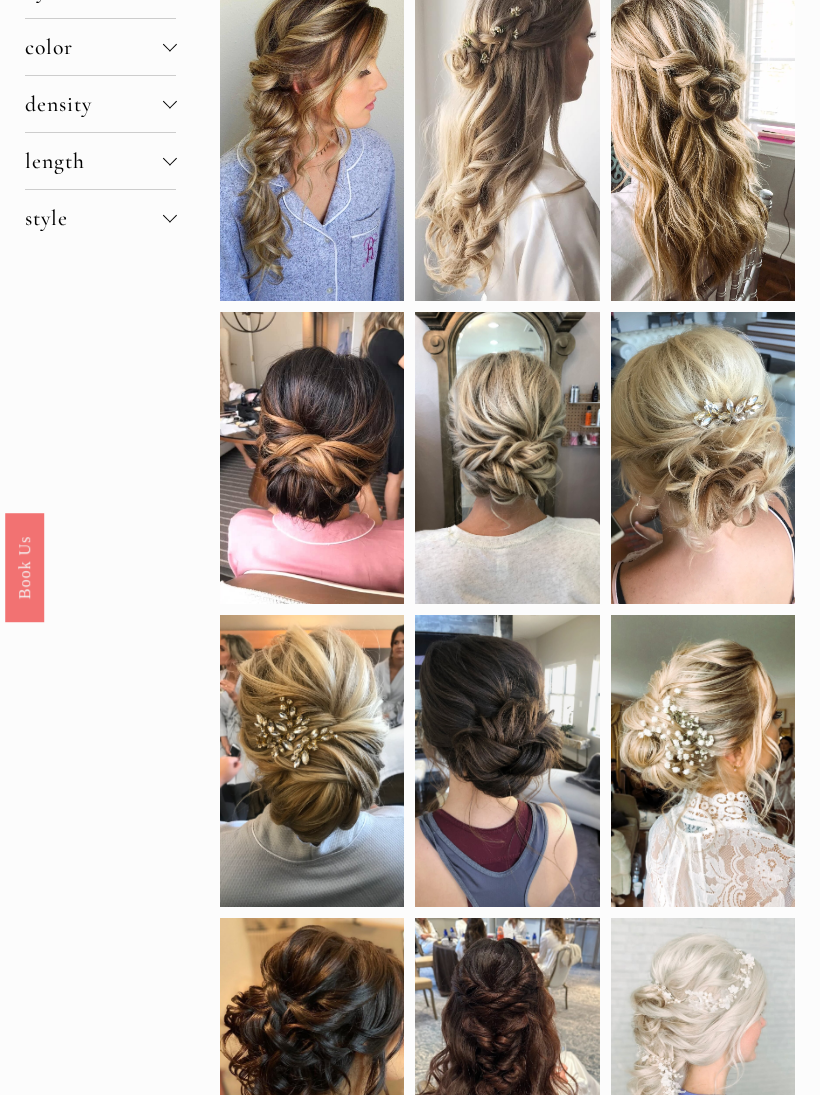 scroll, scrollTop: 0, scrollLeft: 0, axis: both 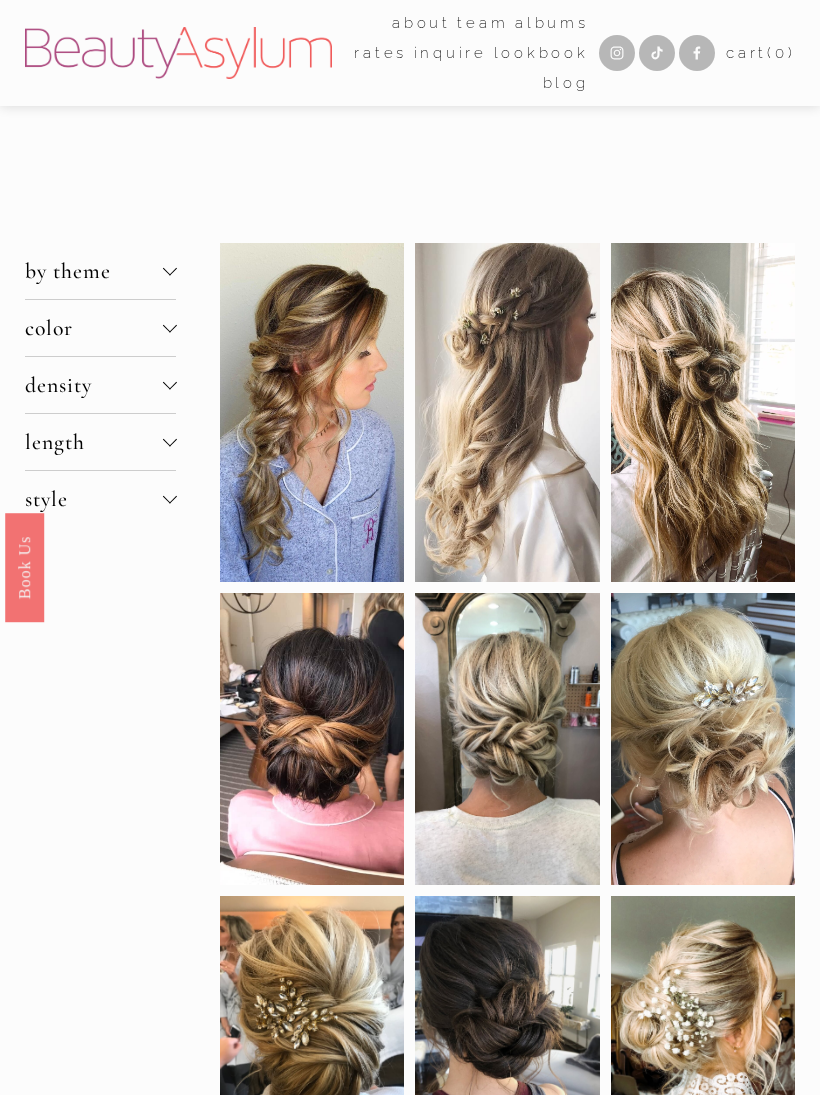 click at bounding box center (0, 0) 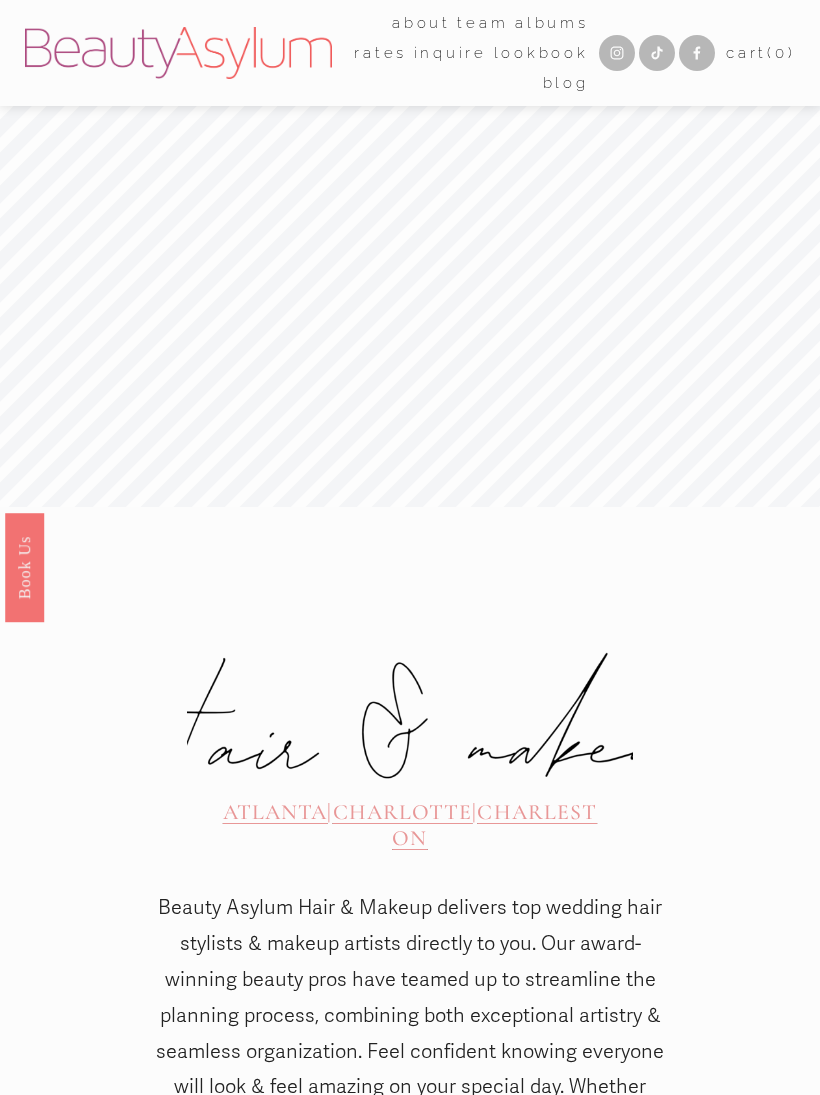 scroll, scrollTop: 0, scrollLeft: 0, axis: both 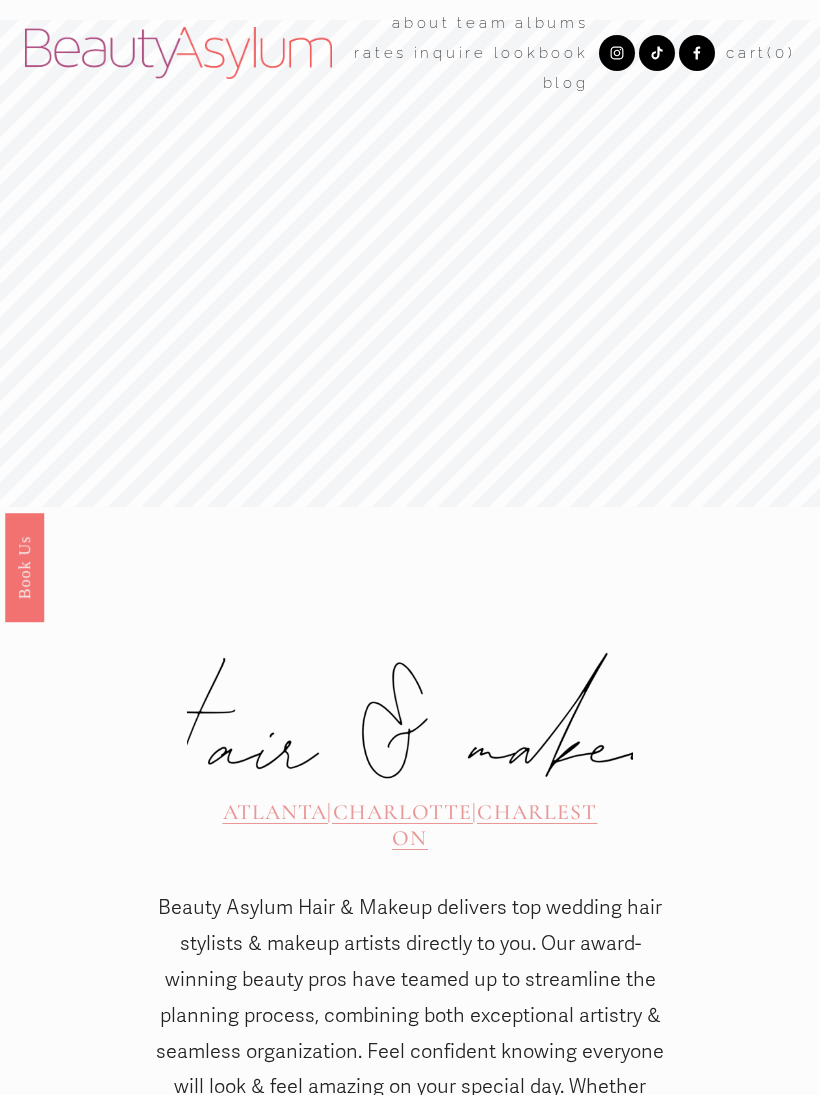 click at bounding box center [0, 0] 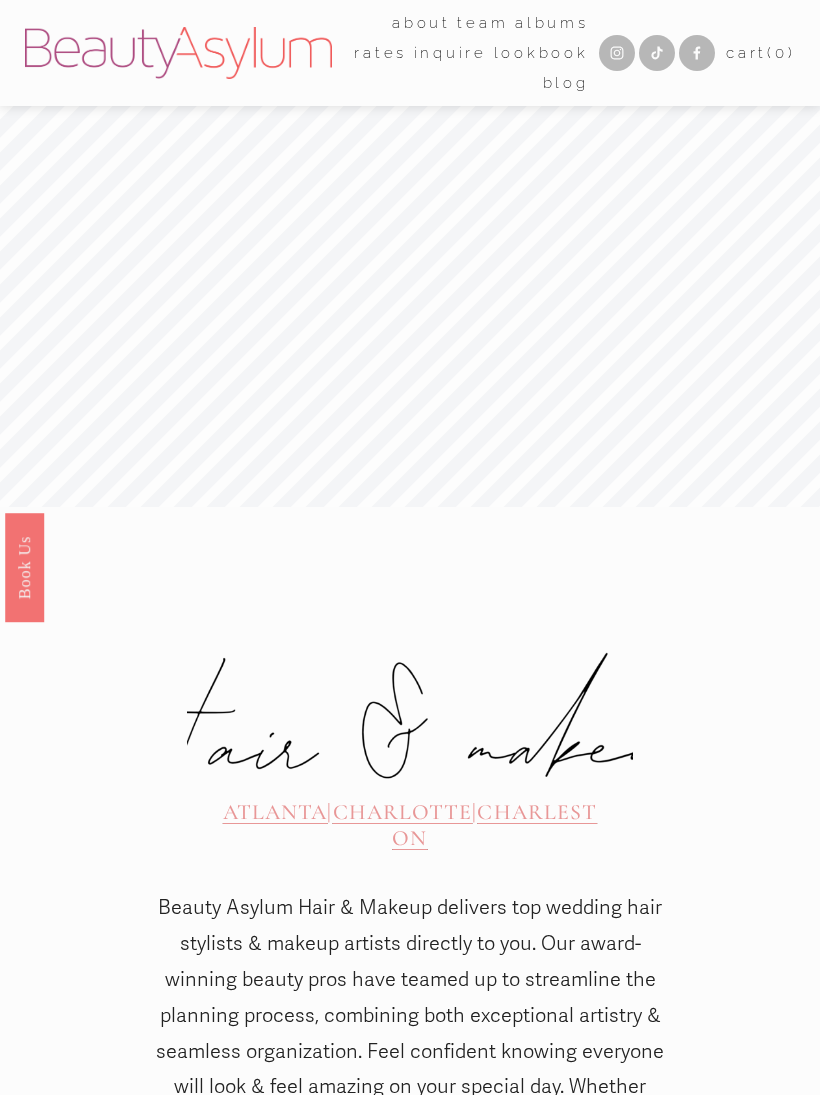 click at bounding box center [0, 0] 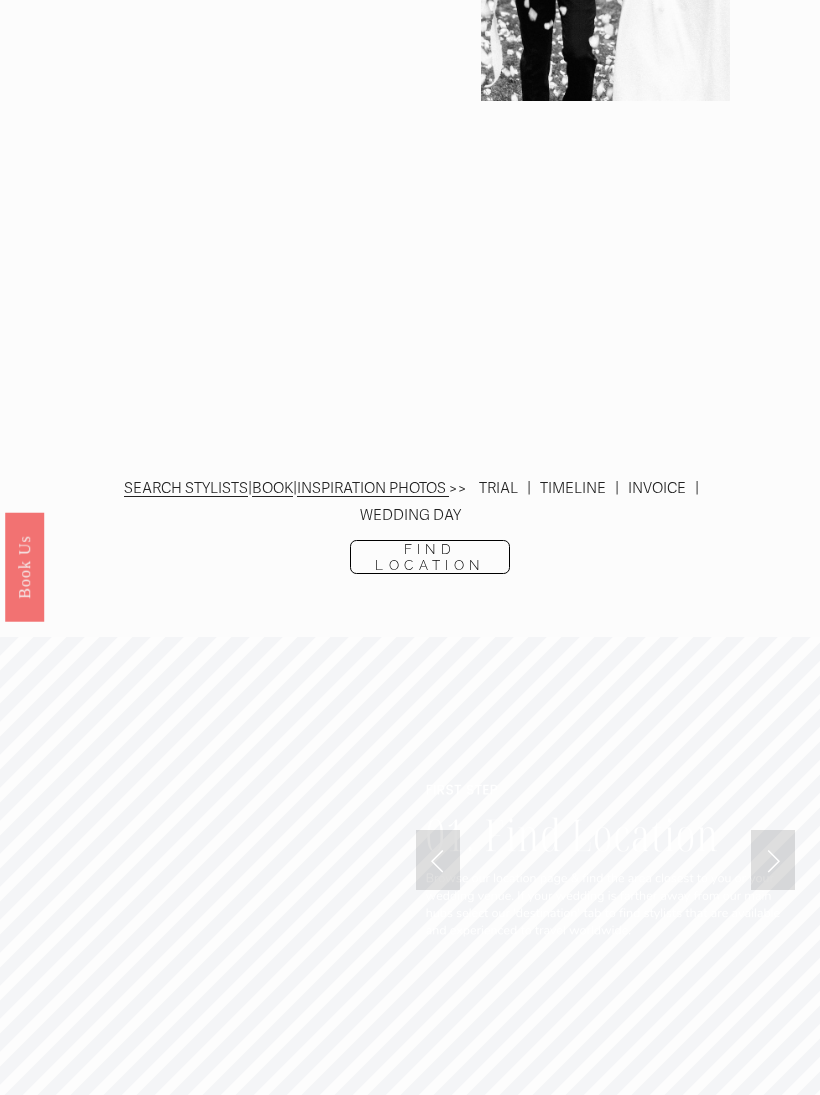 scroll, scrollTop: 3073, scrollLeft: 0, axis: vertical 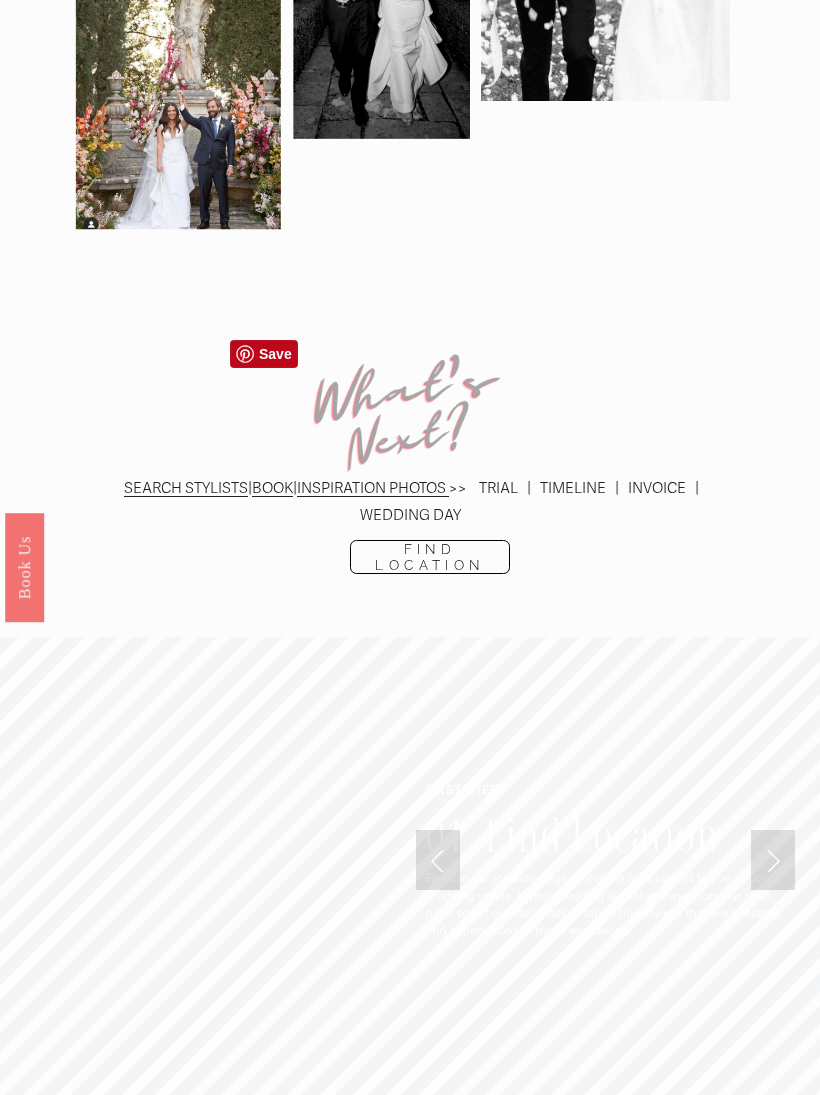 click on "INSPIRATION PHOTOS" at bounding box center [371, 488] 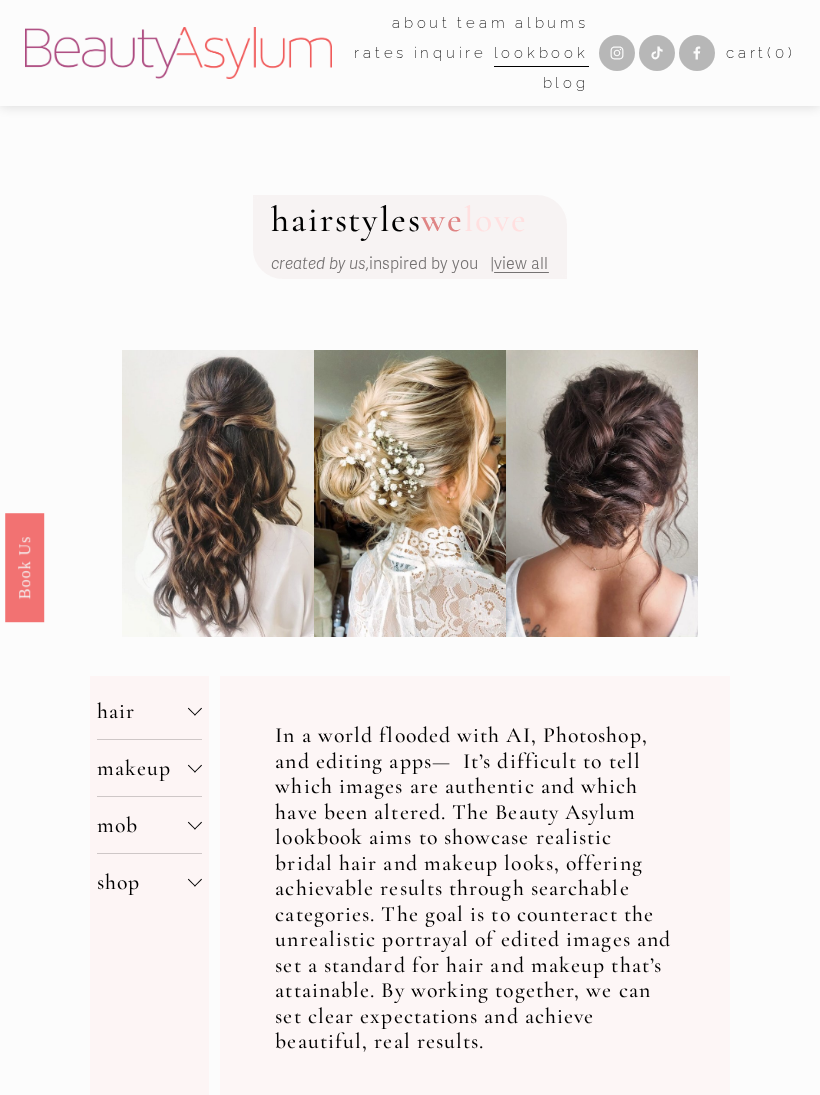 scroll, scrollTop: 0, scrollLeft: 0, axis: both 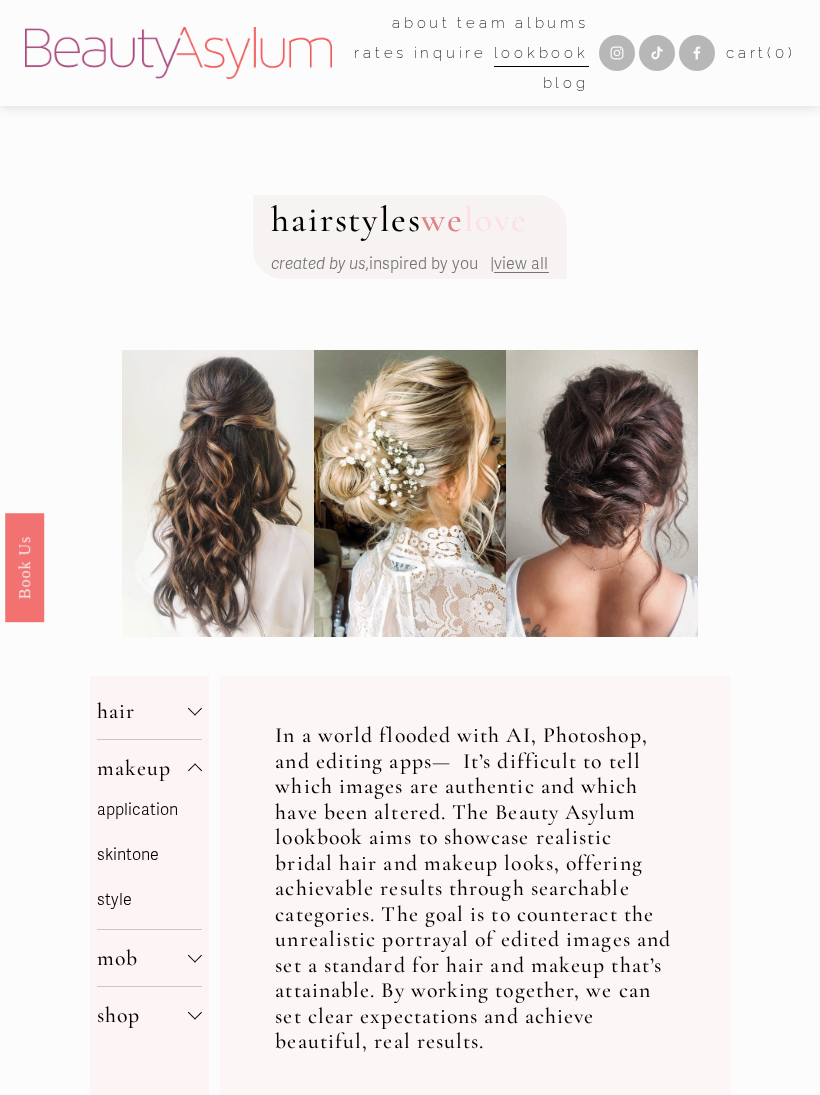 click on "mob" at bounding box center [142, 958] 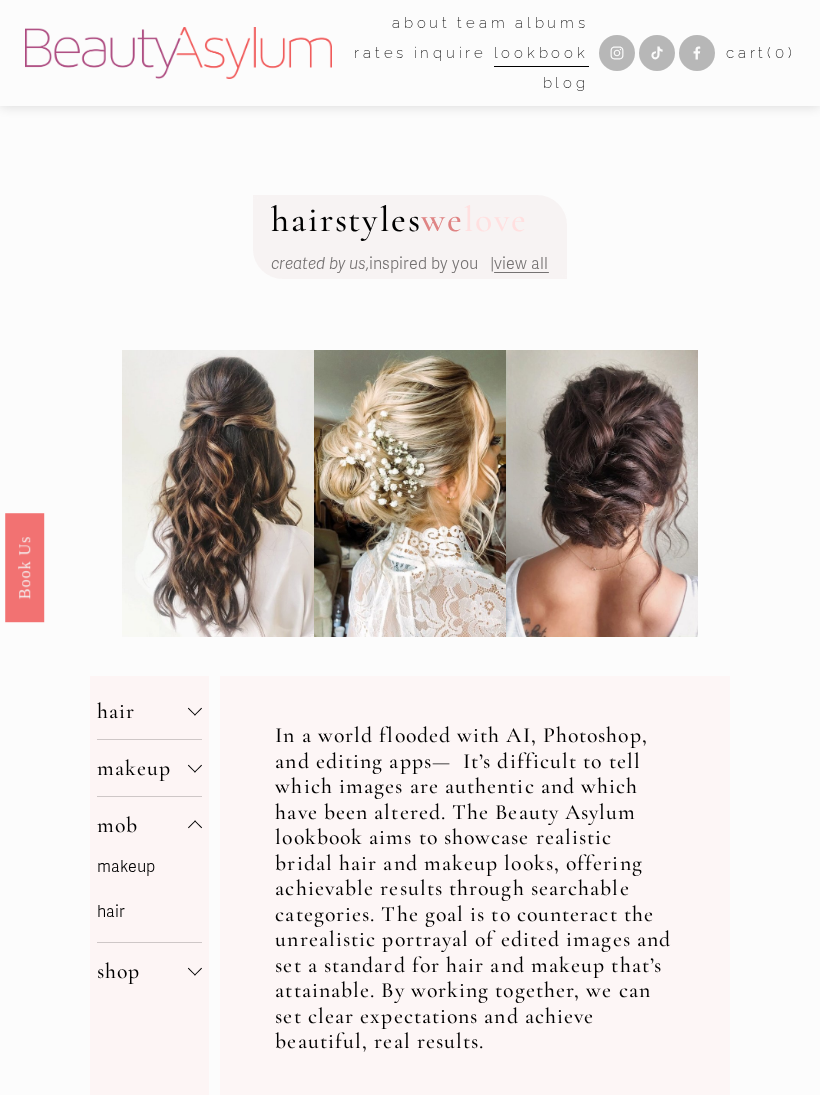 click on "makeup" at bounding box center (126, 867) 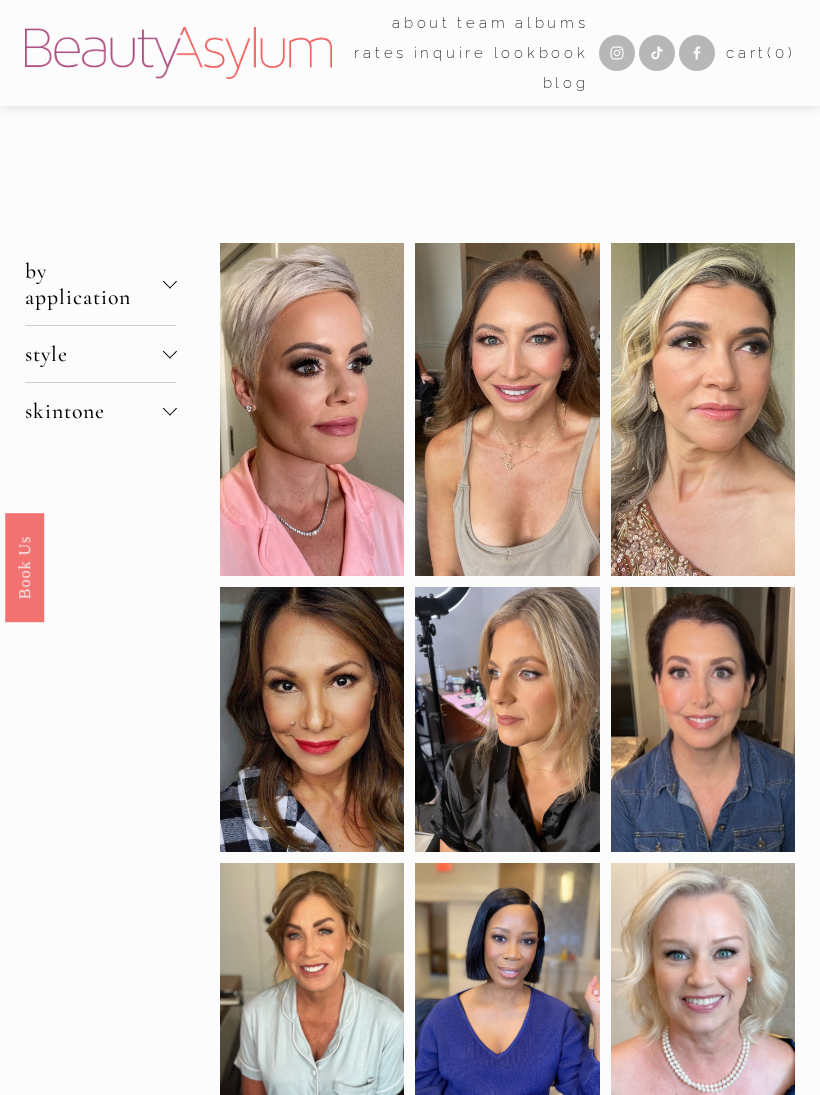 scroll, scrollTop: 0, scrollLeft: 0, axis: both 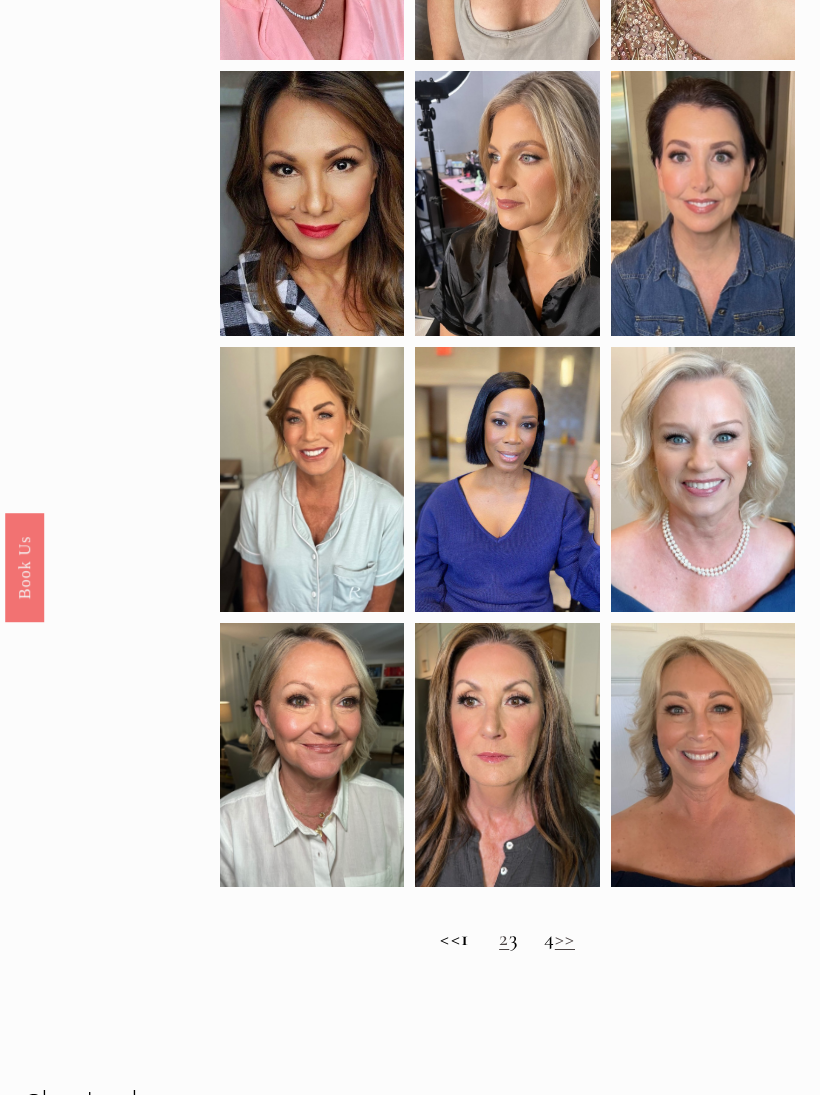 click on "2" at bounding box center [504, 938] 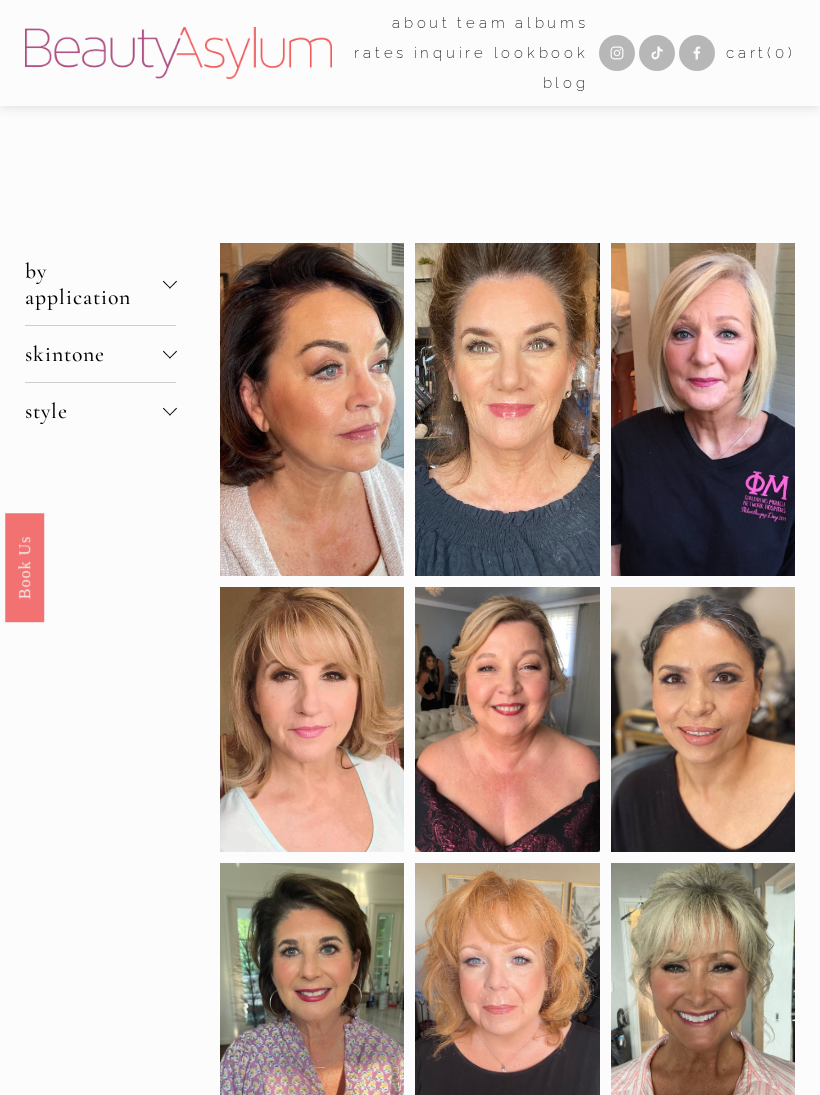 scroll, scrollTop: 0, scrollLeft: 0, axis: both 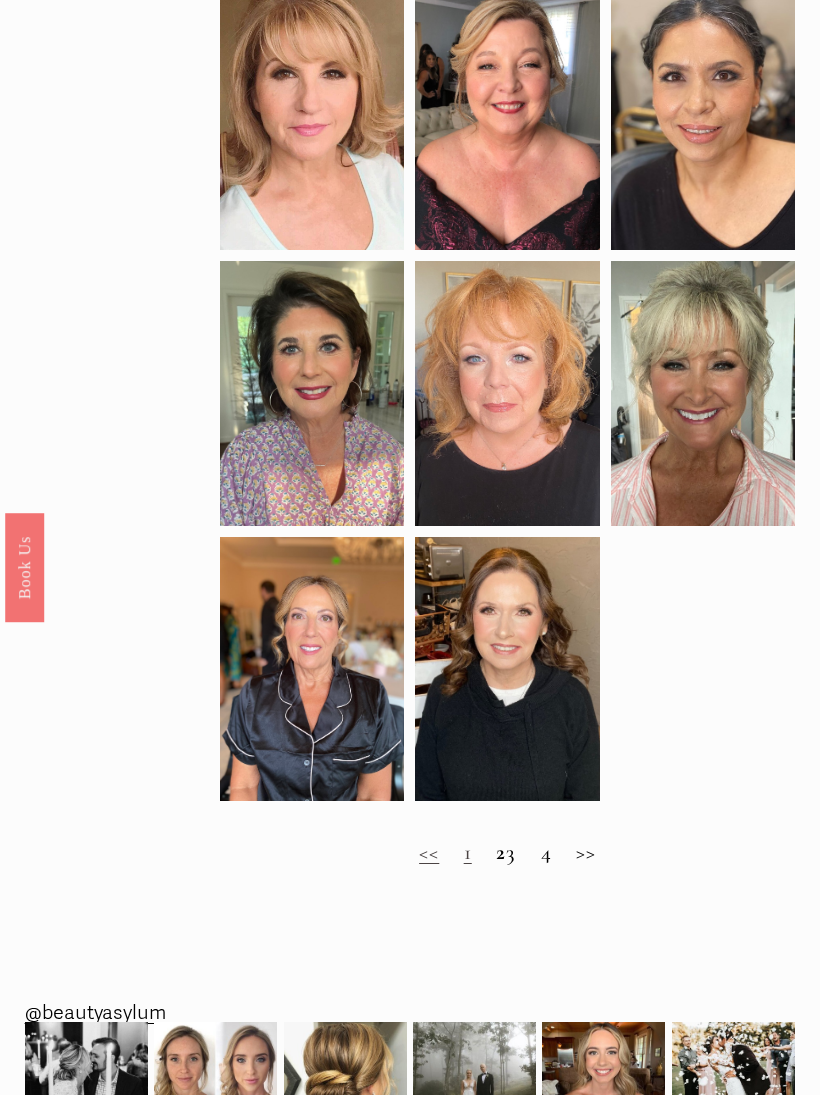 click on "<<      1      2     3    4    >>" at bounding box center [507, 853] 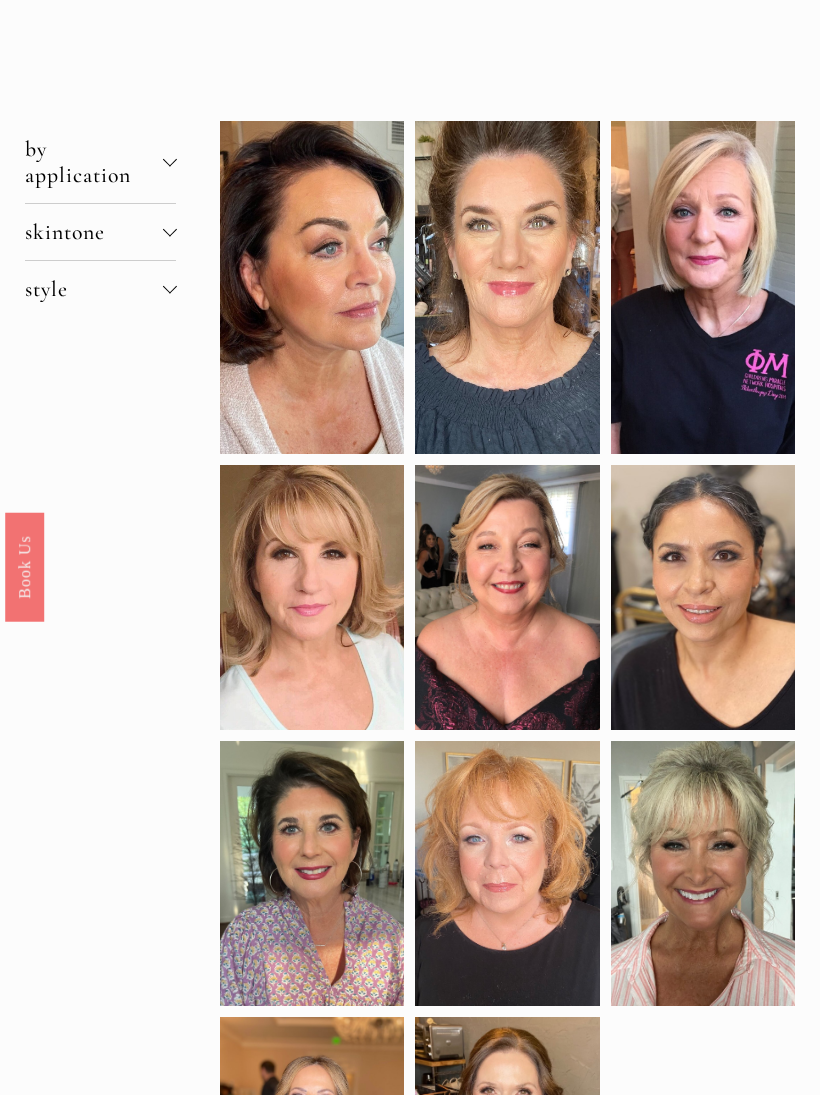 scroll, scrollTop: 113, scrollLeft: 0, axis: vertical 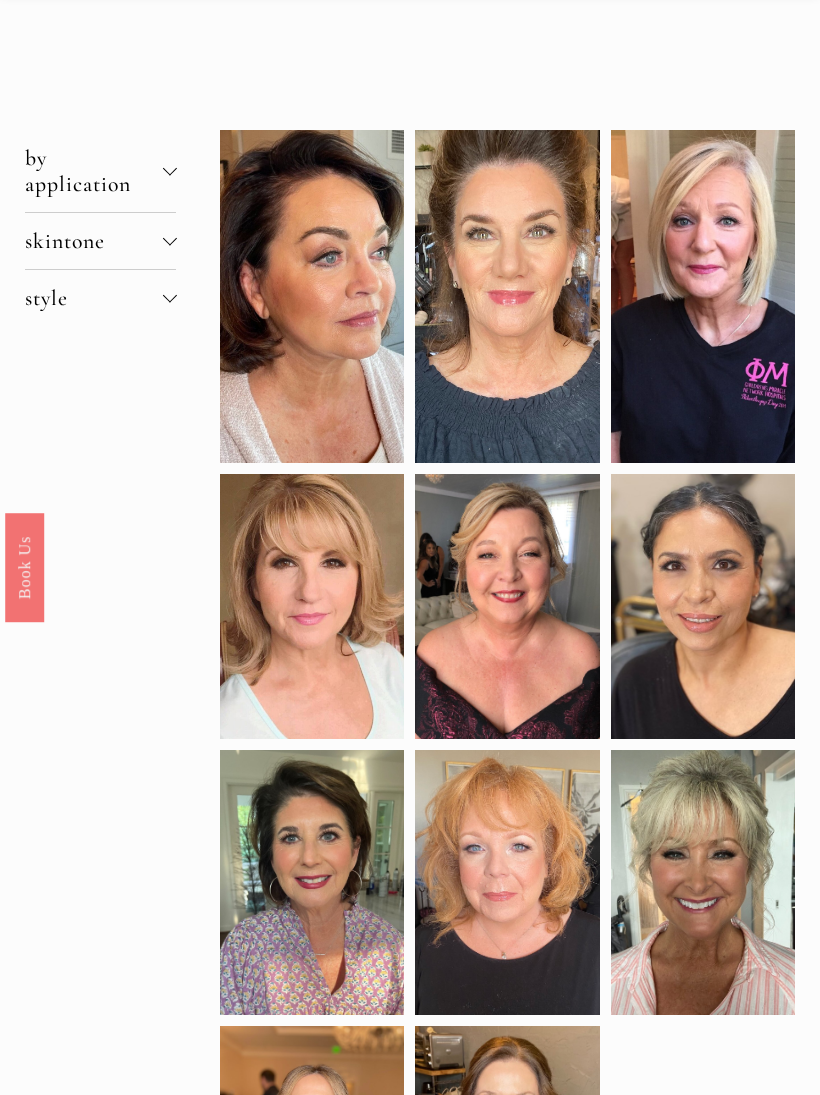 click on "skintone" at bounding box center [94, 241] 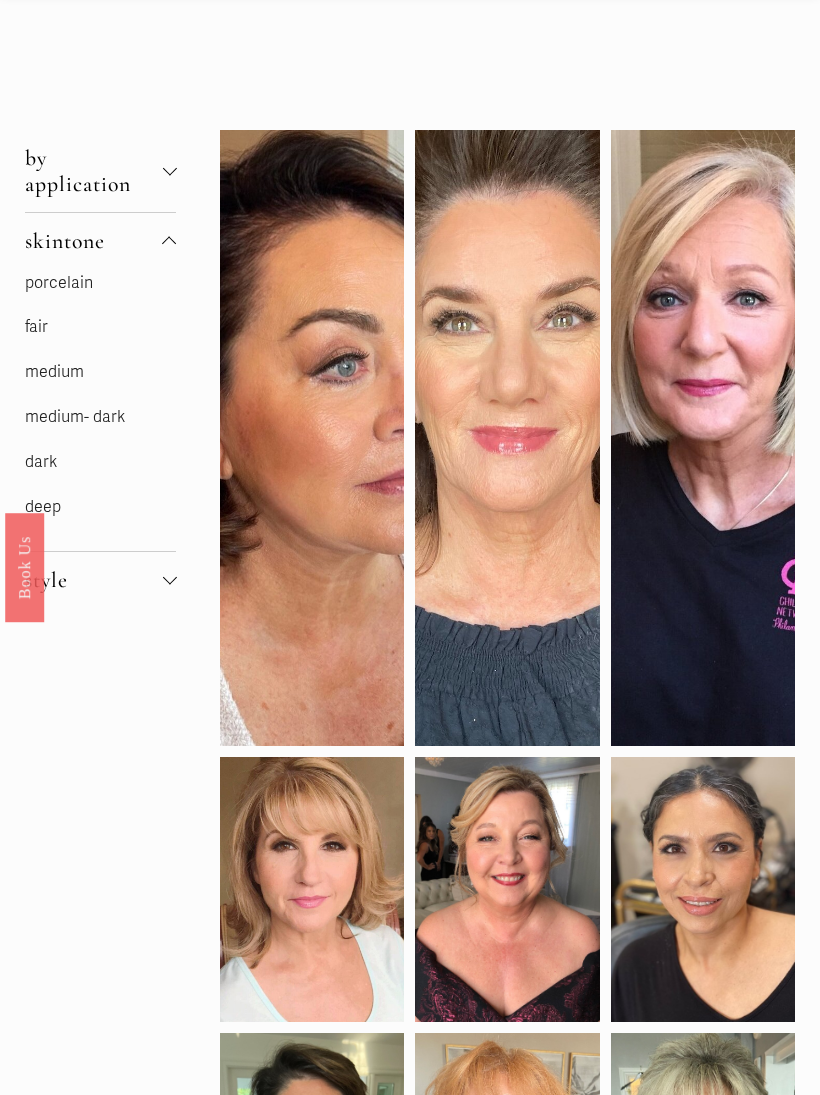 click on "fair" at bounding box center (36, 327) 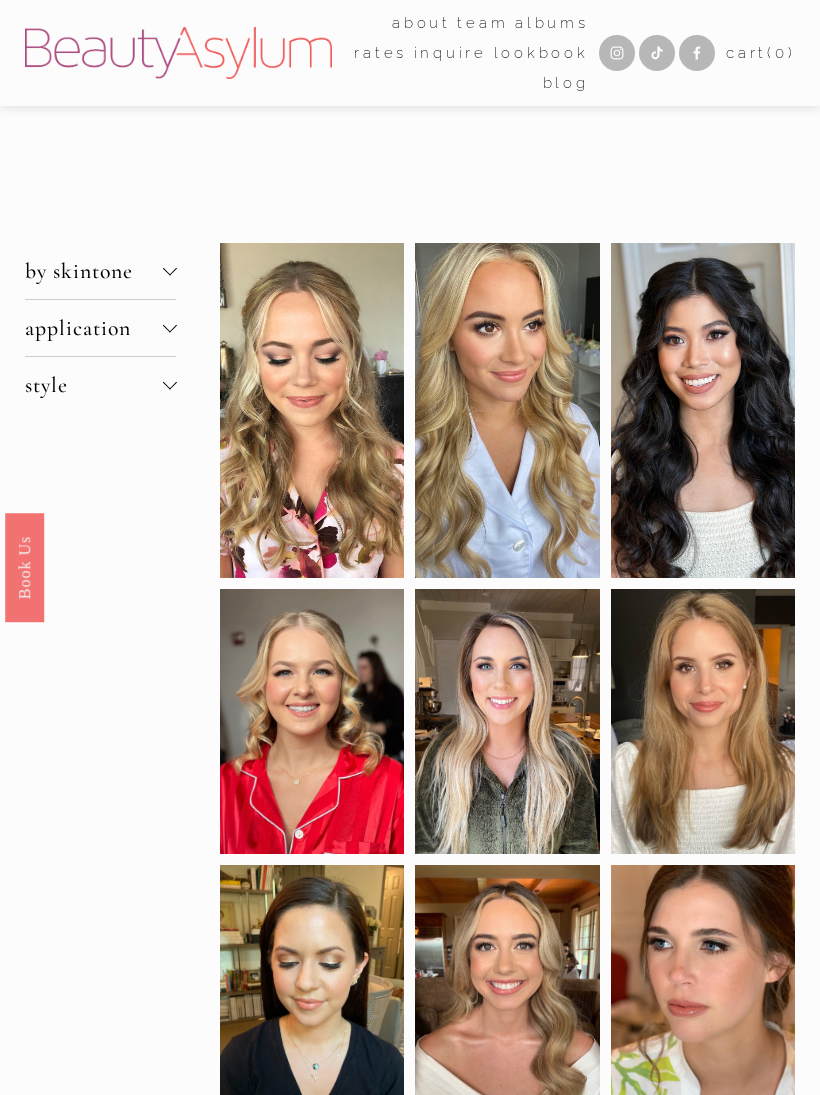 scroll, scrollTop: 0, scrollLeft: 0, axis: both 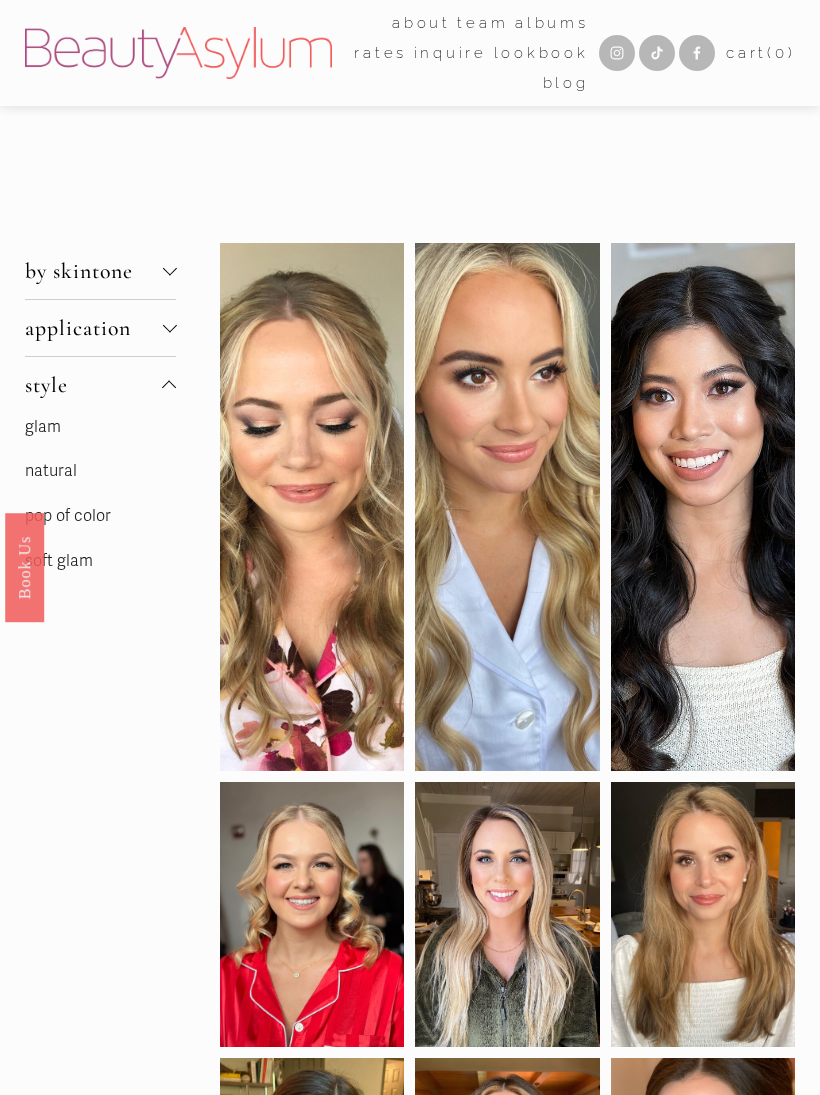 click on "soft glam" at bounding box center (59, 561) 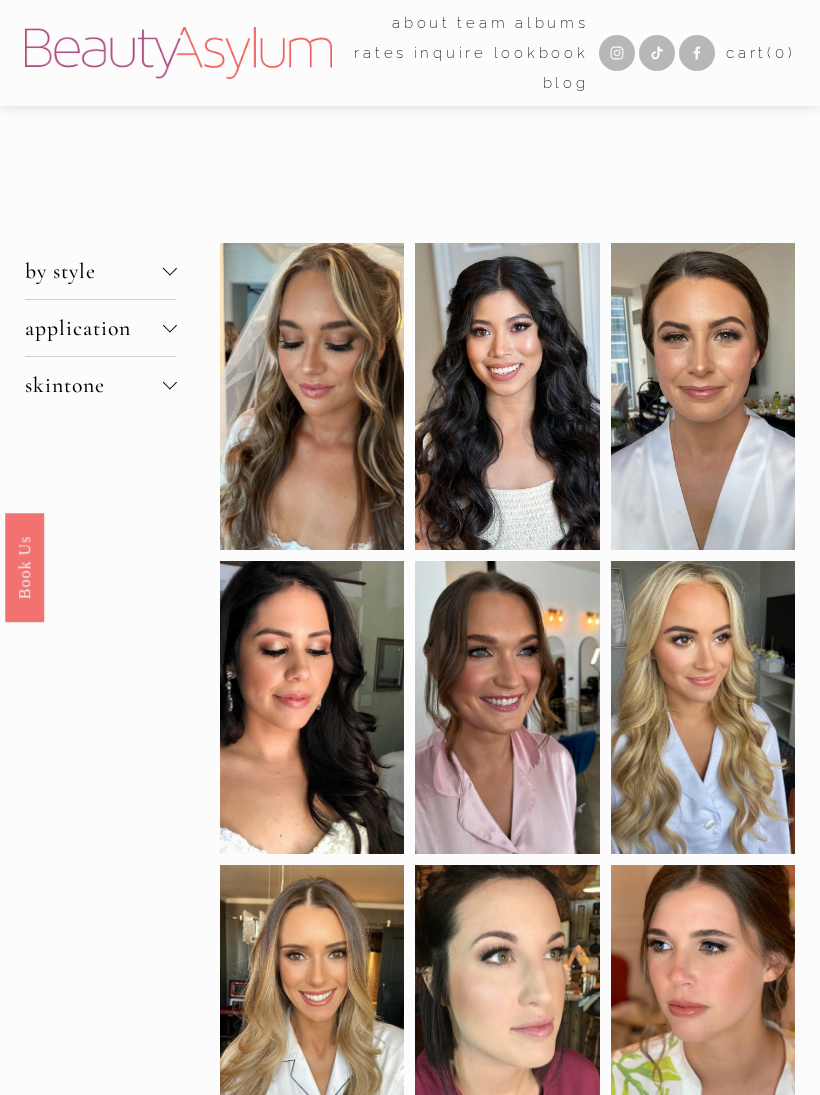 scroll, scrollTop: 0, scrollLeft: 0, axis: both 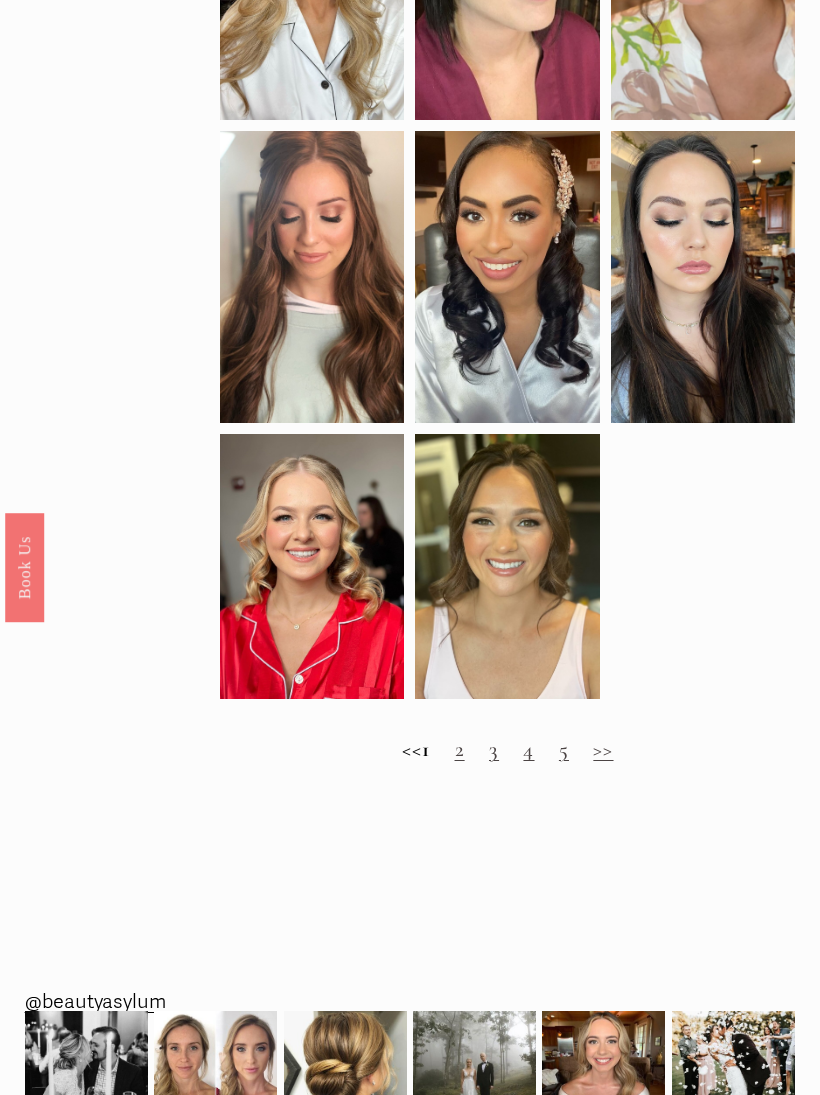 click on "2" at bounding box center [460, 749] 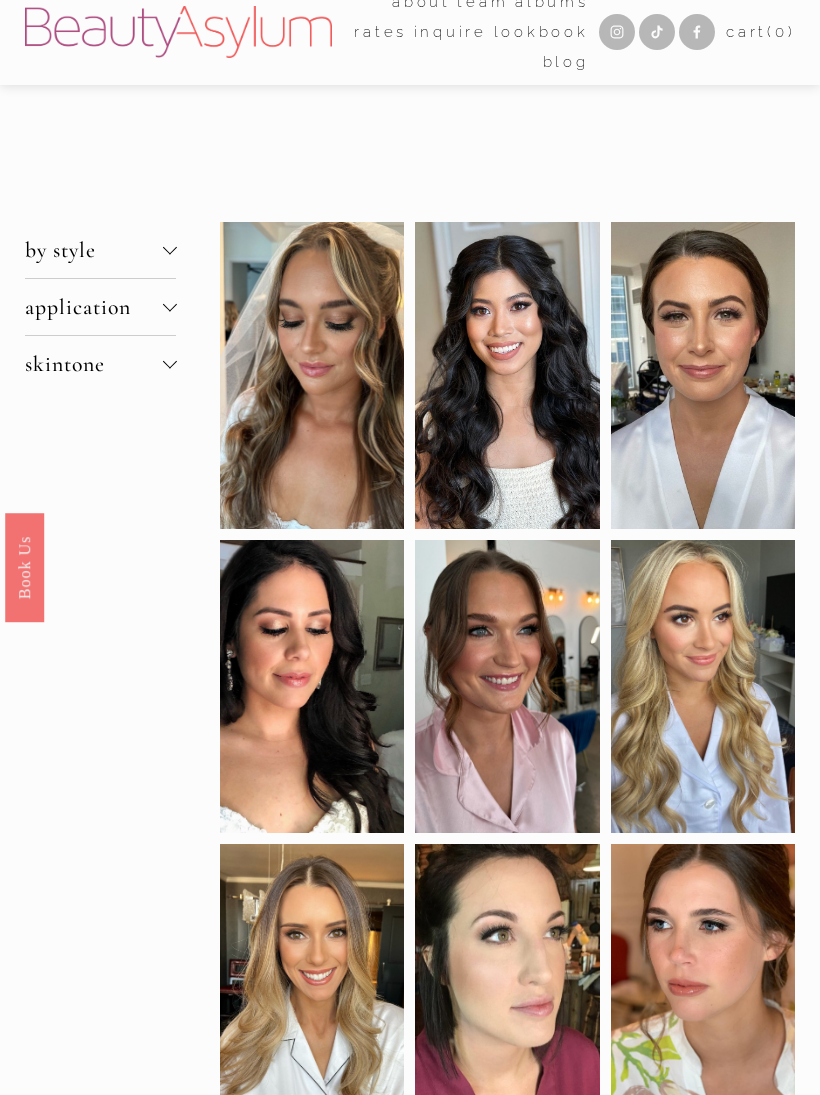 scroll, scrollTop: 0, scrollLeft: 0, axis: both 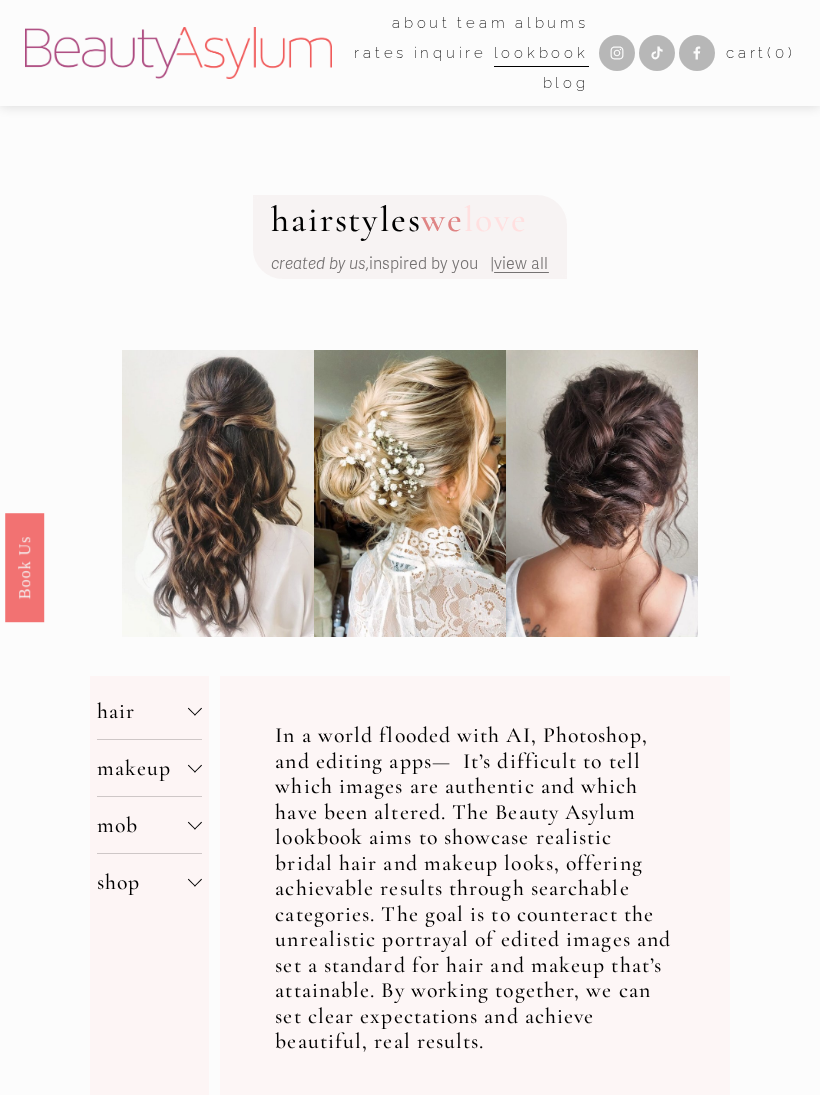 click on "mob" at bounding box center [142, 825] 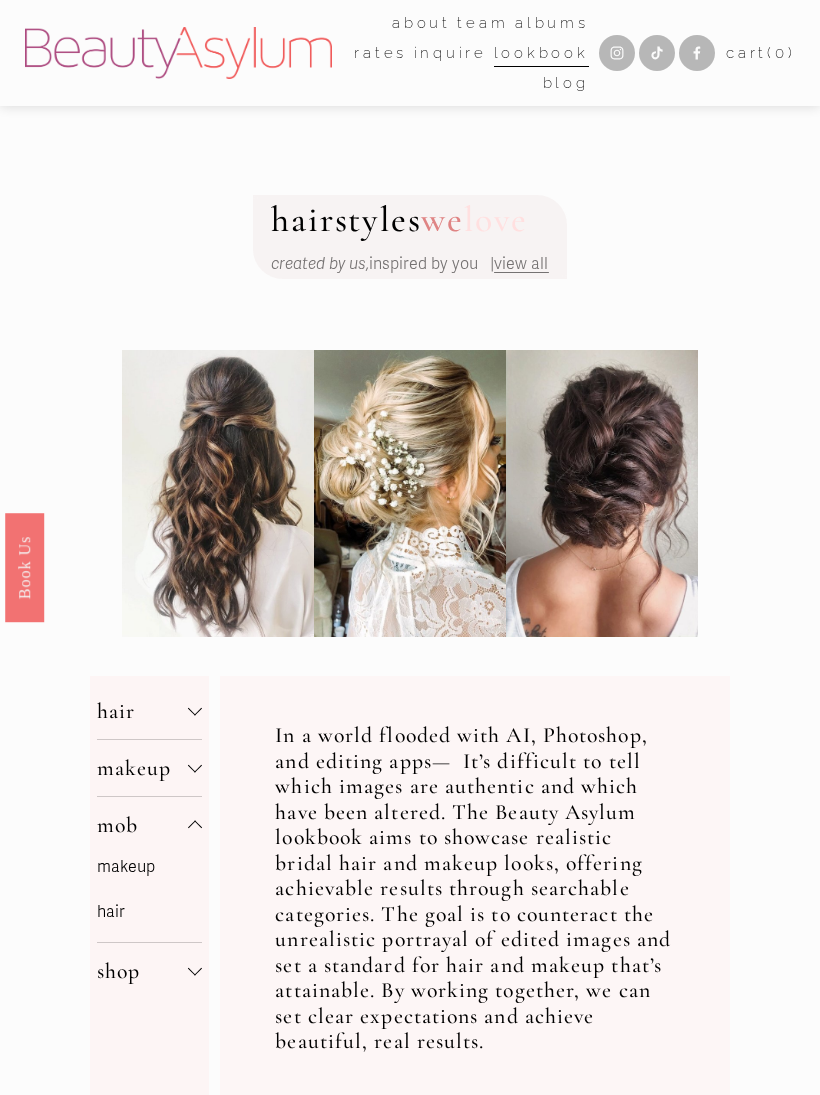 click on "hair" at bounding box center [111, 912] 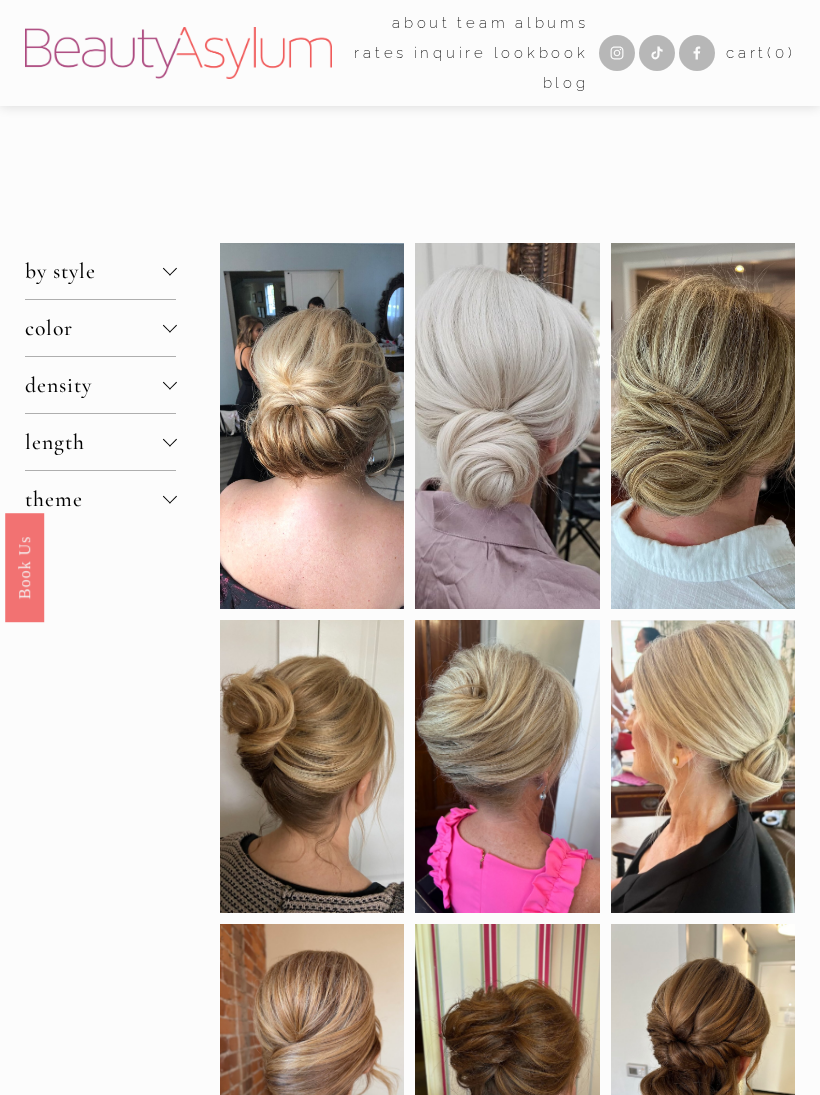 scroll, scrollTop: 0, scrollLeft: 0, axis: both 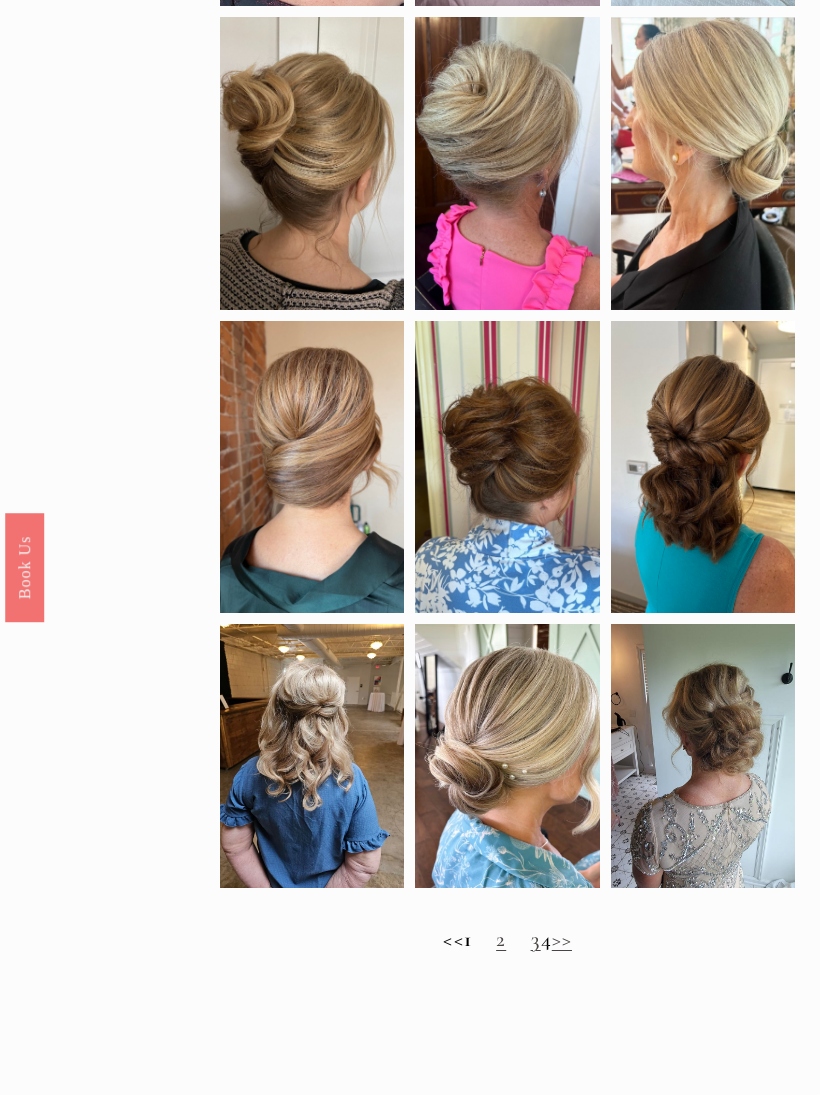 click on "2" at bounding box center (501, 939) 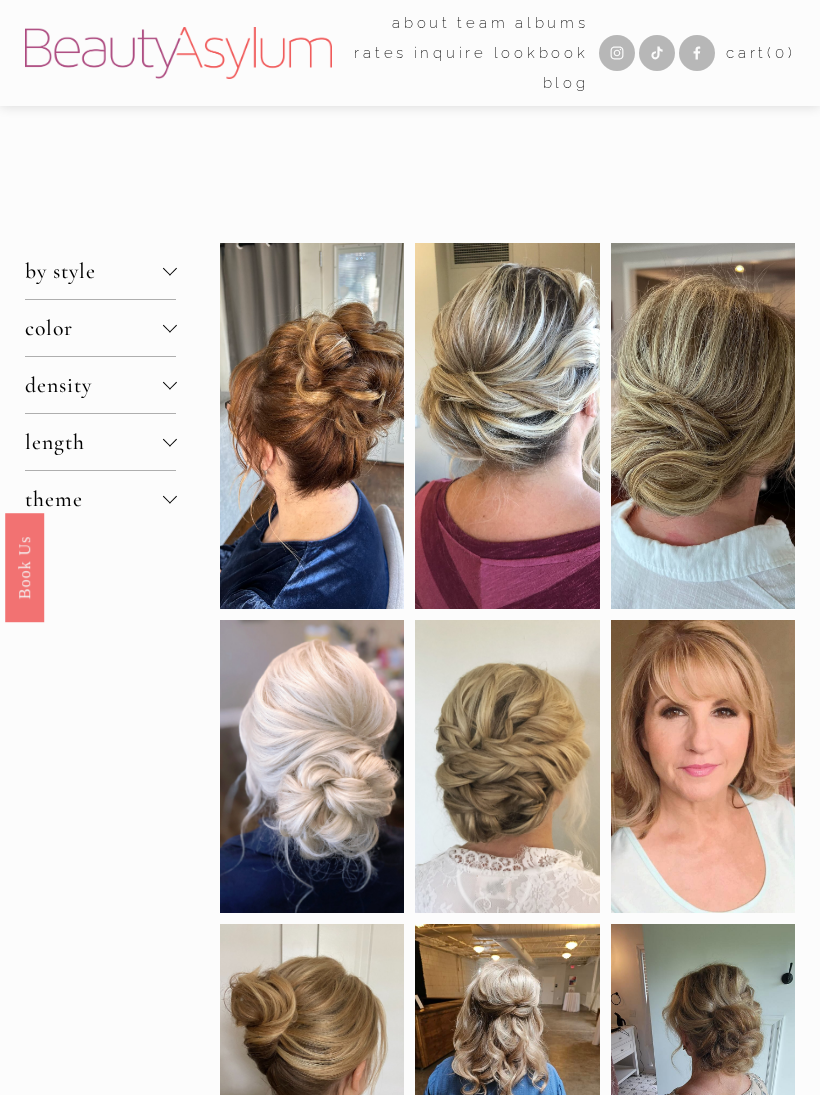 scroll, scrollTop: 0, scrollLeft: 0, axis: both 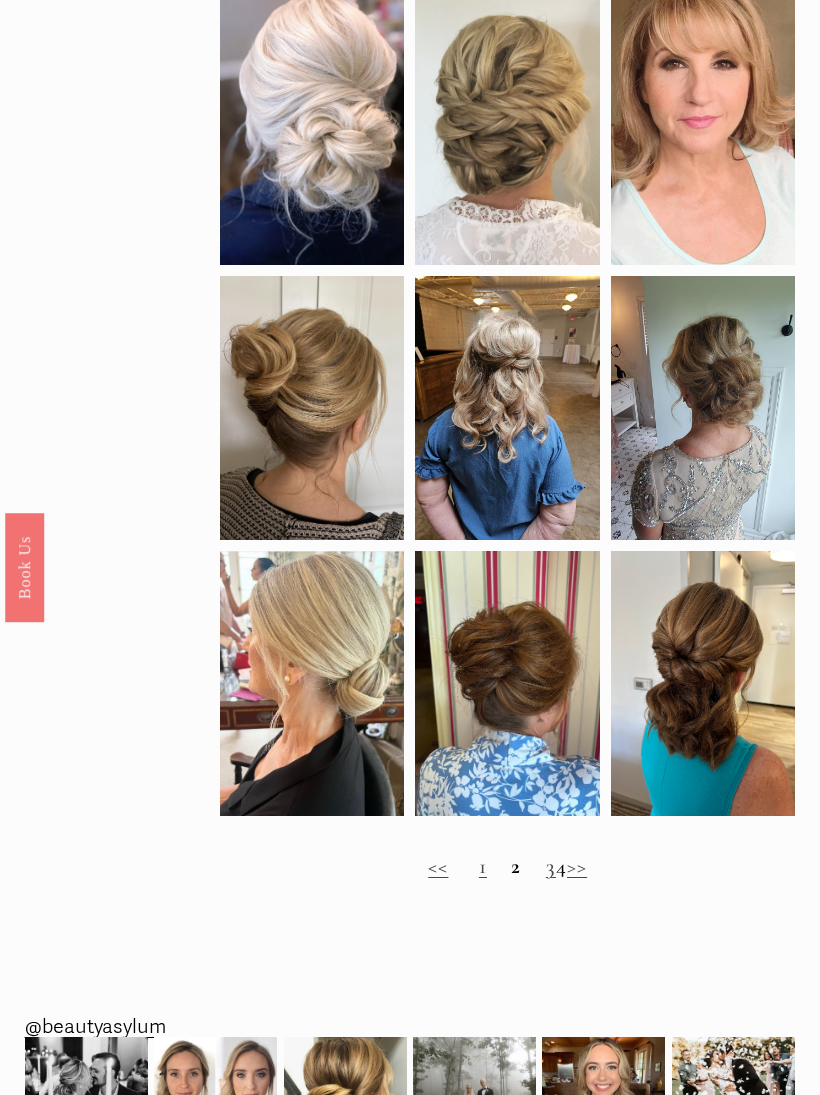 click on "<<       1      2      3     4      >>" at bounding box center [507, 867] 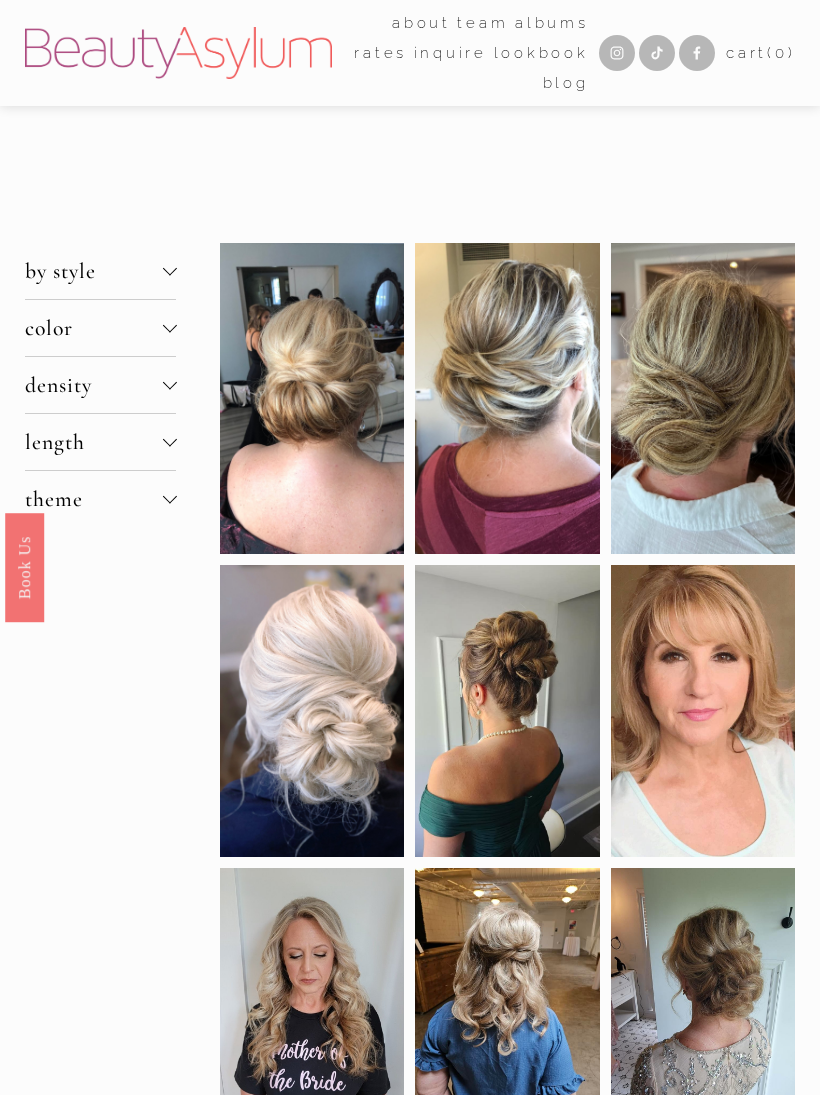 scroll, scrollTop: 0, scrollLeft: 0, axis: both 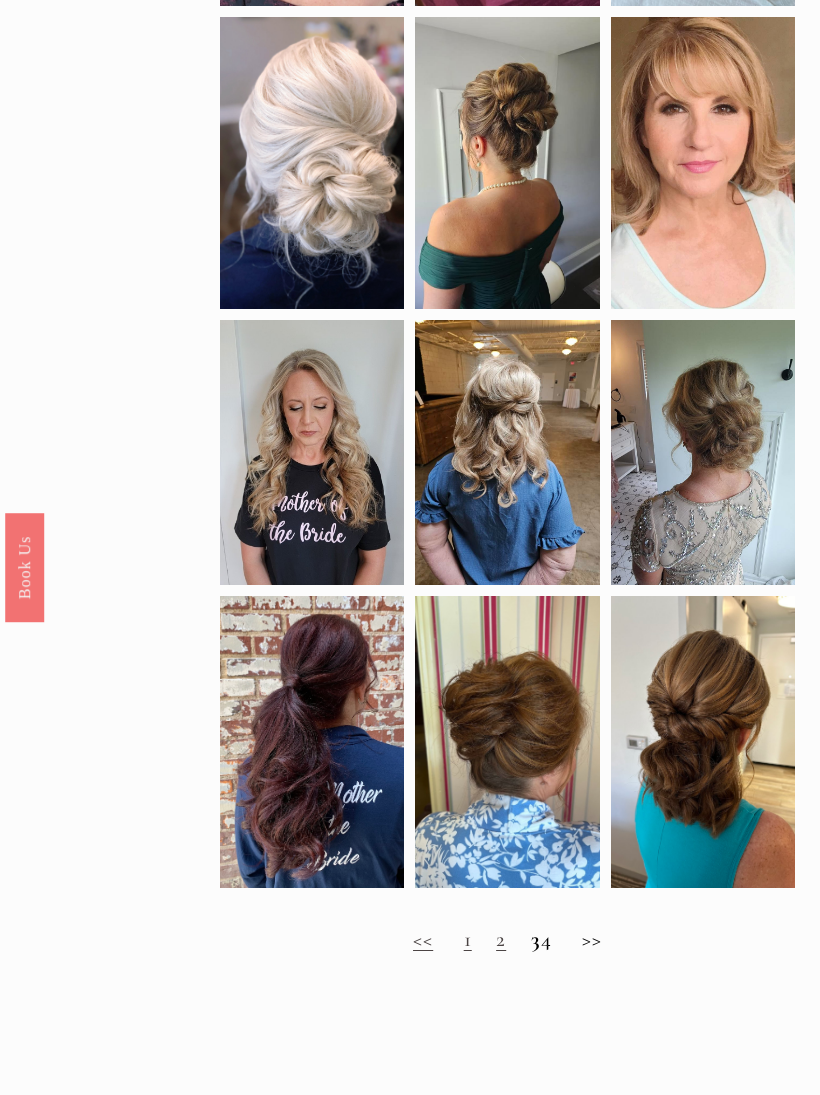 click on "<<       1      2      3     4     >>" at bounding box center [507, 940] 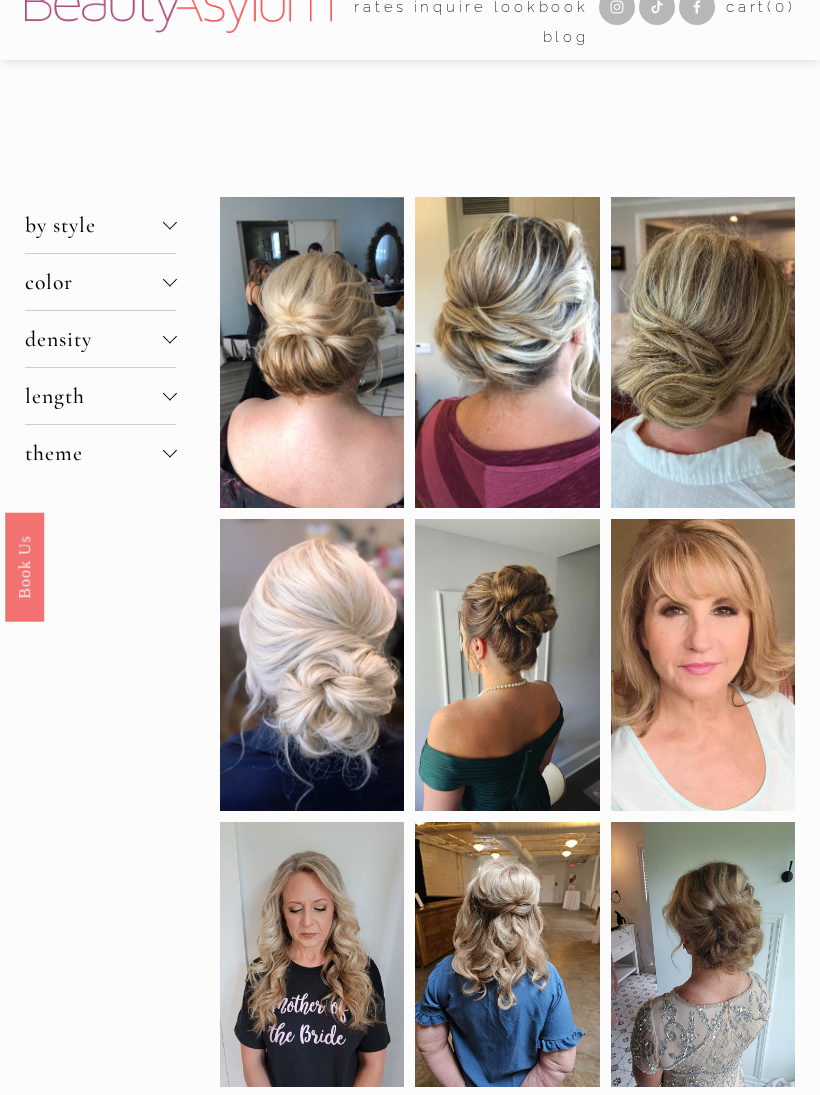 scroll, scrollTop: 0, scrollLeft: 0, axis: both 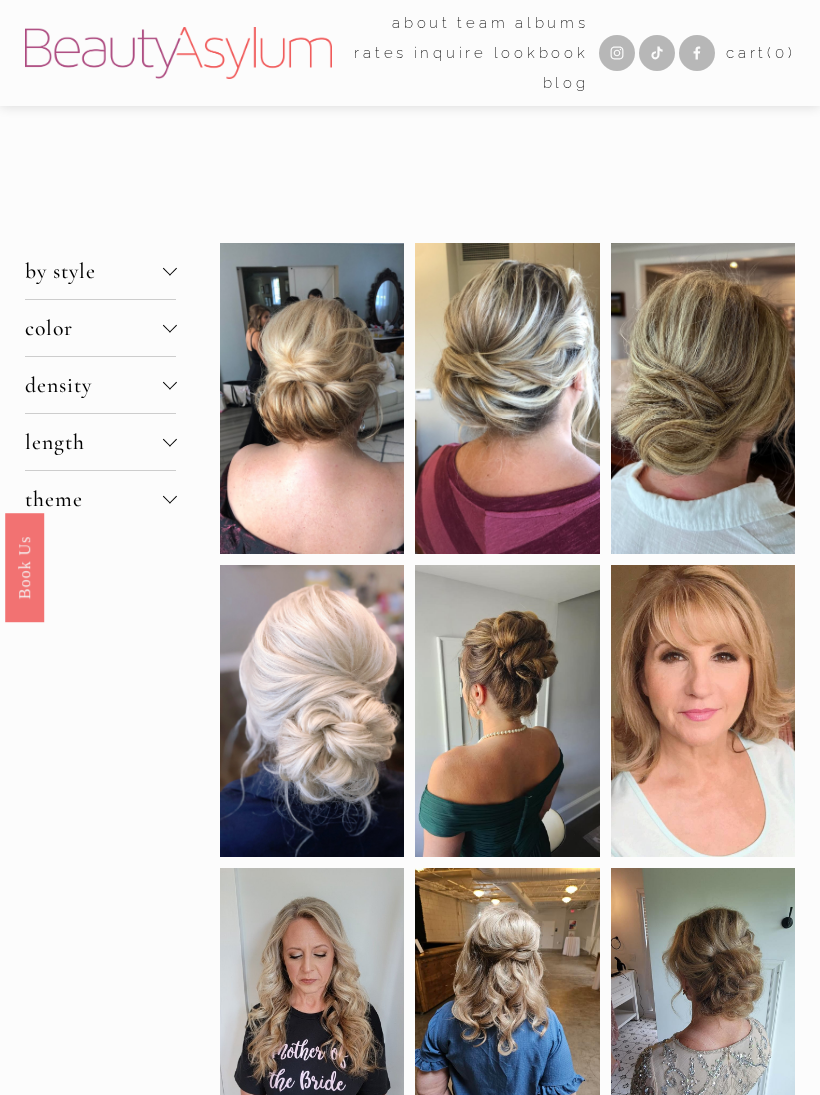 click at bounding box center (507, 399) 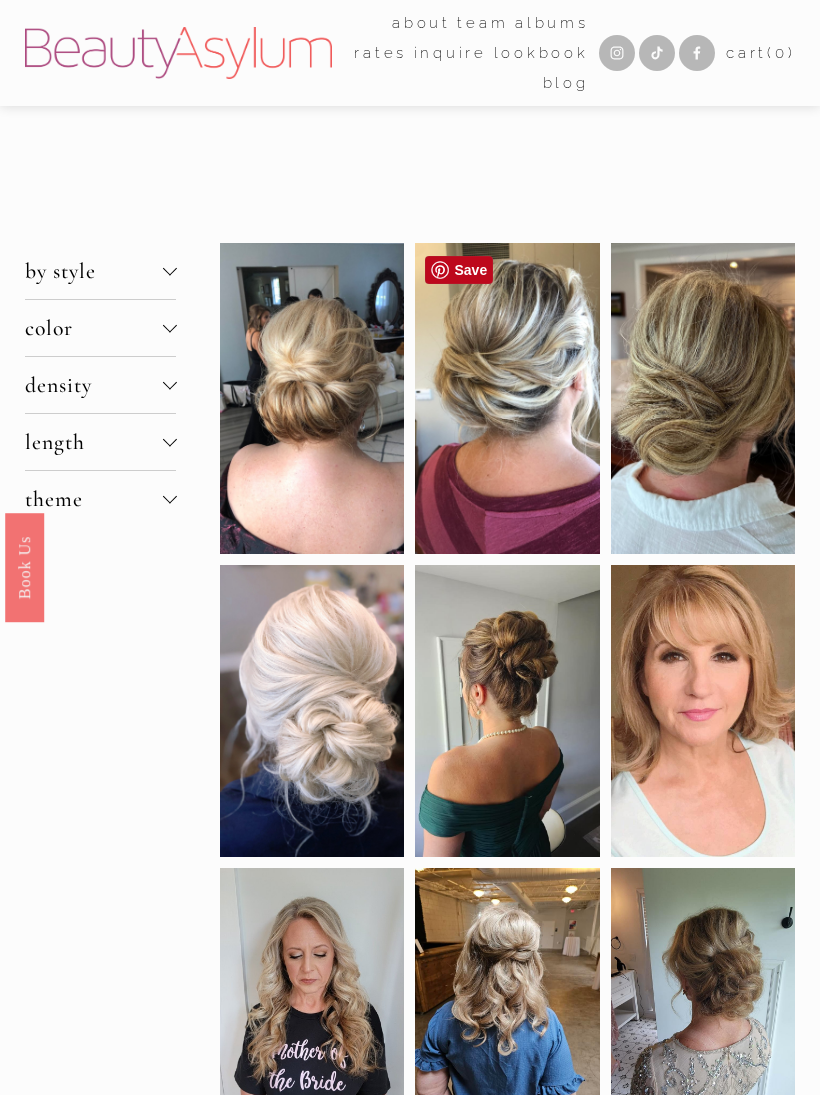 click on "Save" at bounding box center (459, 270) 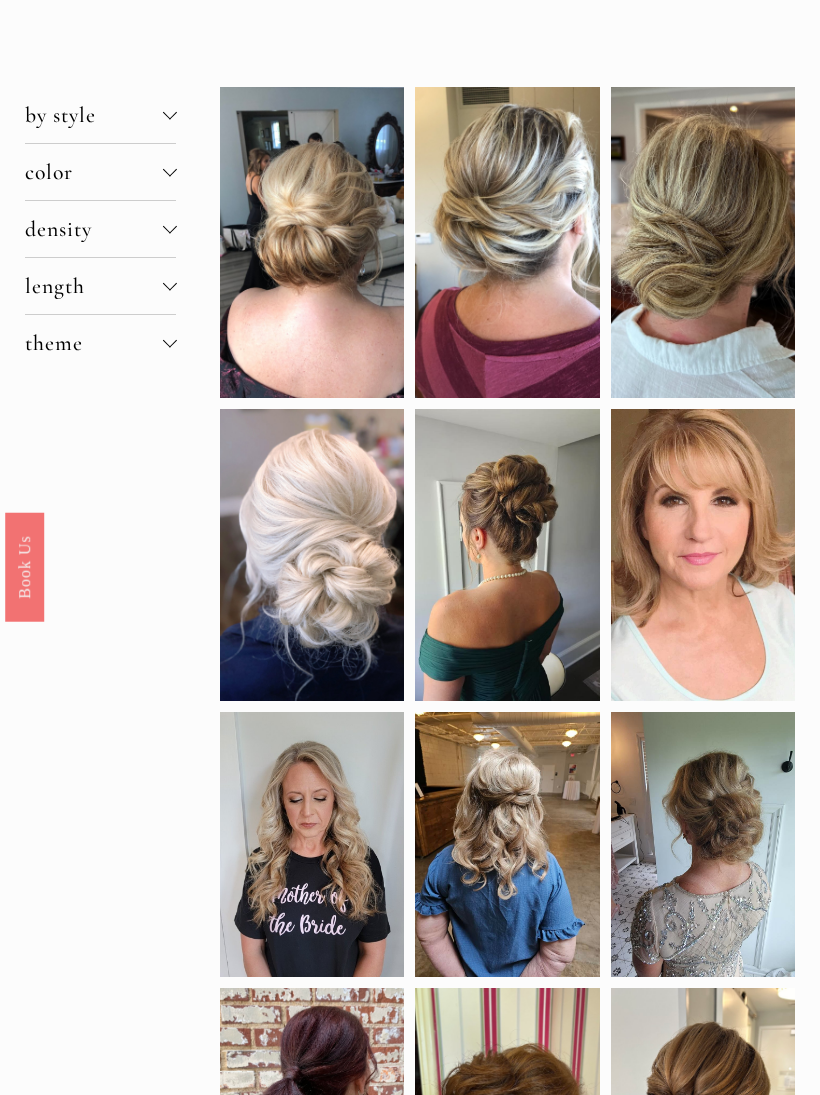 scroll, scrollTop: 0, scrollLeft: 0, axis: both 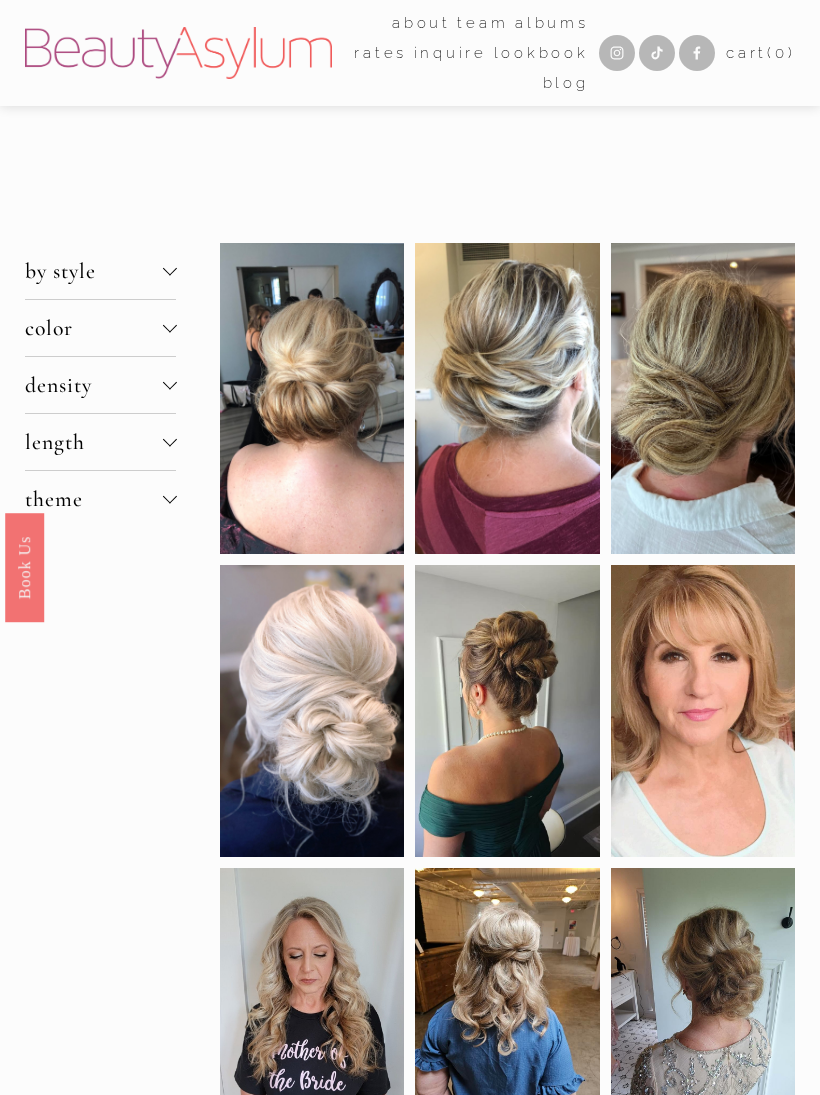 click at bounding box center (0, 0) 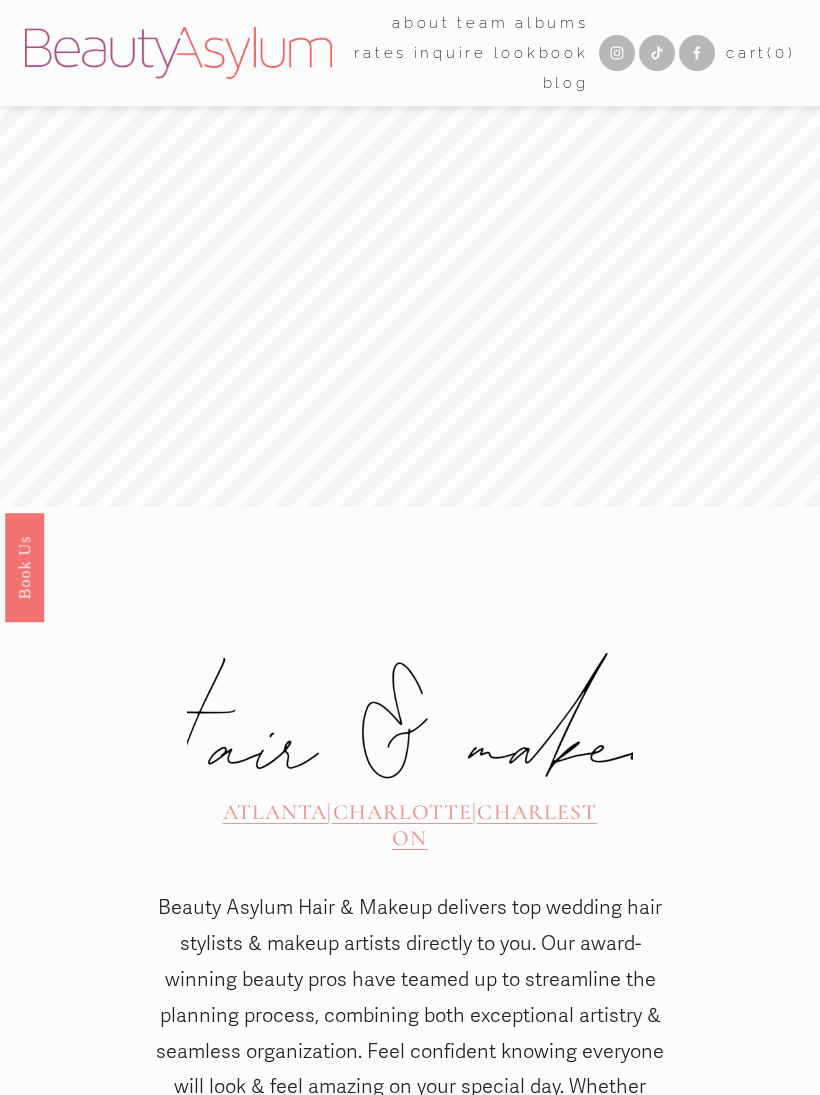 scroll, scrollTop: 0, scrollLeft: 0, axis: both 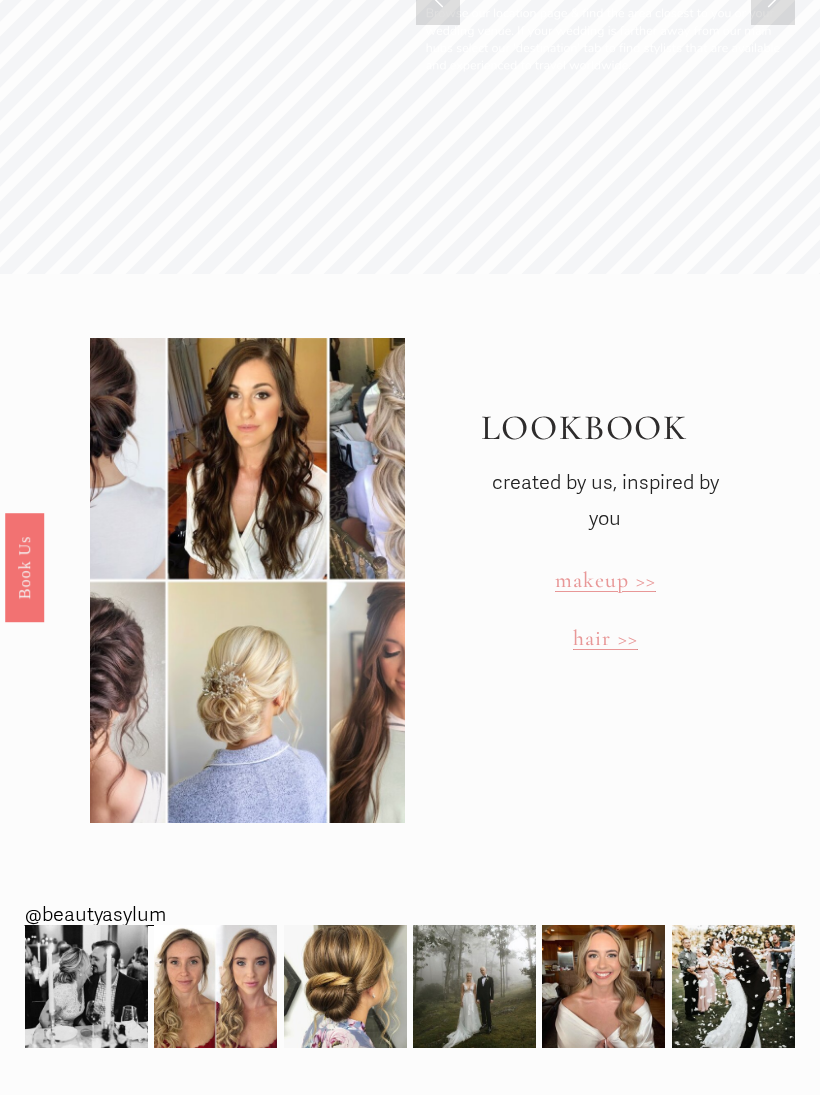 click on "makeup >>" at bounding box center [605, 580] 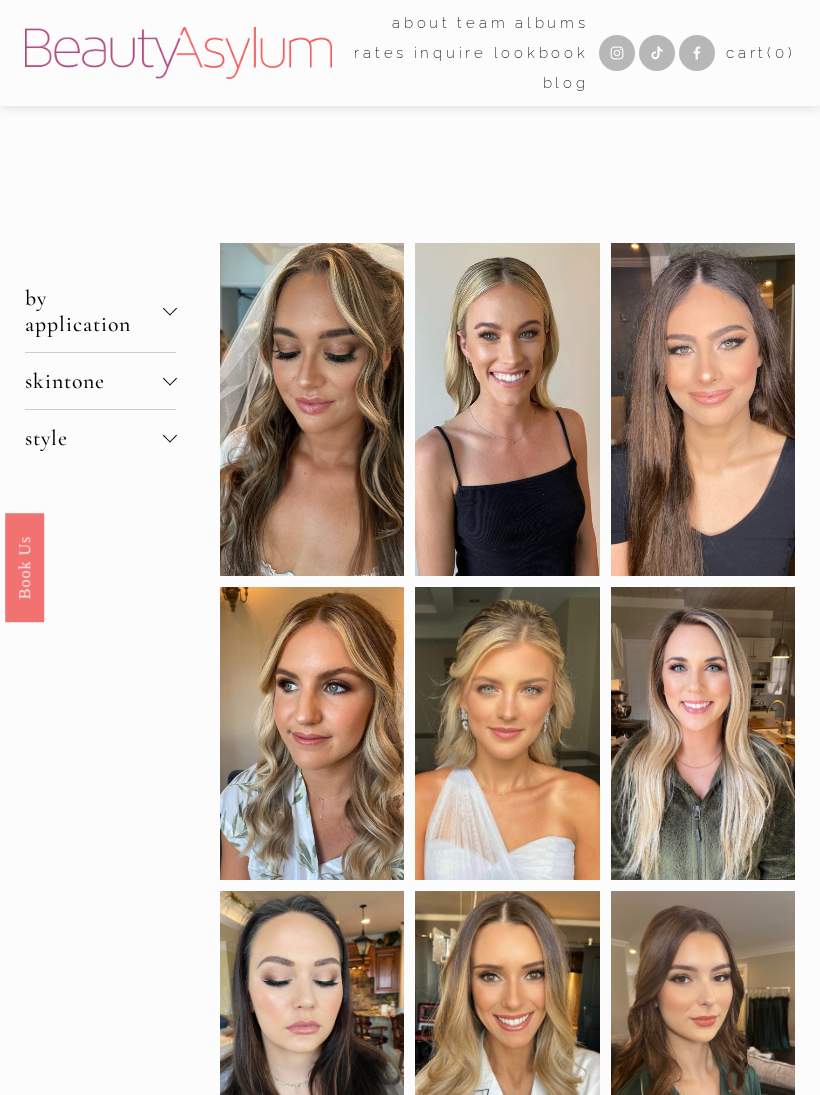 scroll, scrollTop: 0, scrollLeft: 0, axis: both 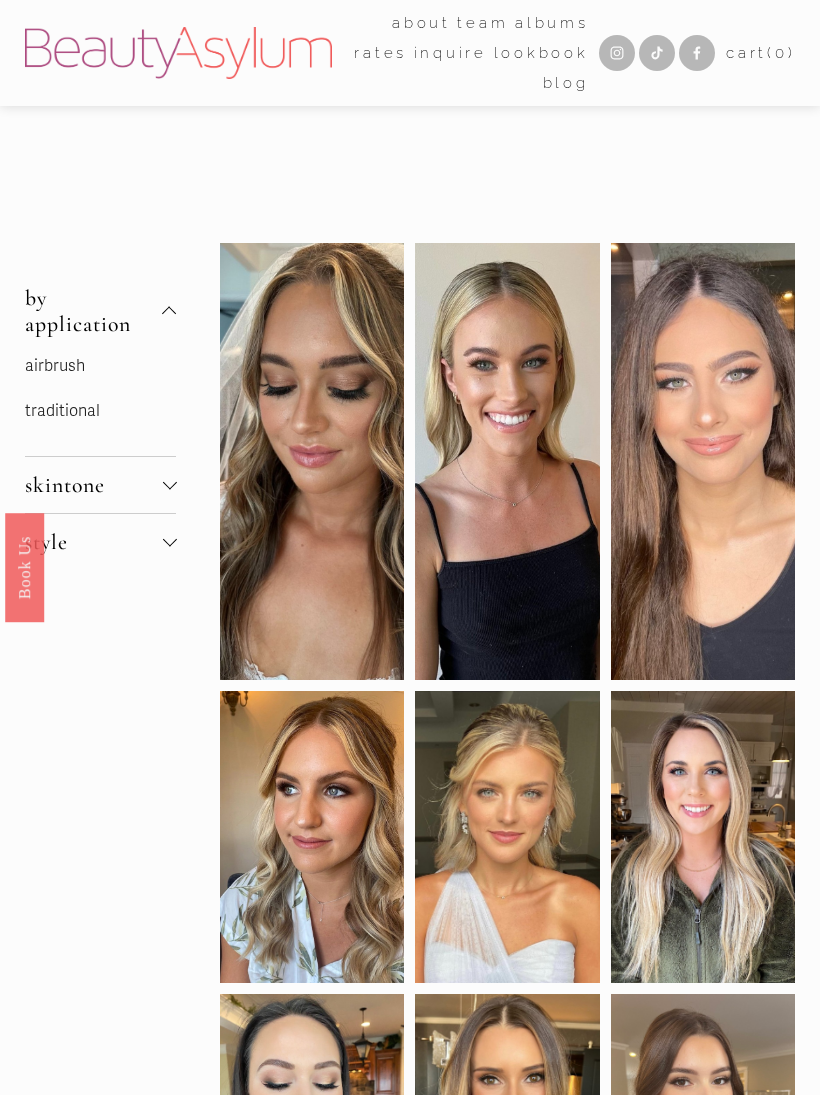 click on "traditional" at bounding box center [62, 411] 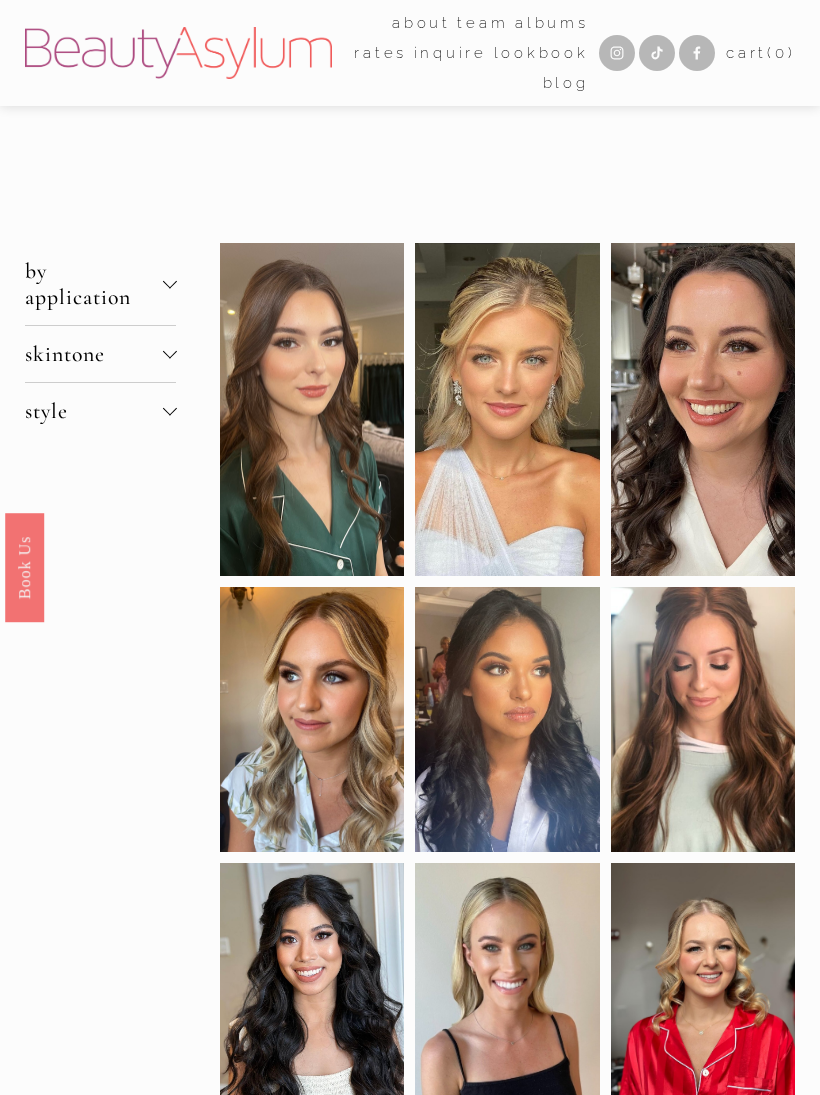 scroll, scrollTop: 0, scrollLeft: 0, axis: both 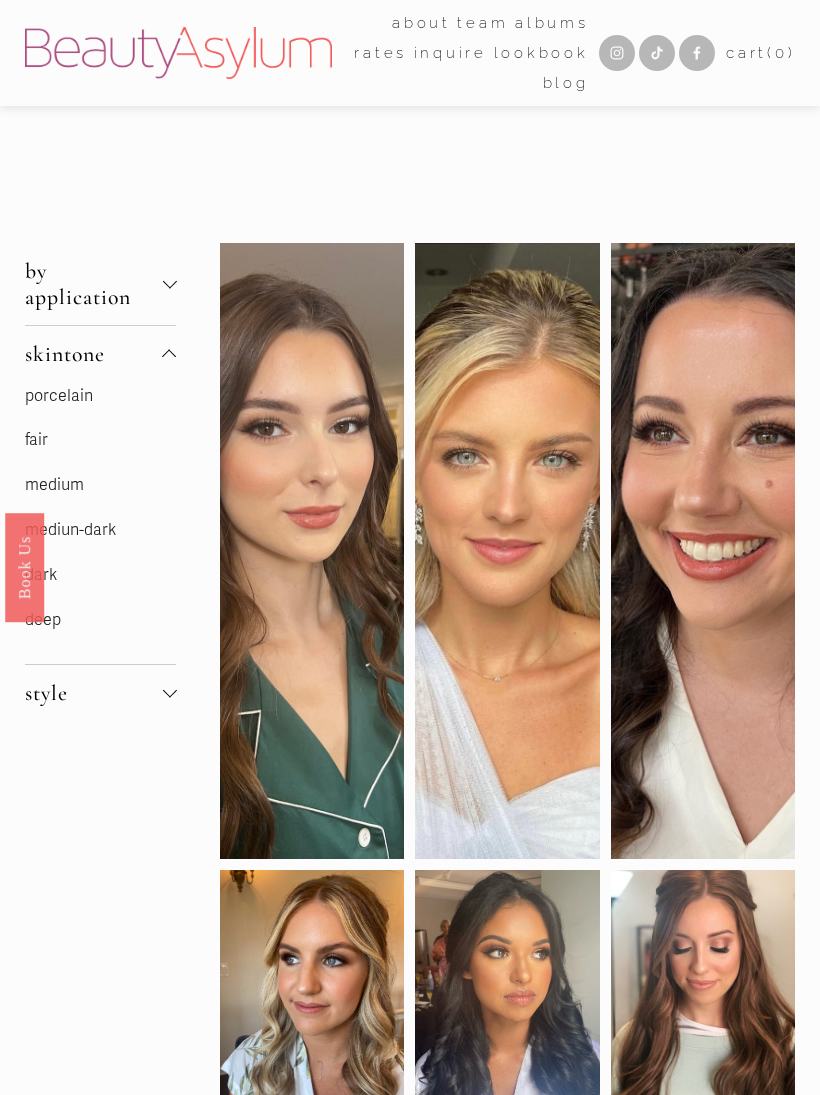 click on "fair" at bounding box center [36, 440] 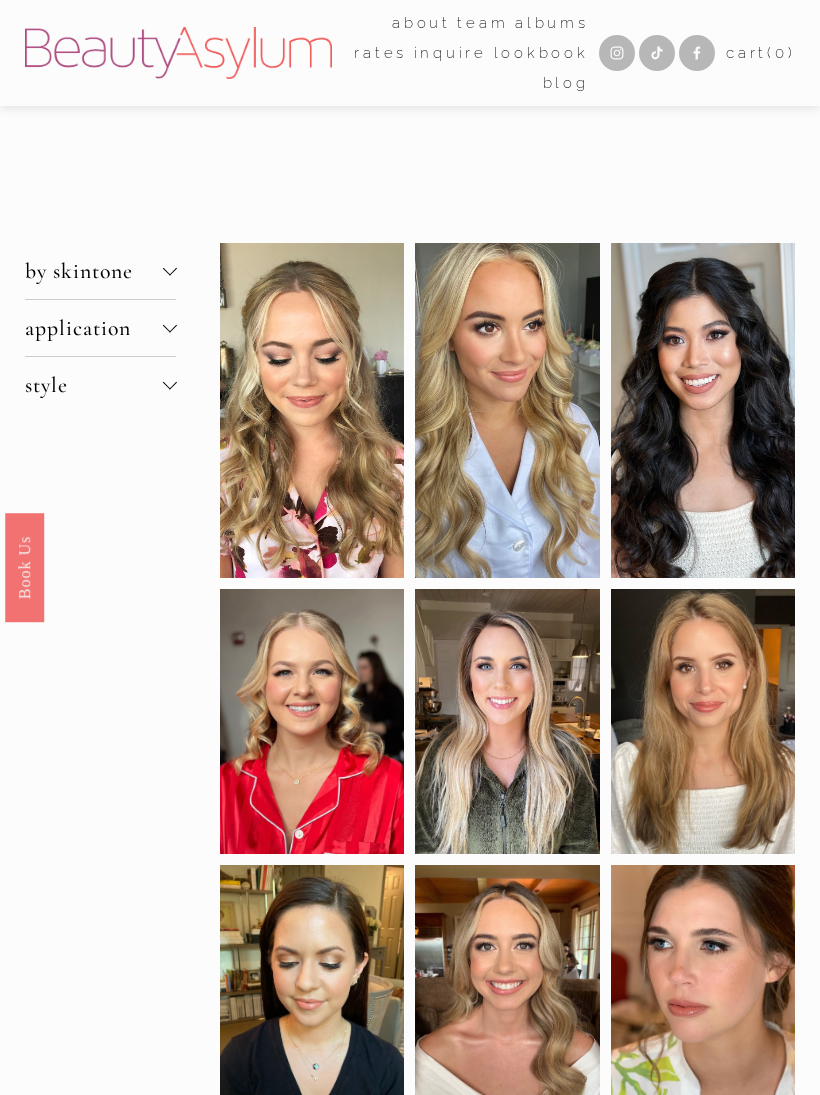 scroll, scrollTop: 0, scrollLeft: 0, axis: both 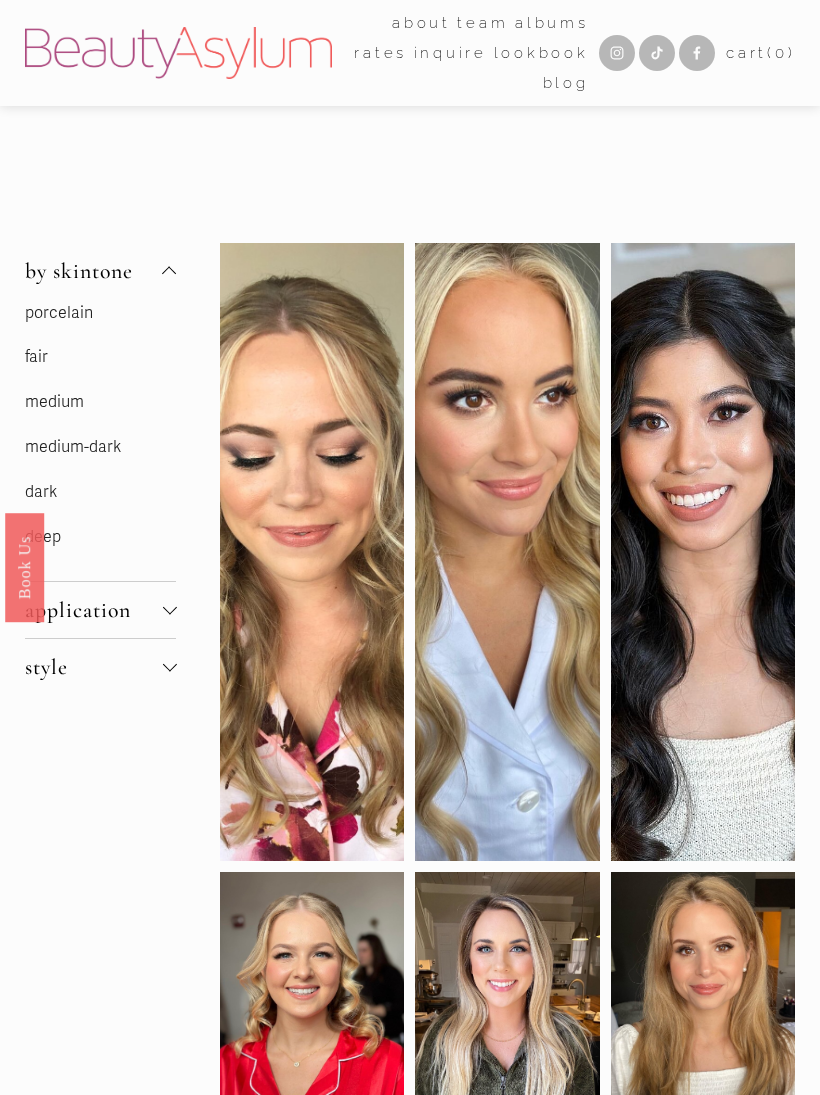 click on "medium" at bounding box center [54, 402] 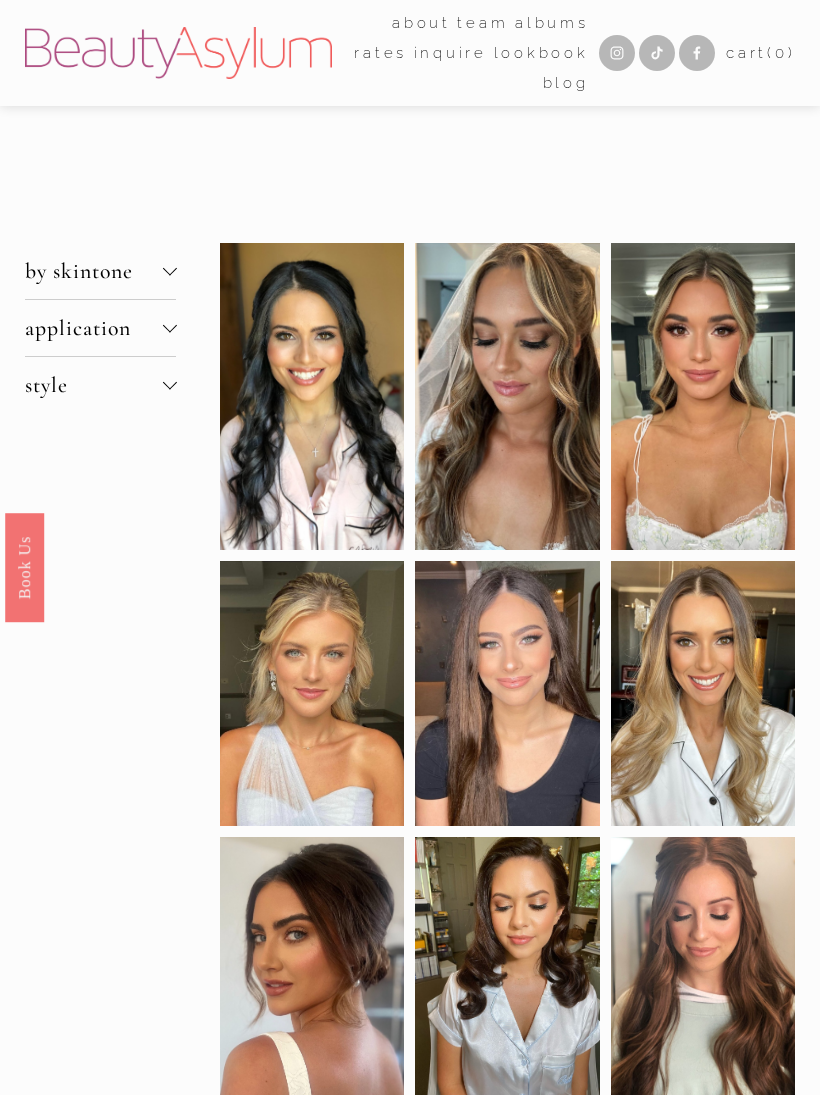 scroll, scrollTop: 0, scrollLeft: 0, axis: both 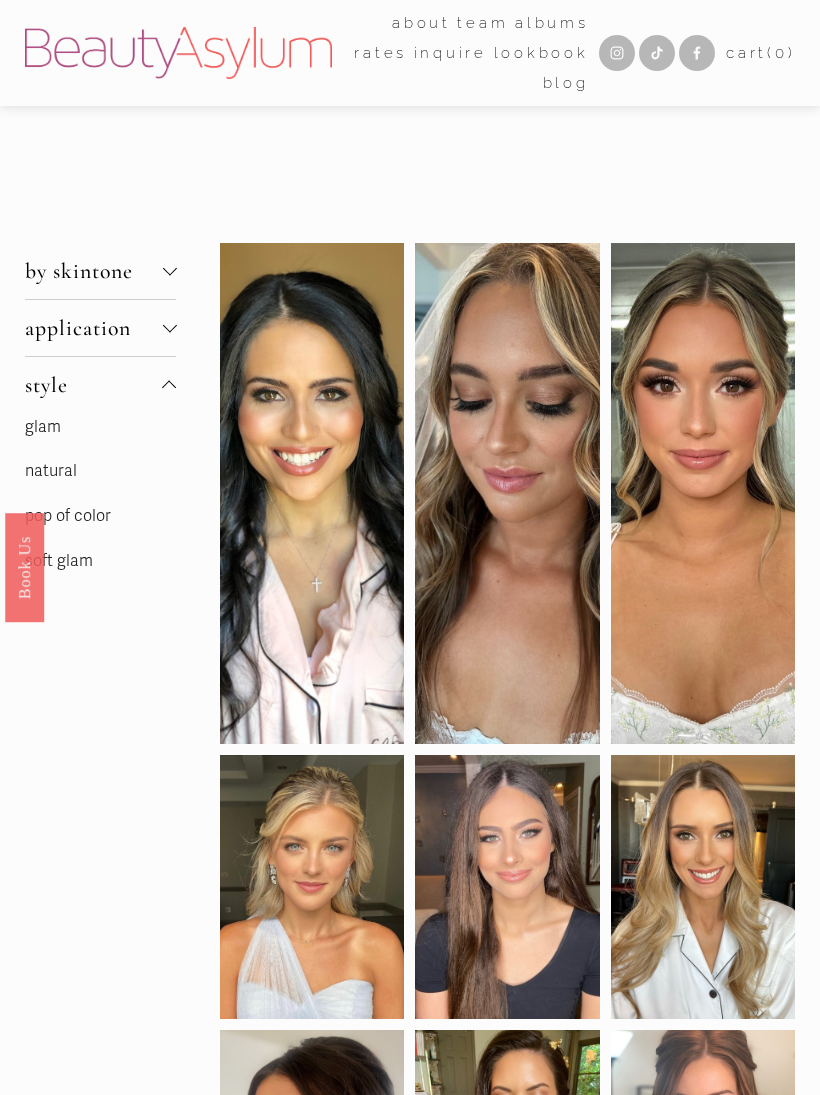 click on "natural" at bounding box center (51, 471) 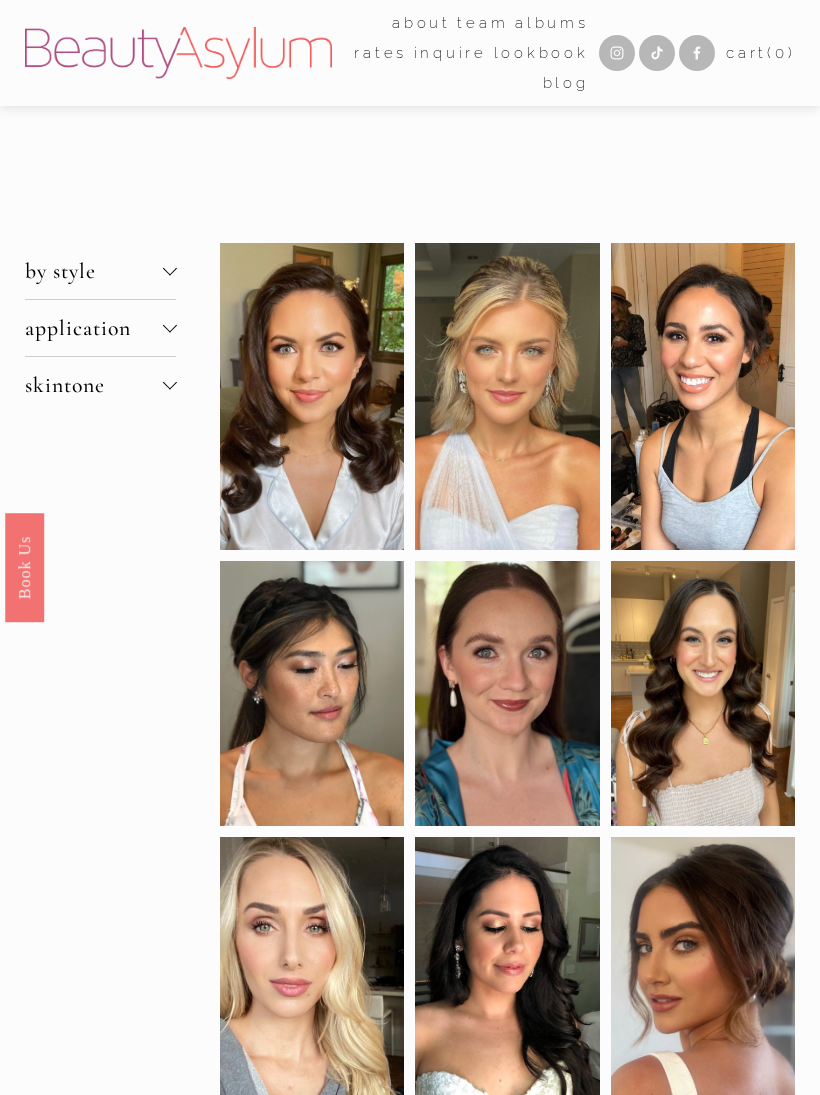 scroll, scrollTop: 0, scrollLeft: 0, axis: both 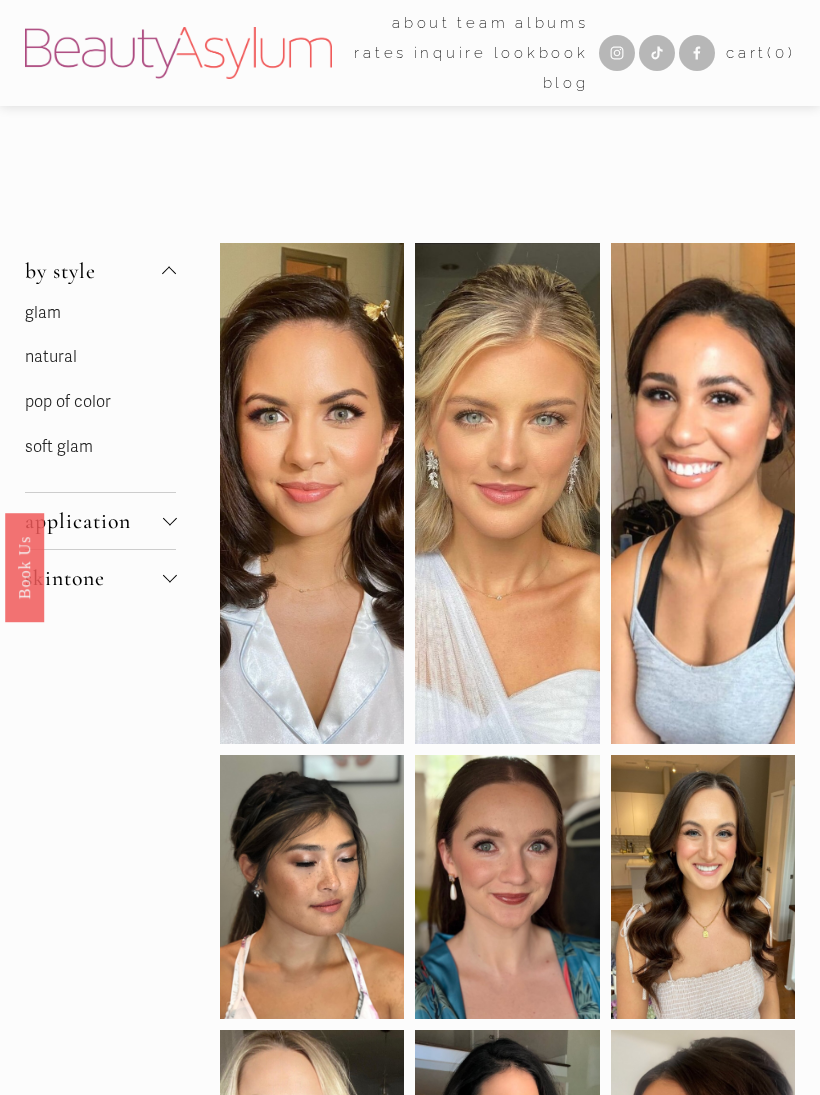 click on "natural" at bounding box center [51, 357] 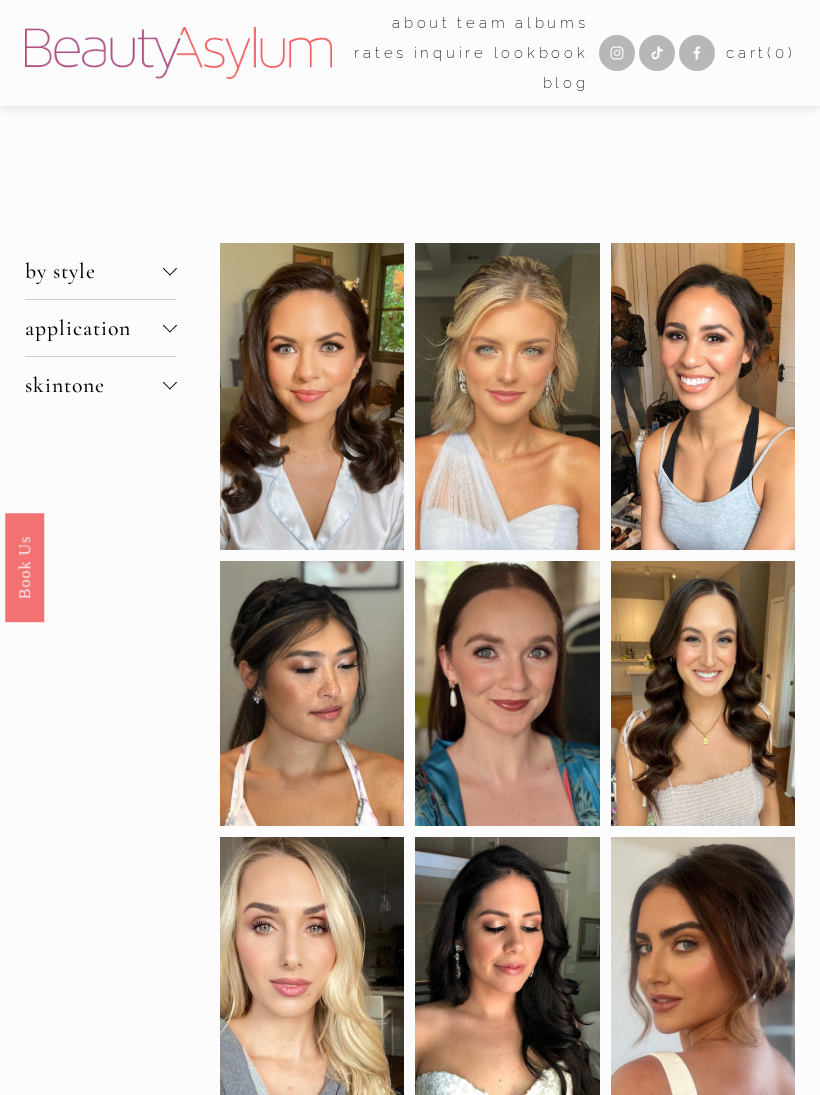 scroll, scrollTop: 0, scrollLeft: 0, axis: both 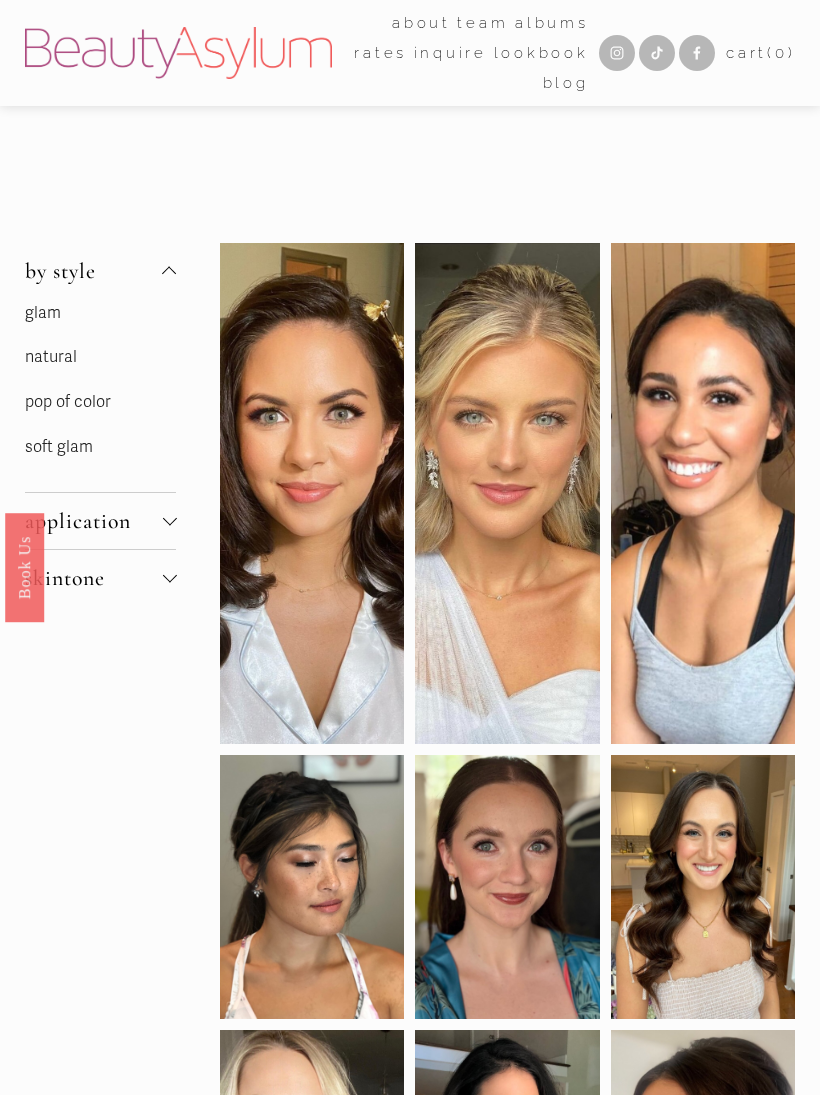click on "soft glam" at bounding box center [59, 447] 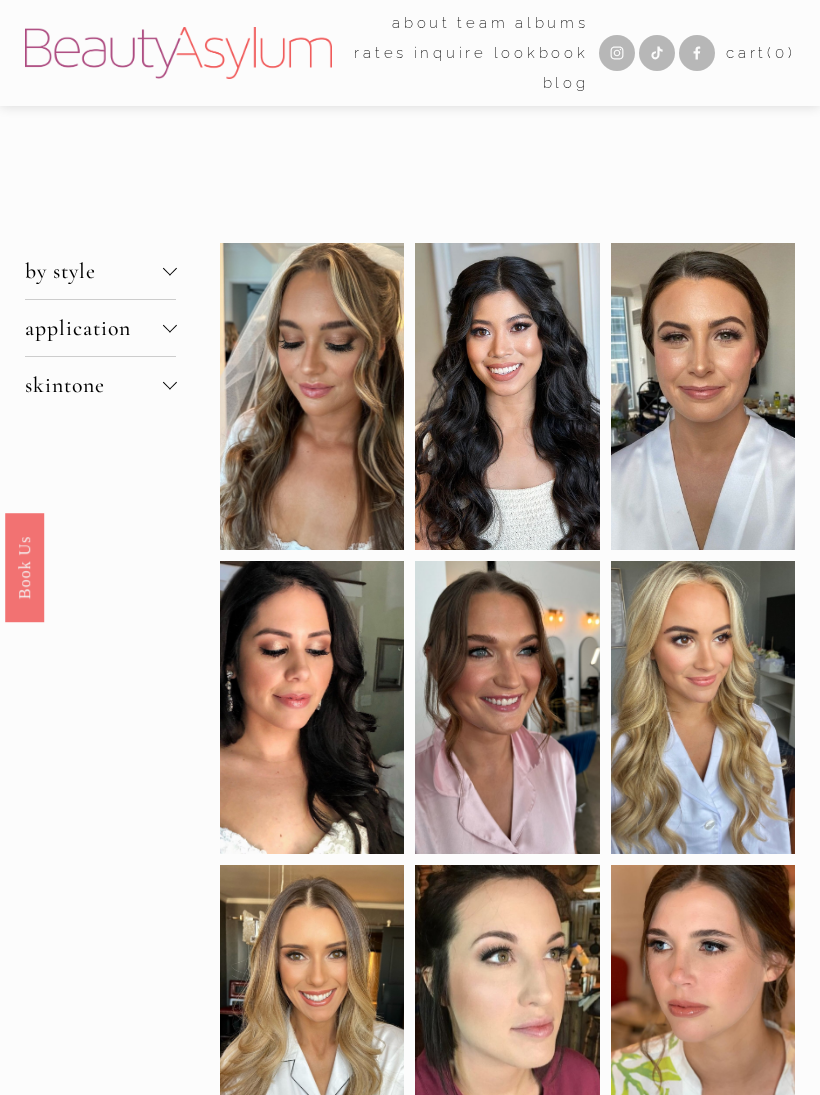 scroll, scrollTop: 0, scrollLeft: 0, axis: both 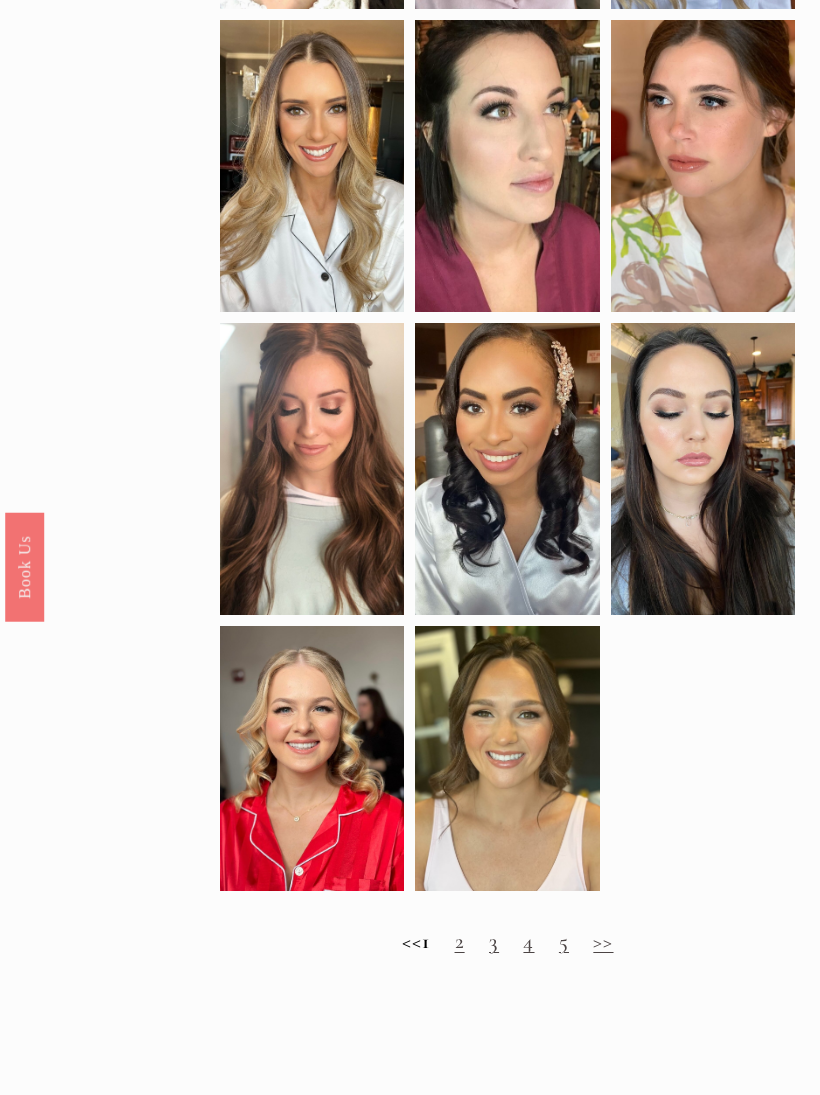 click on "2" at bounding box center [460, 942] 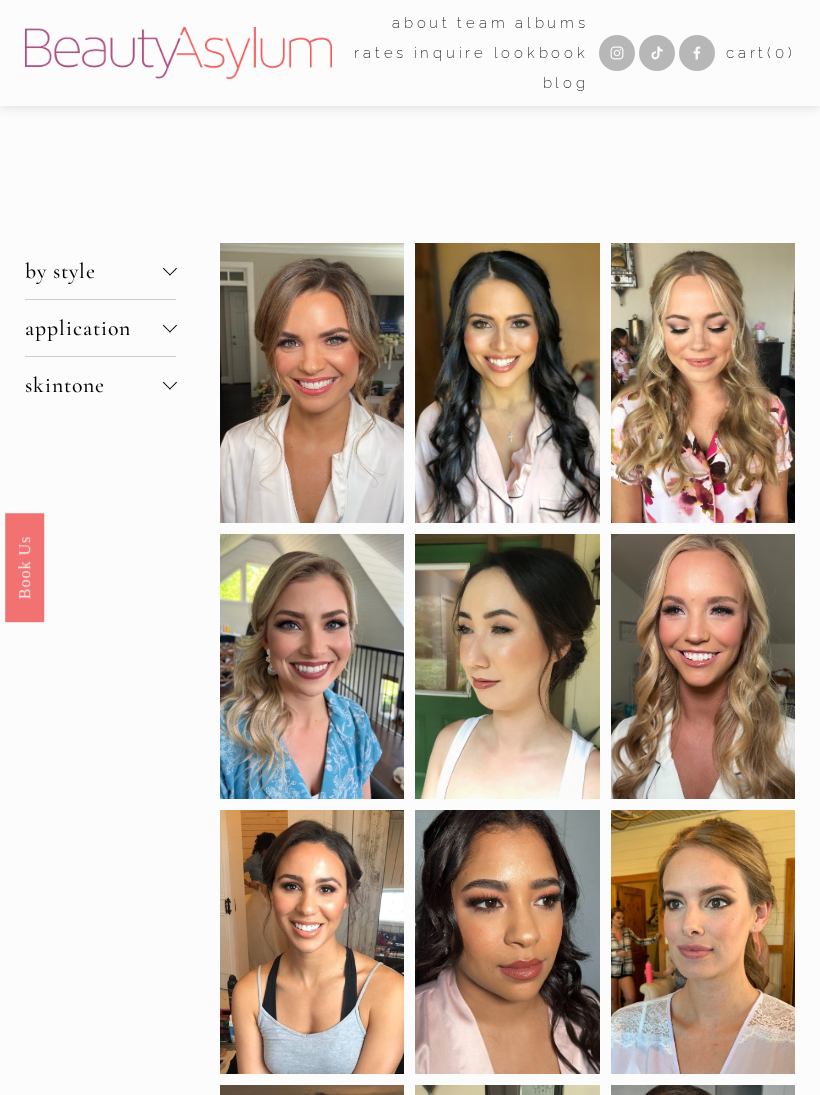 scroll, scrollTop: 0, scrollLeft: 0, axis: both 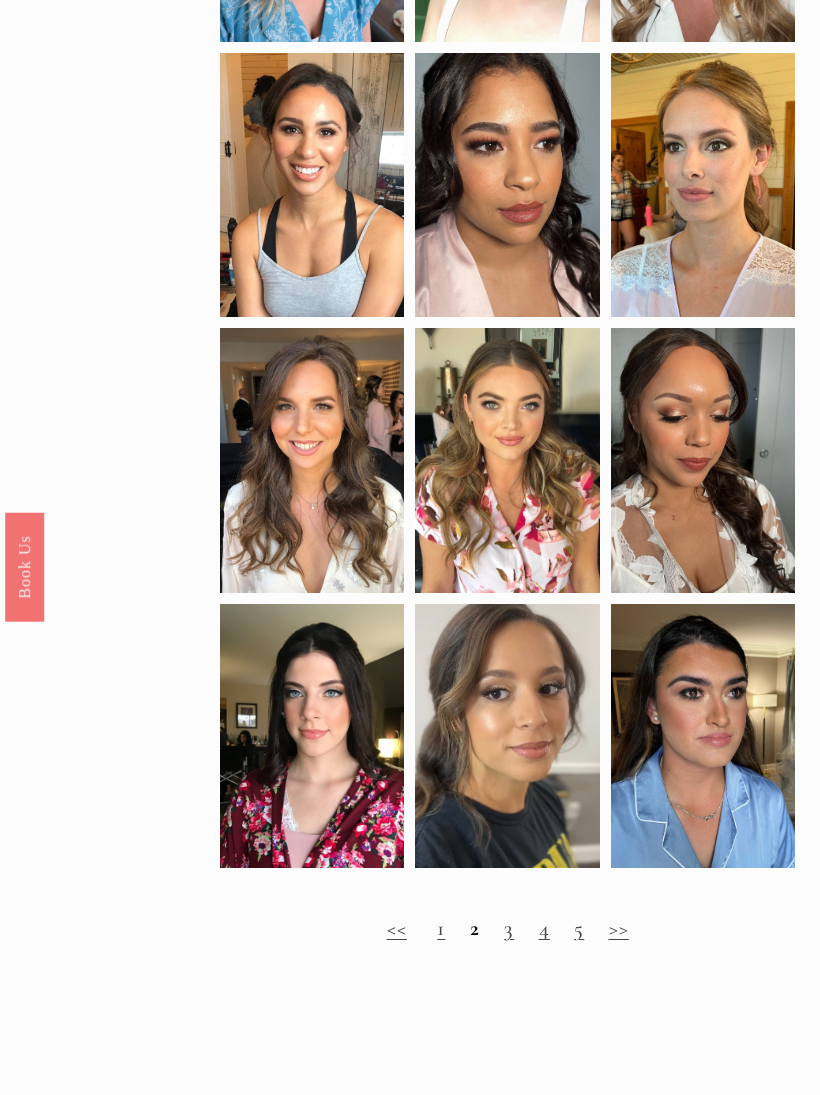 click on "3" at bounding box center (509, 929) 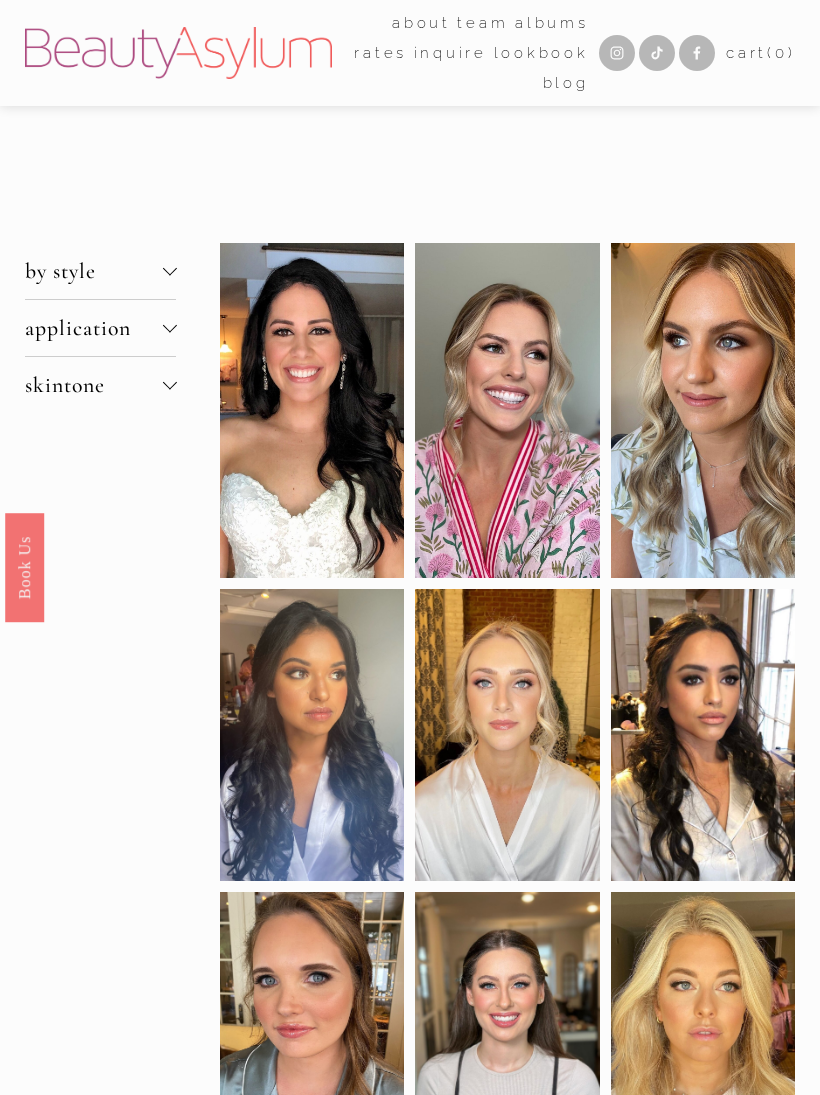 scroll, scrollTop: 0, scrollLeft: 0, axis: both 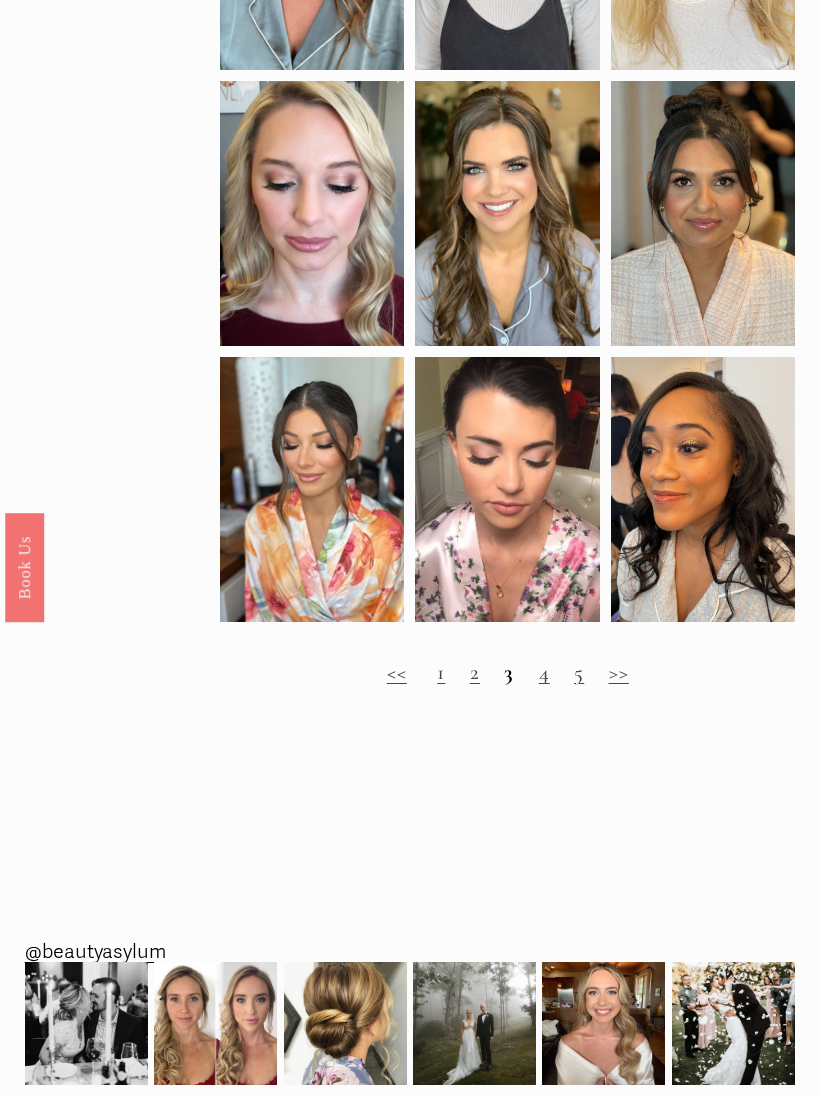 click on ">>" at bounding box center [619, 672] 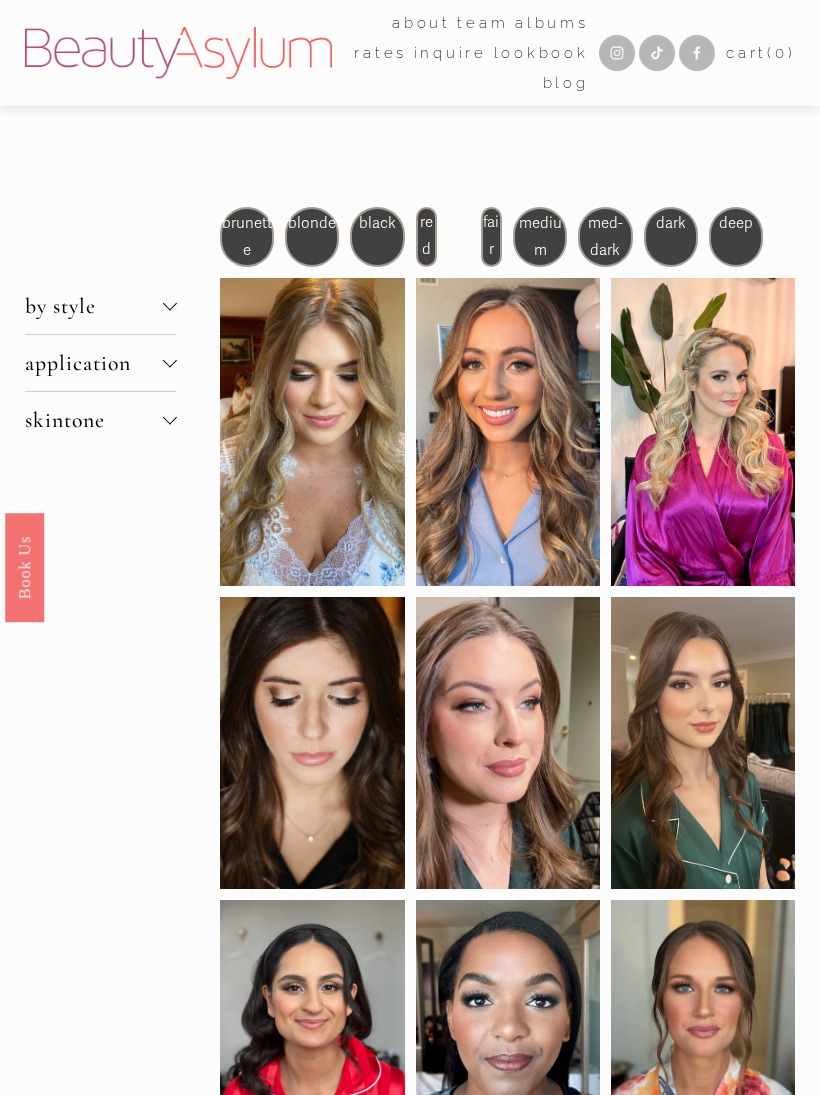 scroll, scrollTop: 0, scrollLeft: 0, axis: both 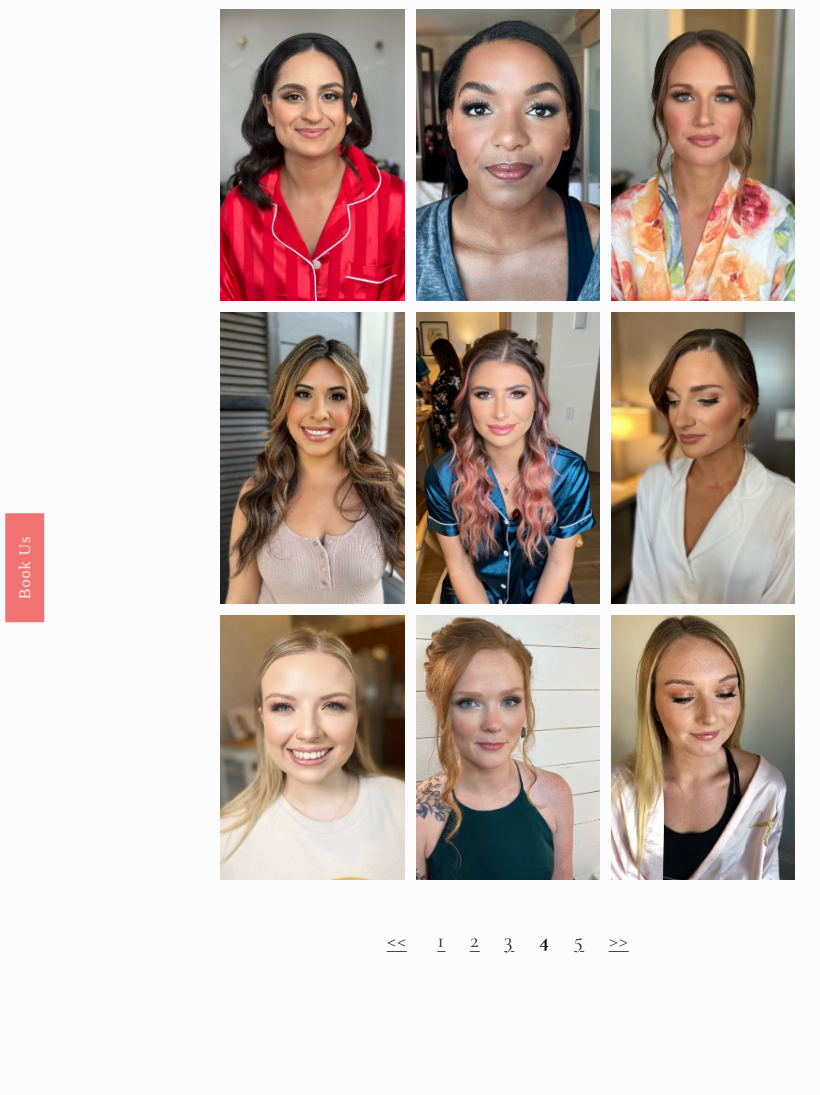 click on ">>" at bounding box center [619, 940] 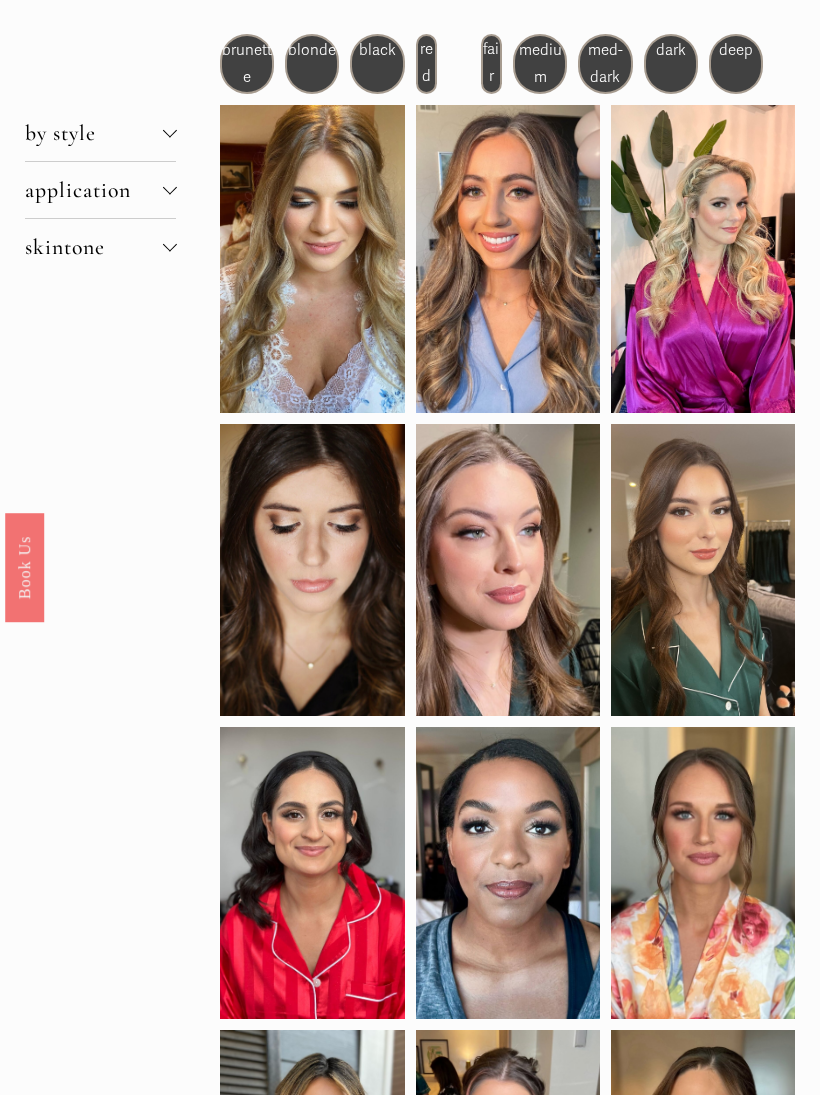 scroll, scrollTop: 0, scrollLeft: 0, axis: both 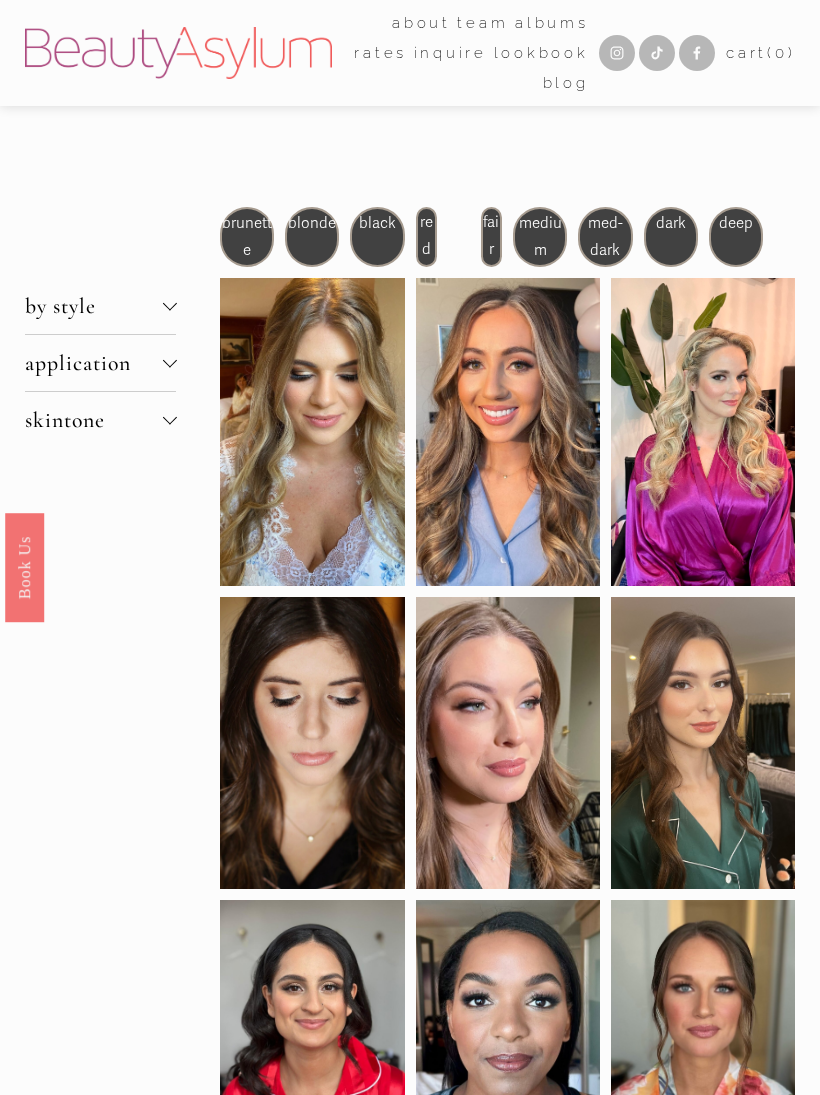 click at bounding box center [0, 0] 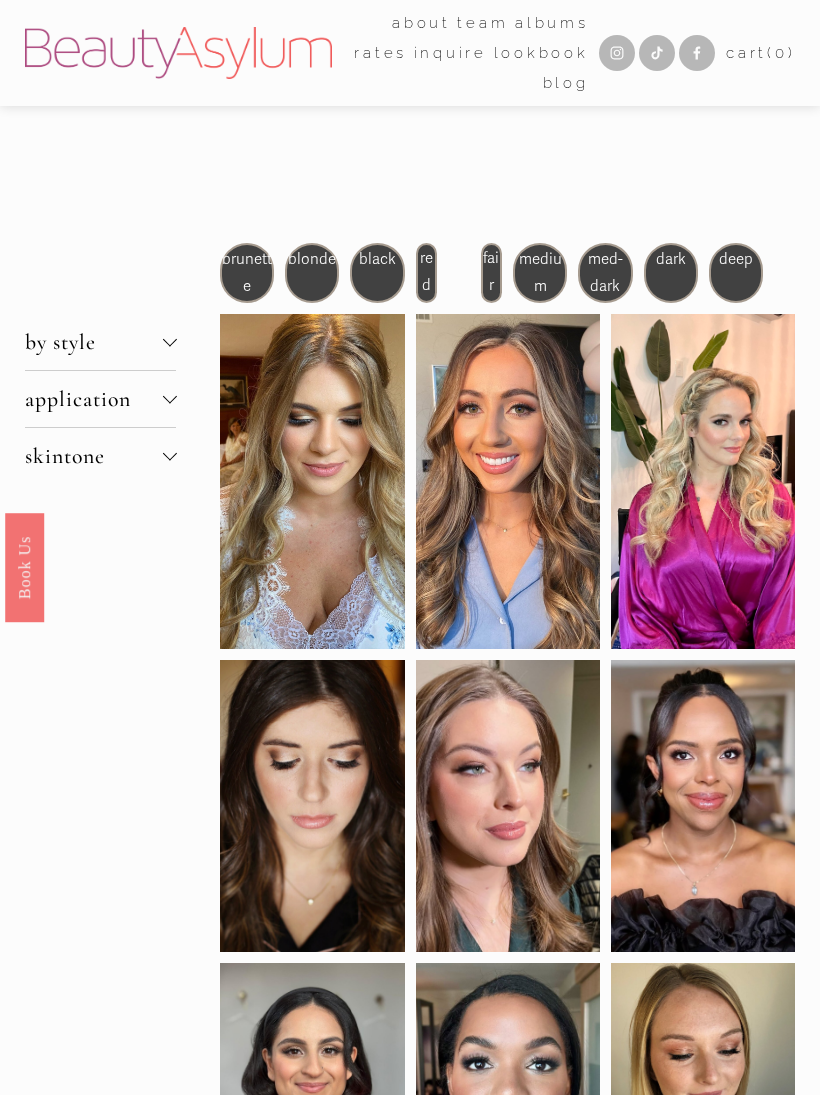 scroll, scrollTop: 0, scrollLeft: 0, axis: both 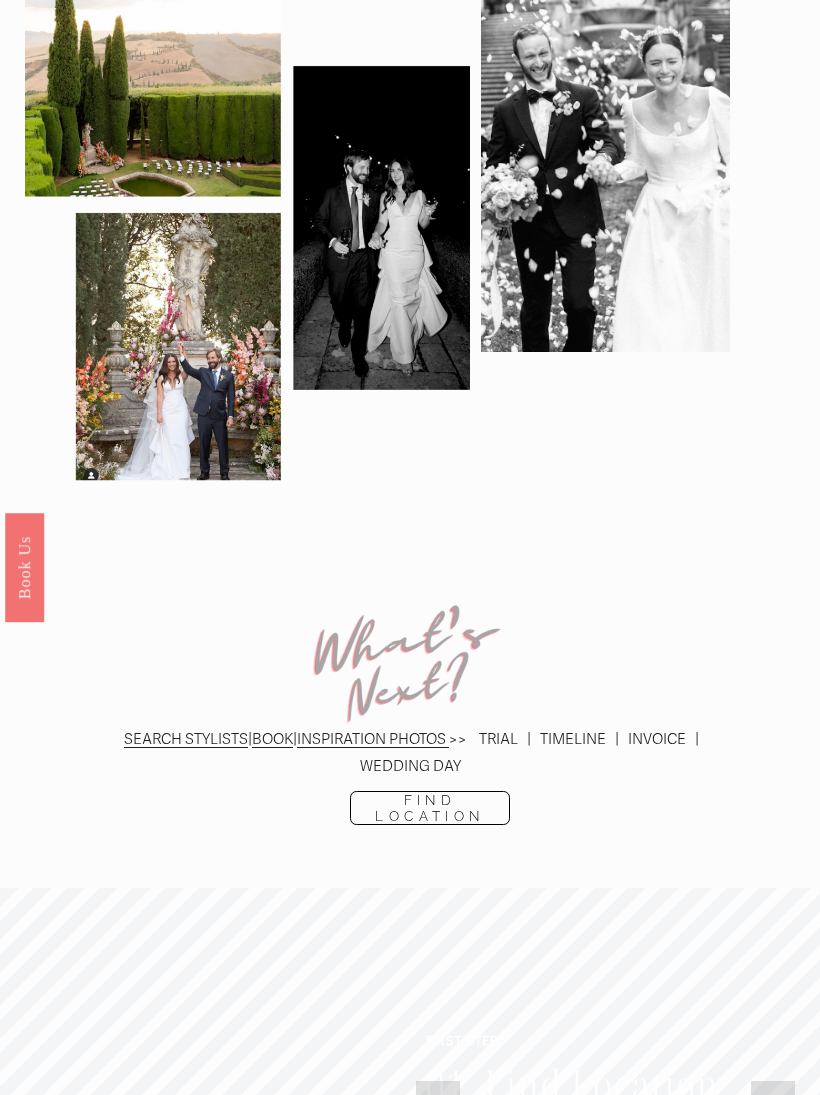 click on "INSPIRATION PHOTOS" at bounding box center (371, 739) 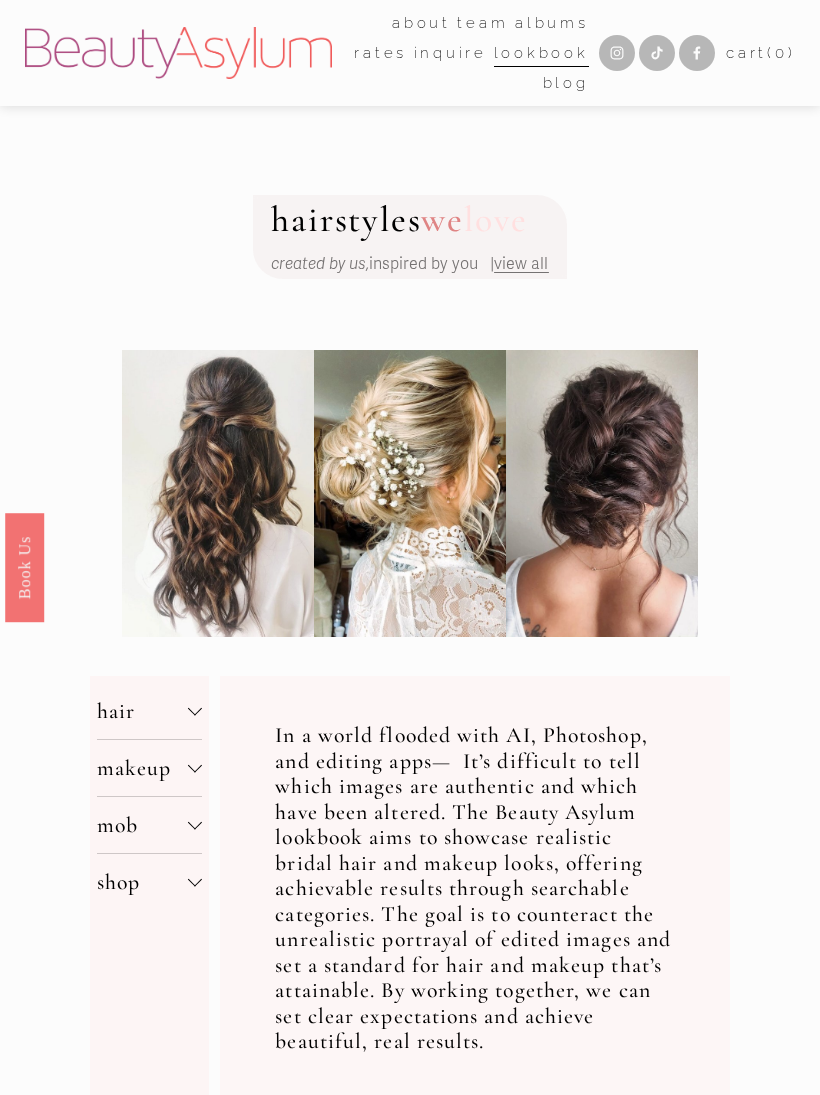 scroll, scrollTop: 0, scrollLeft: 0, axis: both 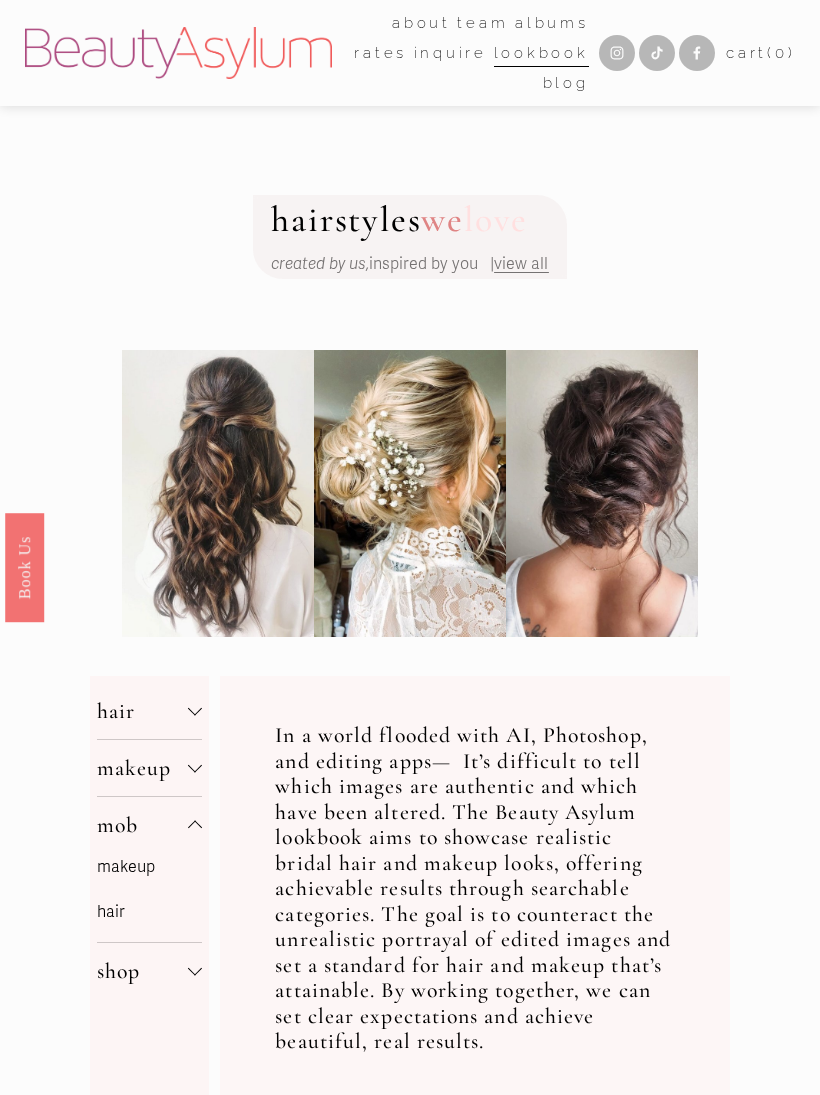 click on "makeup" at bounding box center (126, 867) 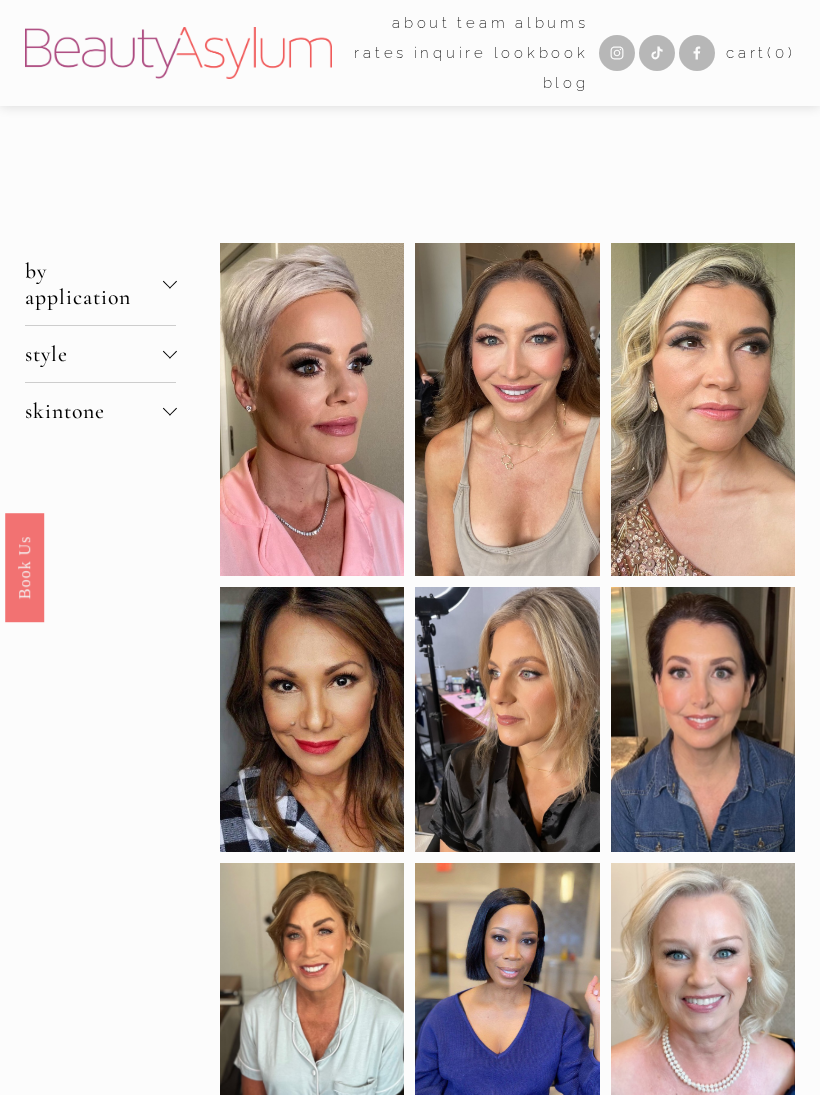 scroll, scrollTop: 0, scrollLeft: 0, axis: both 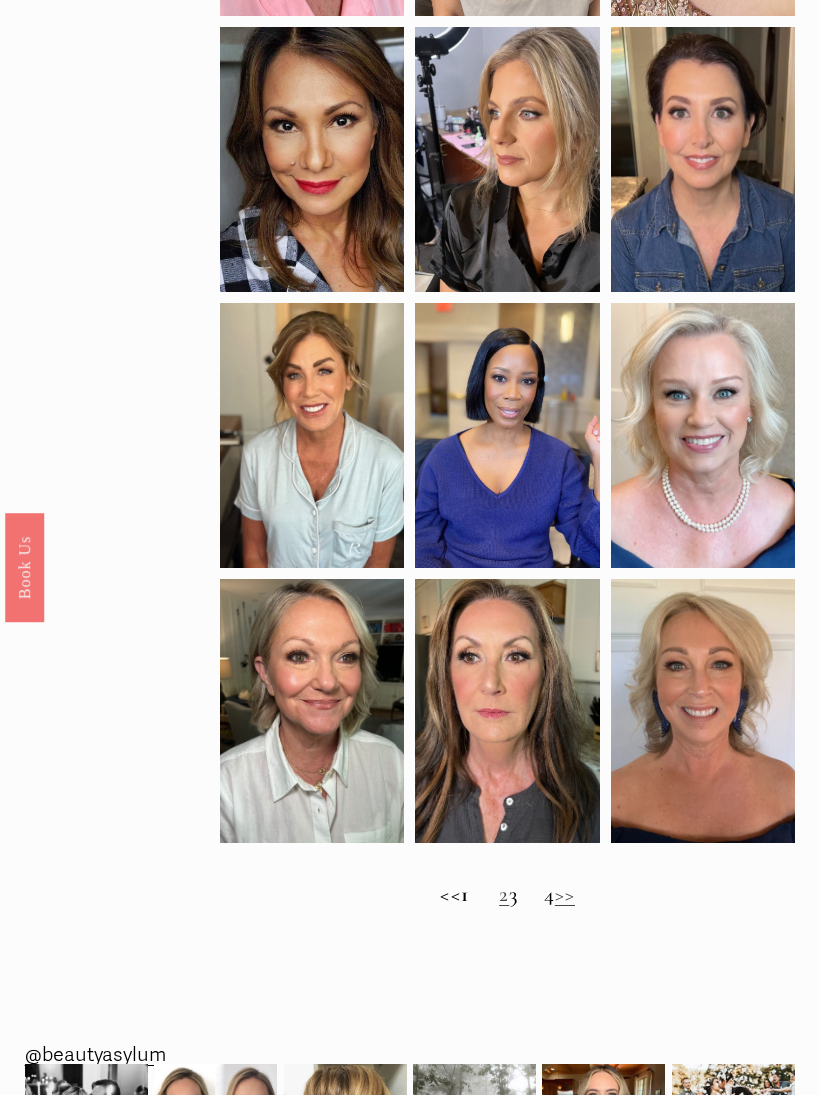 click on "2" at bounding box center [504, 894] 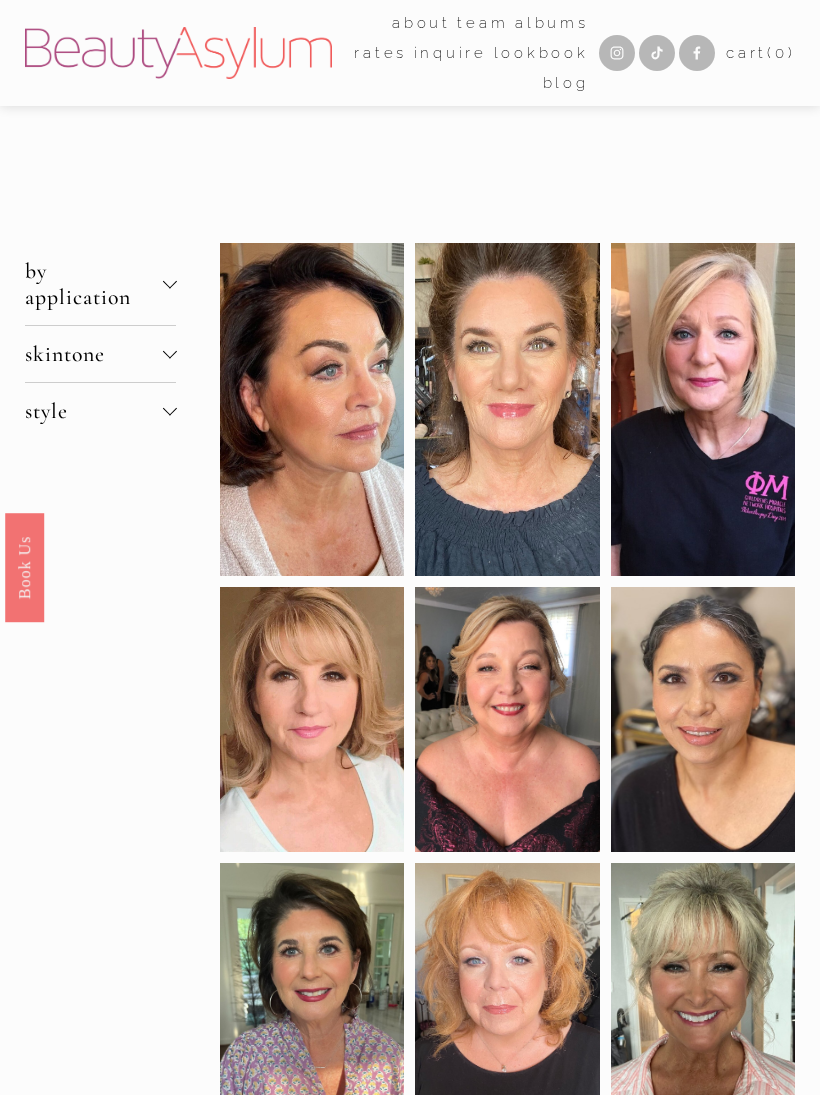 scroll, scrollTop: 0, scrollLeft: 0, axis: both 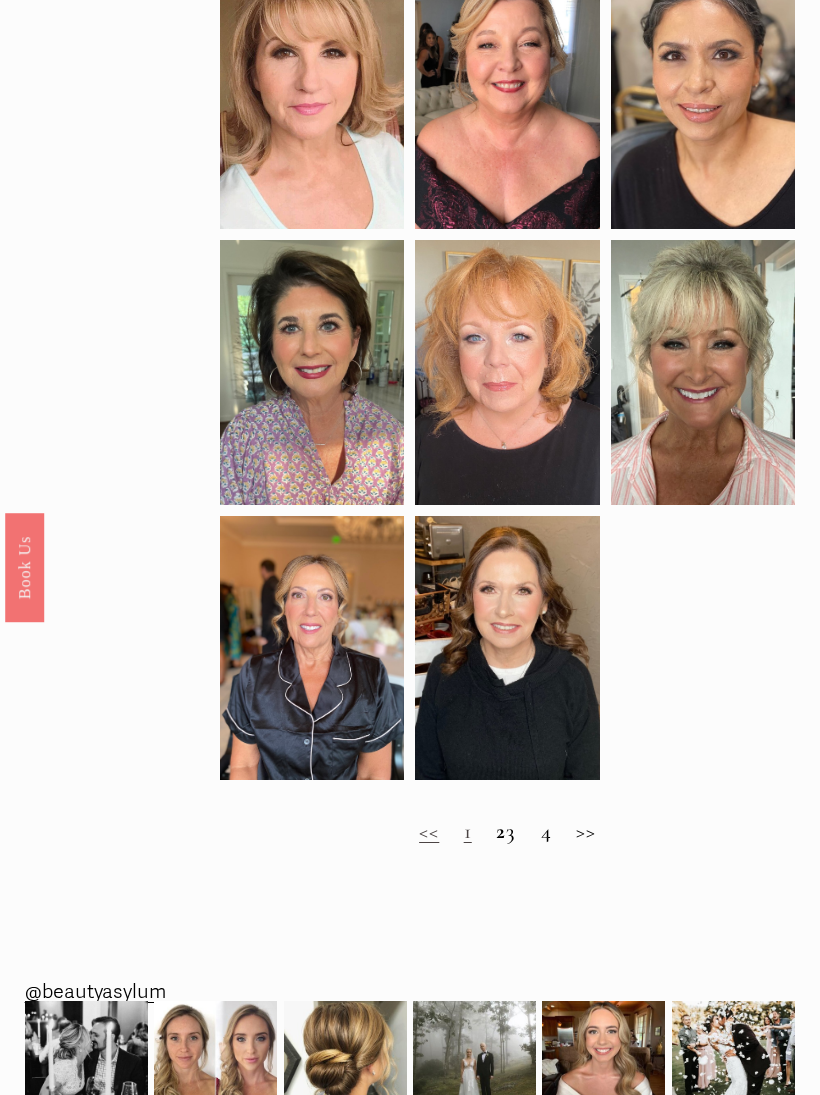 click on "<<      1      2     3    4    >>" at bounding box center (507, 832) 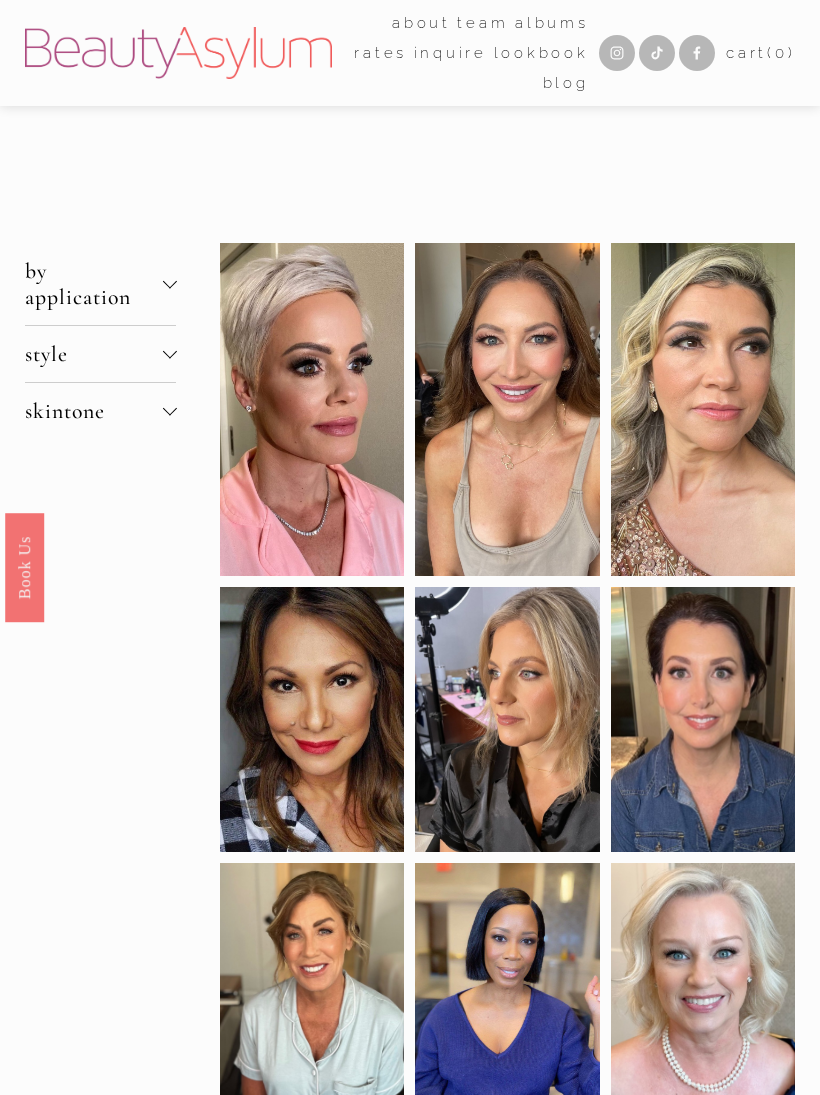 scroll, scrollTop: 0, scrollLeft: 0, axis: both 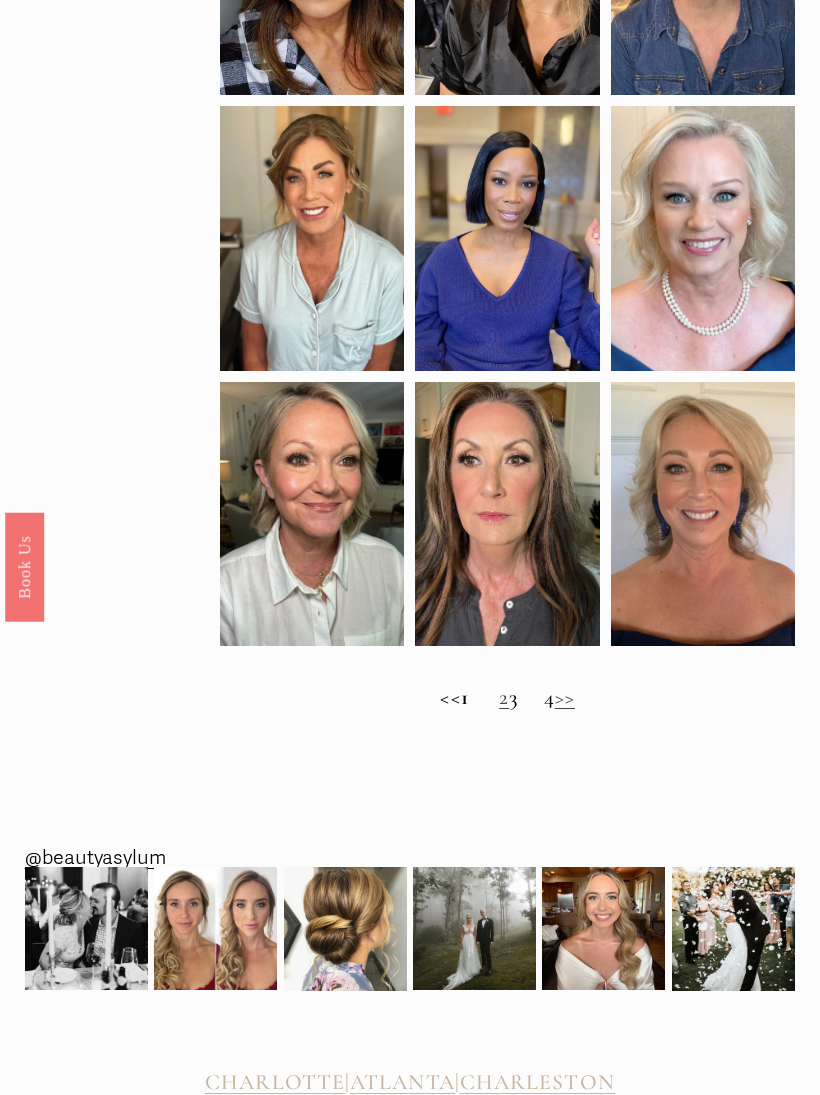 click on ">>" at bounding box center (565, 698) 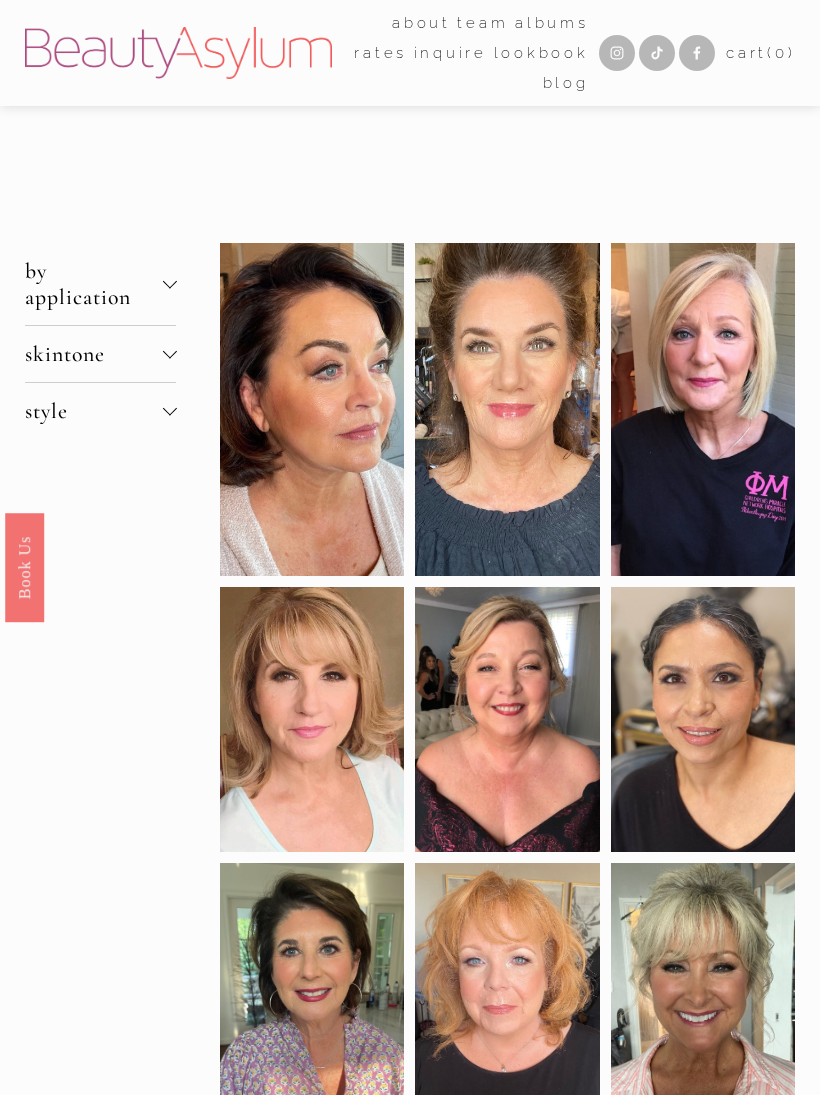 scroll, scrollTop: 0, scrollLeft: 0, axis: both 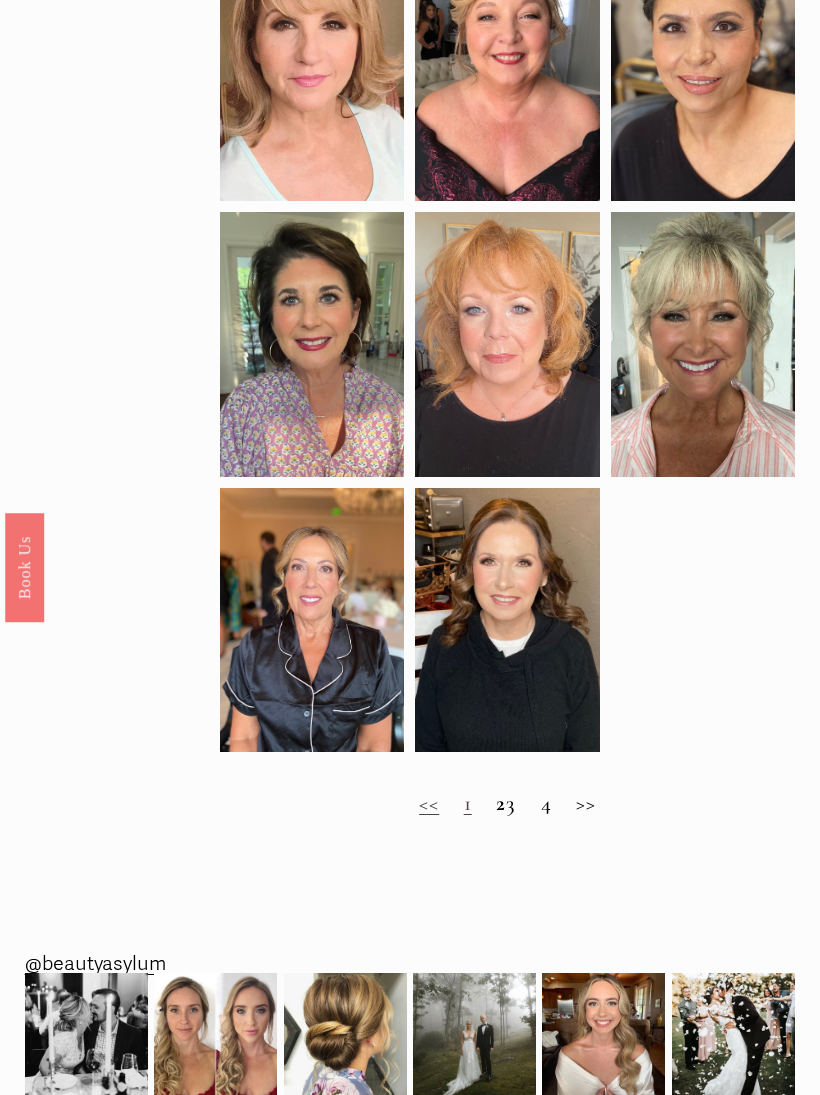 click on "<<      1      2     3    4    >>" at bounding box center [507, 804] 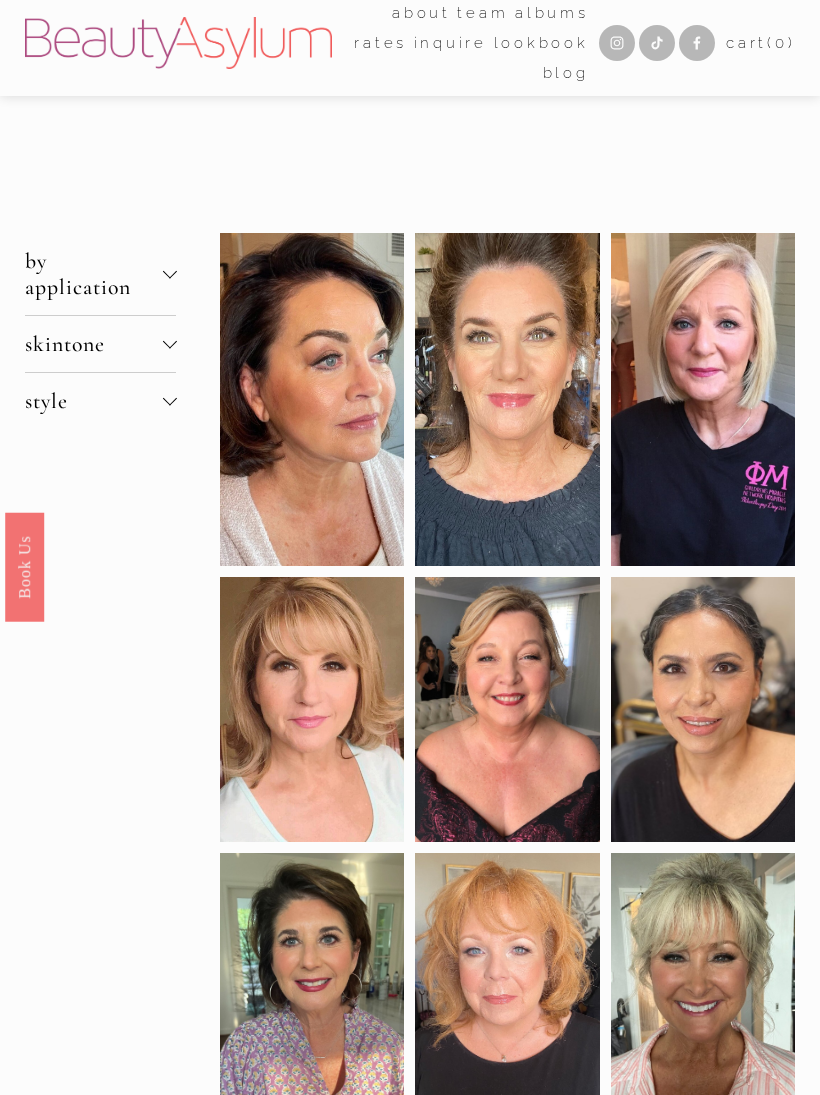 scroll, scrollTop: 0, scrollLeft: 0, axis: both 